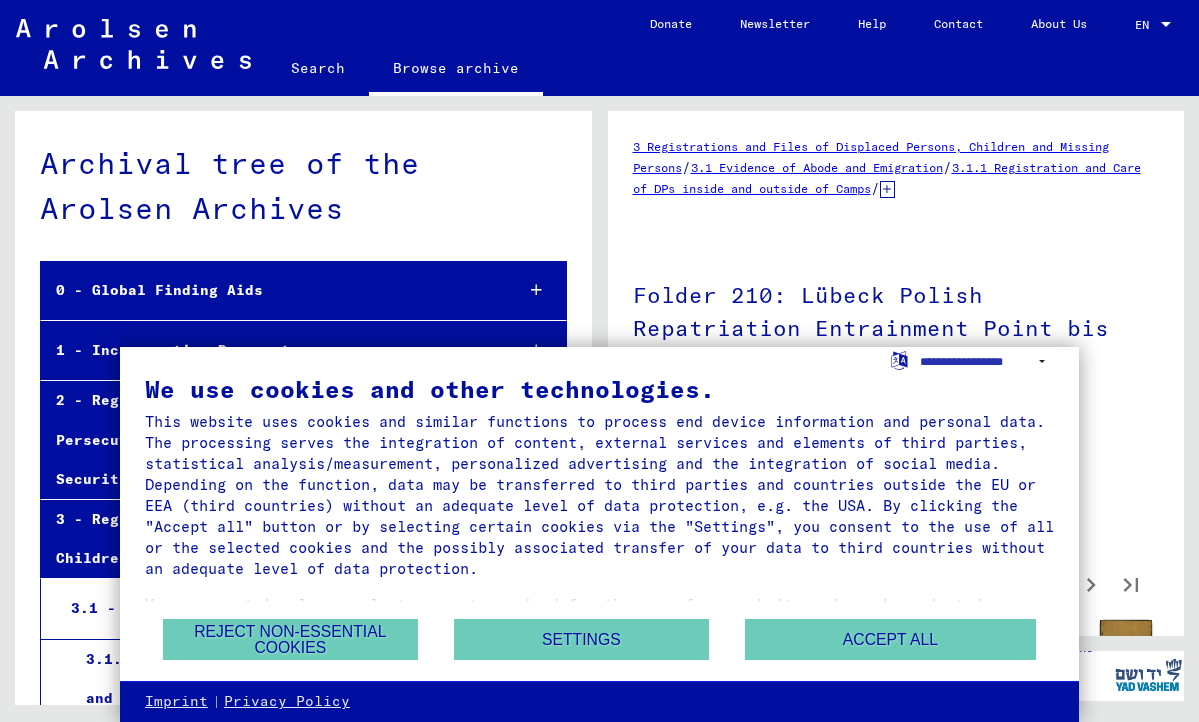 scroll, scrollTop: 0, scrollLeft: 0, axis: both 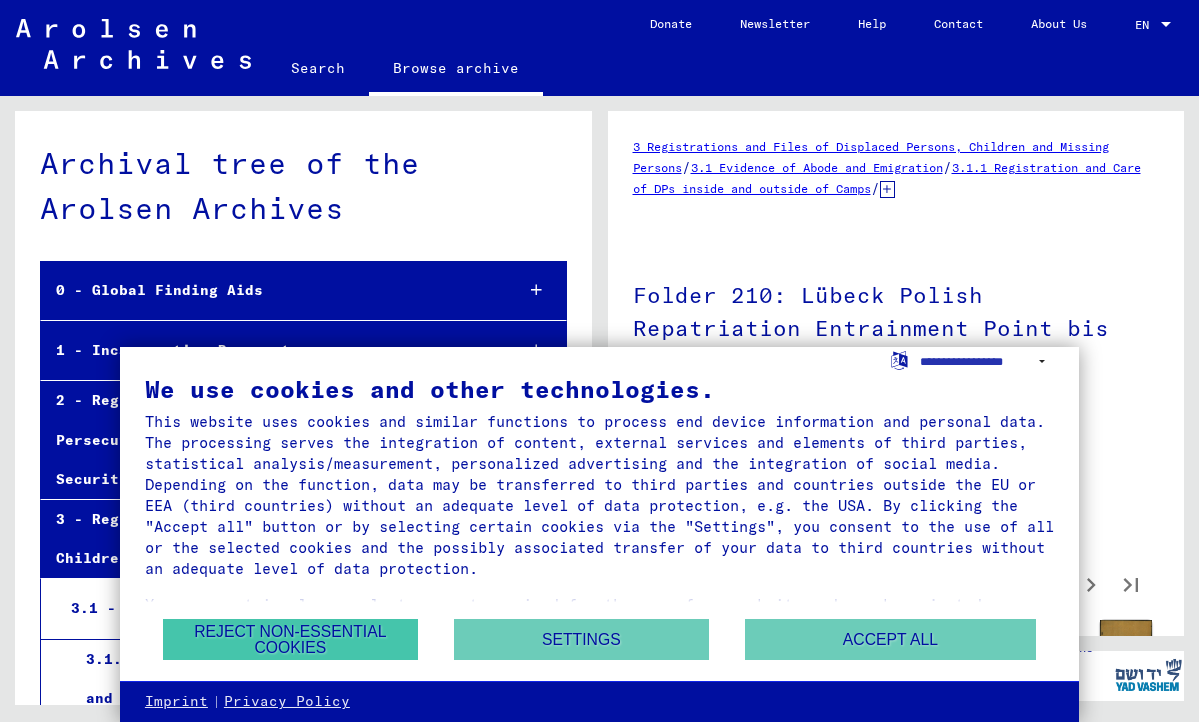 click on "Reject non-essential cookies" at bounding box center (290, 639) 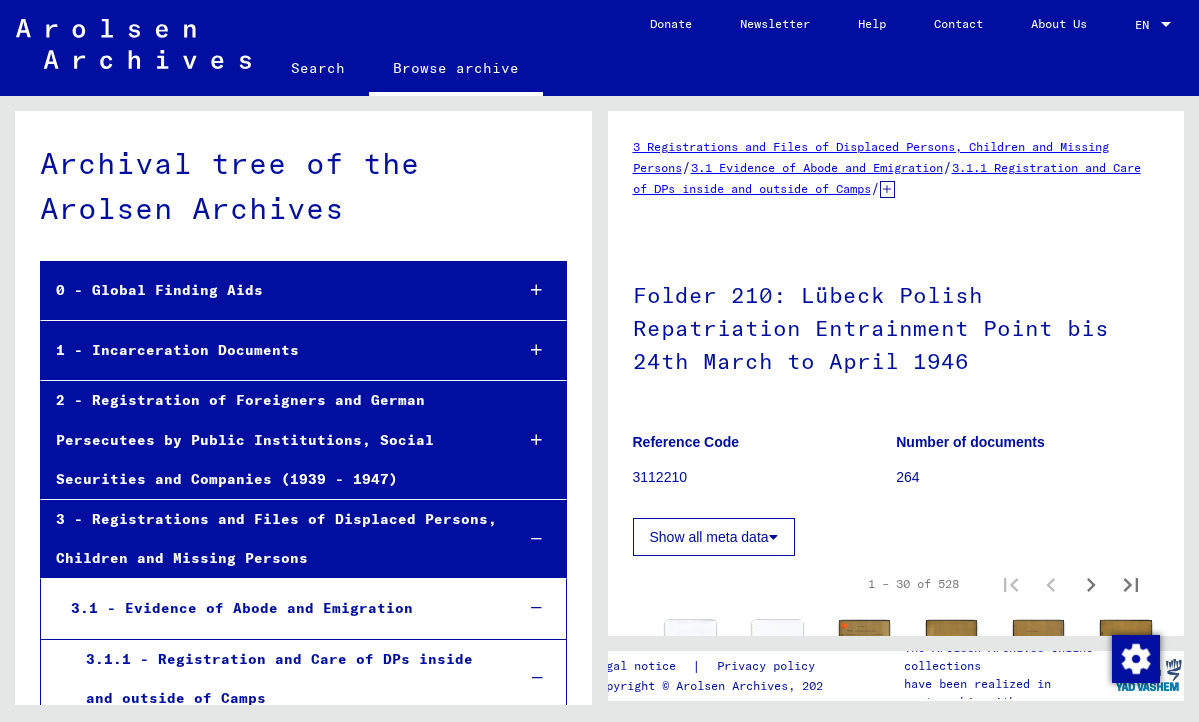 scroll, scrollTop: 31, scrollLeft: 0, axis: vertical 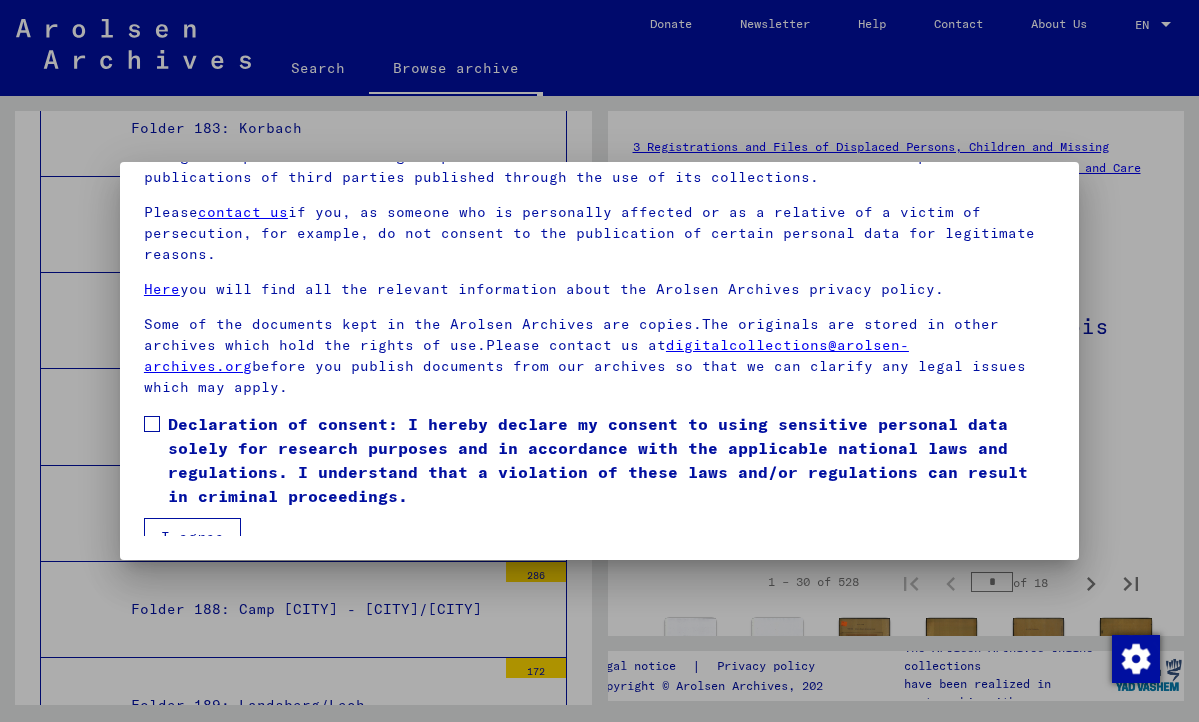 click at bounding box center [152, 424] 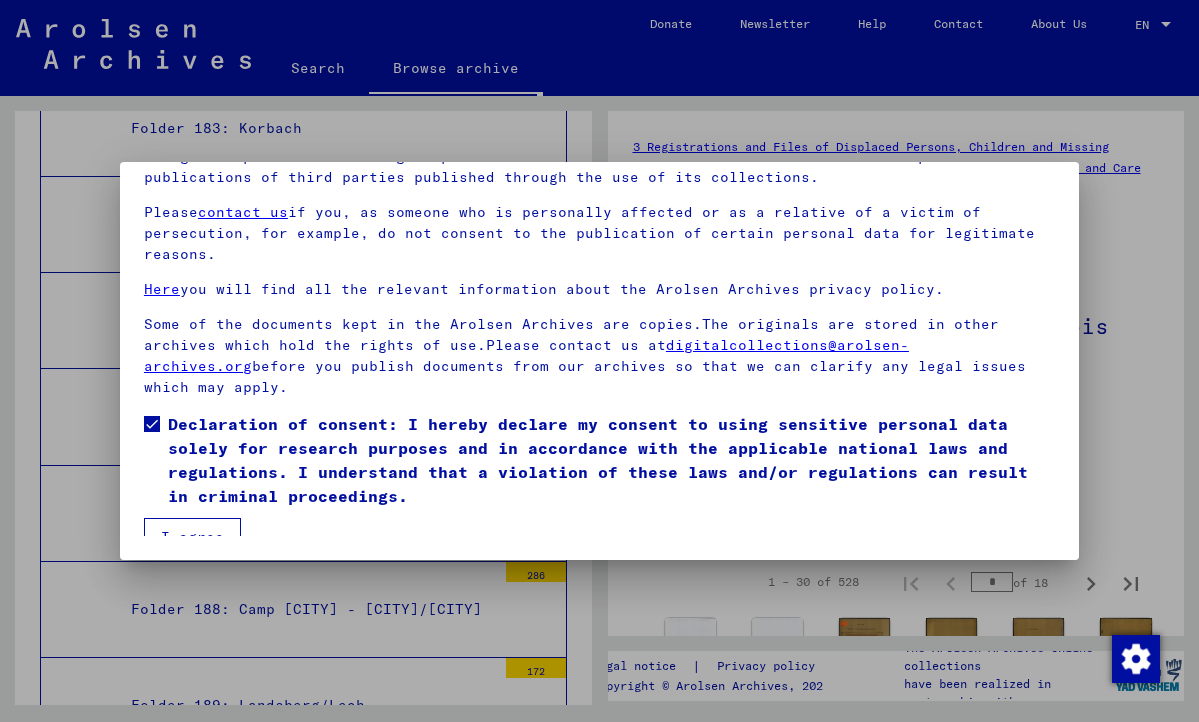 click on "I agree" at bounding box center [192, 537] 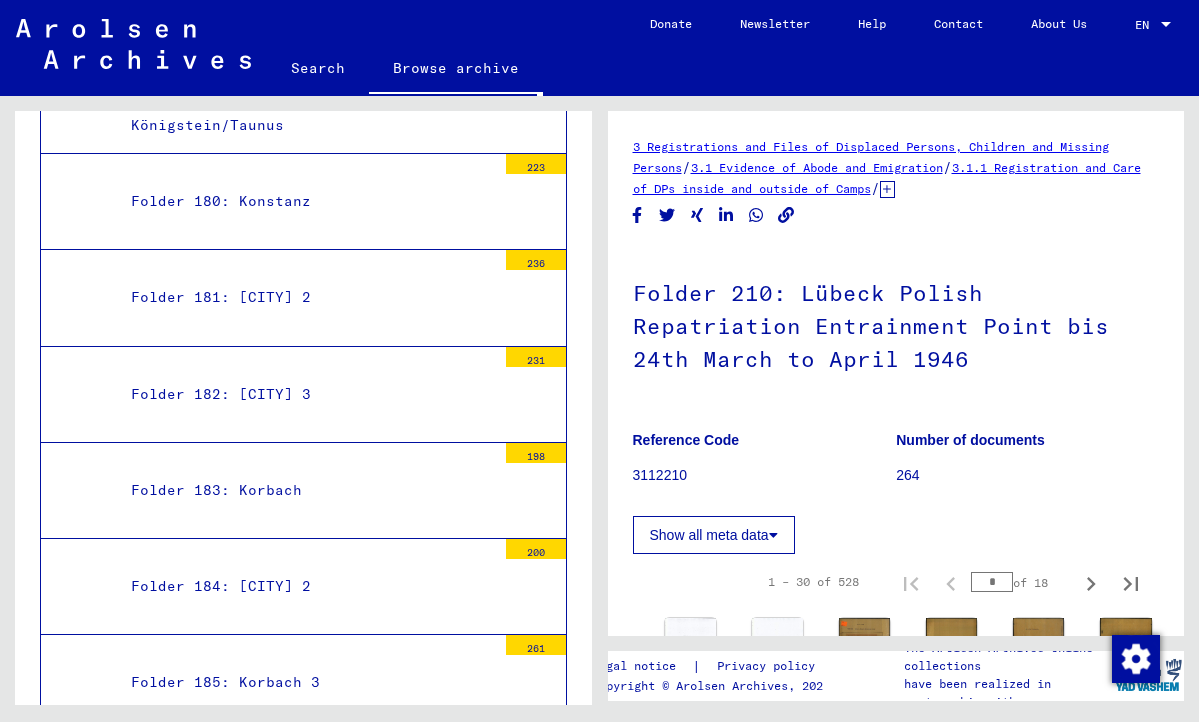 scroll, scrollTop: 18670, scrollLeft: 0, axis: vertical 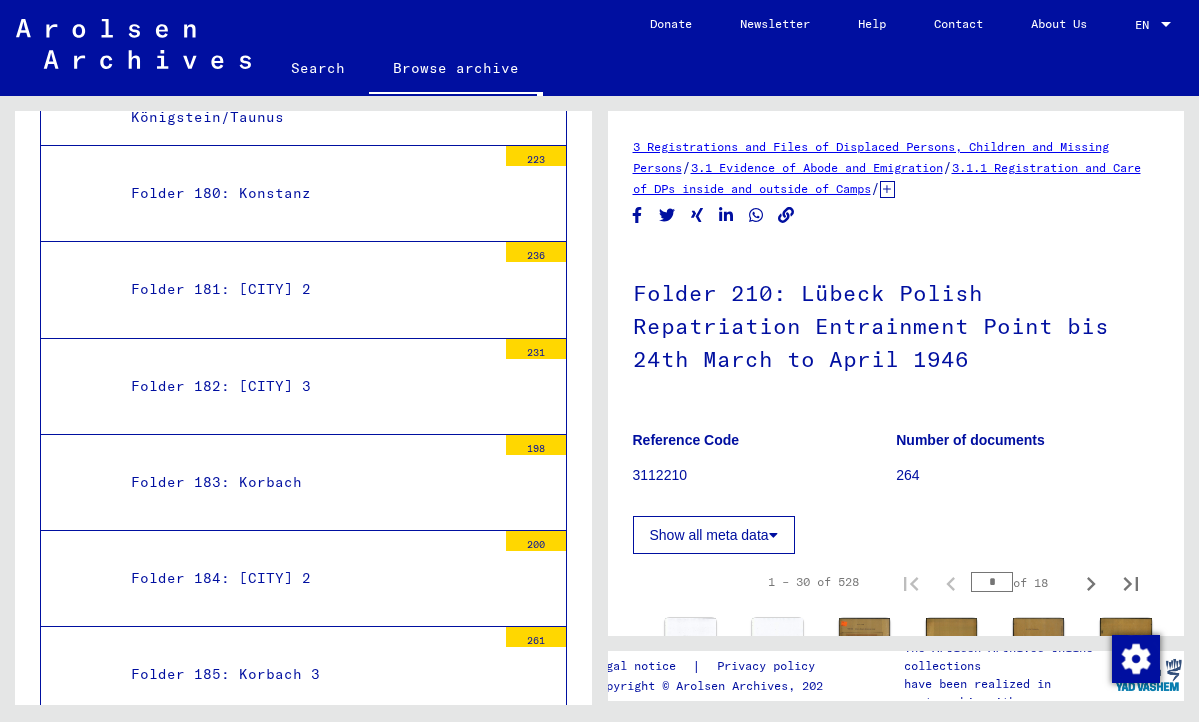 click on "Folder 207: Lübeck" at bounding box center [306, 2874] 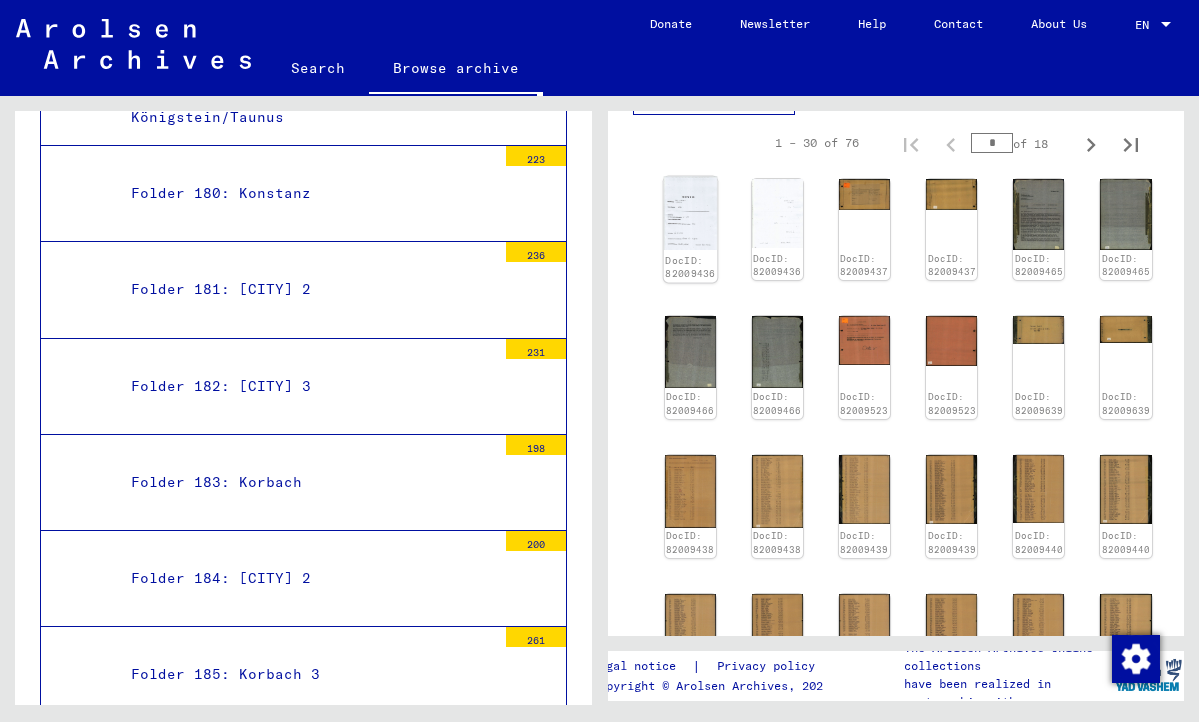 scroll, scrollTop: 374, scrollLeft: 0, axis: vertical 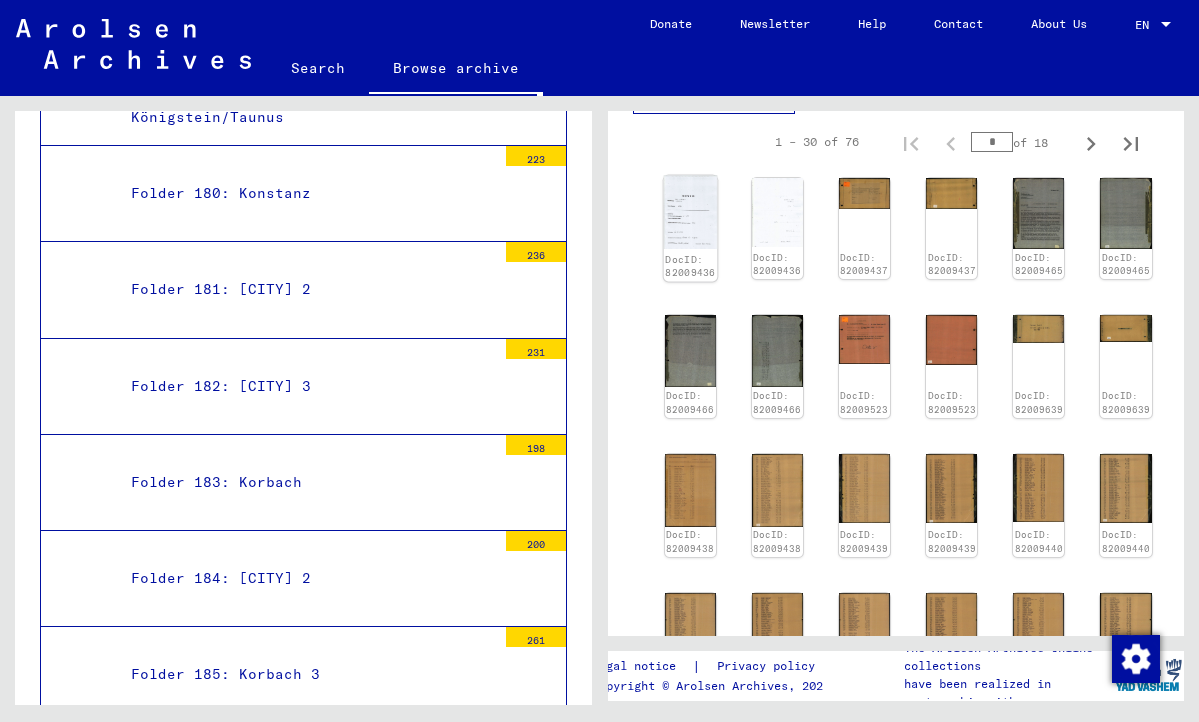 click 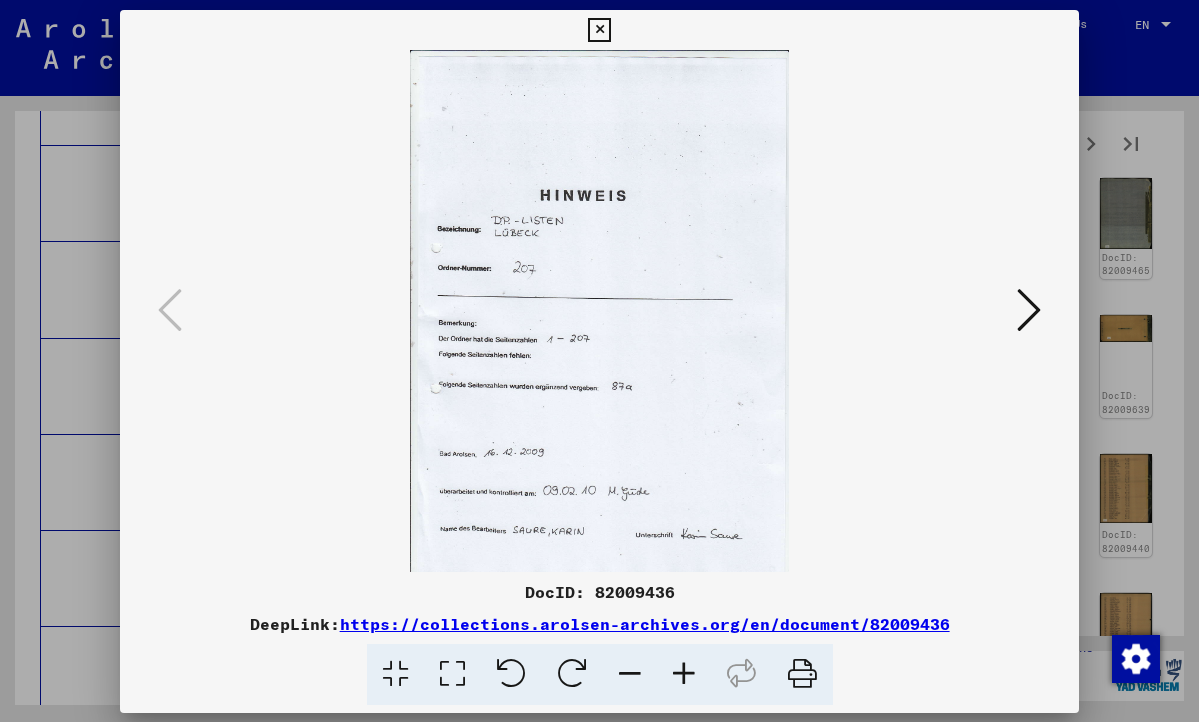 click at bounding box center [599, 311] 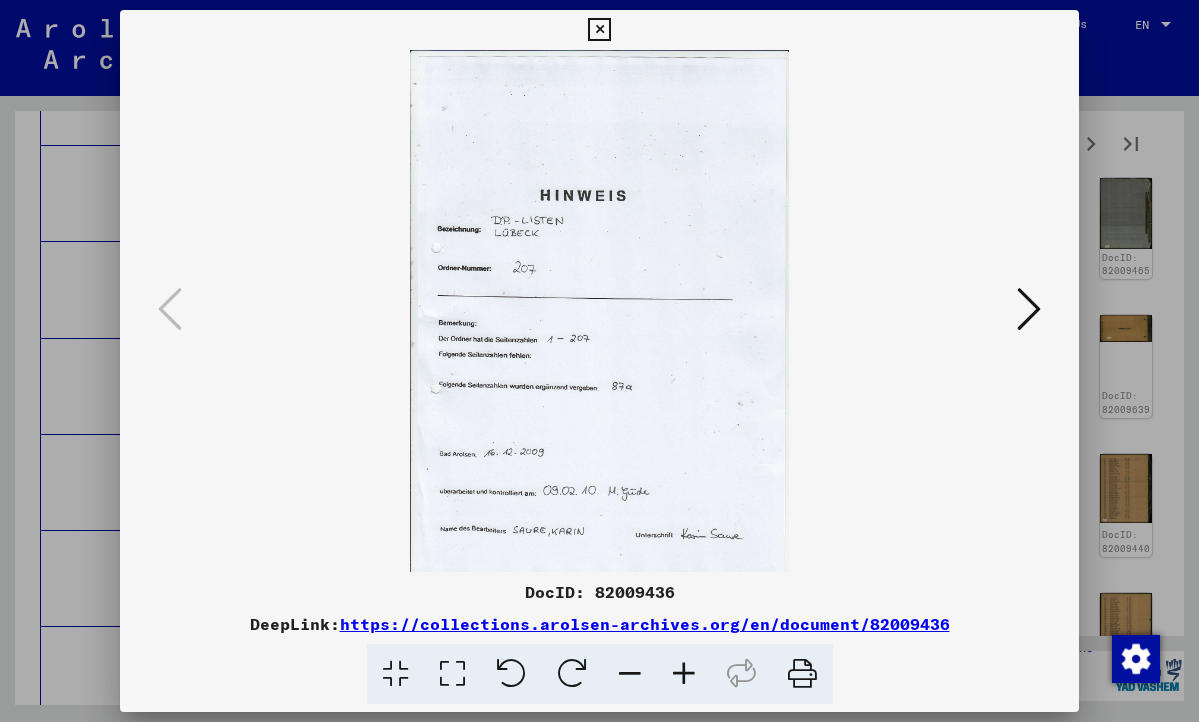 click at bounding box center (1029, 309) 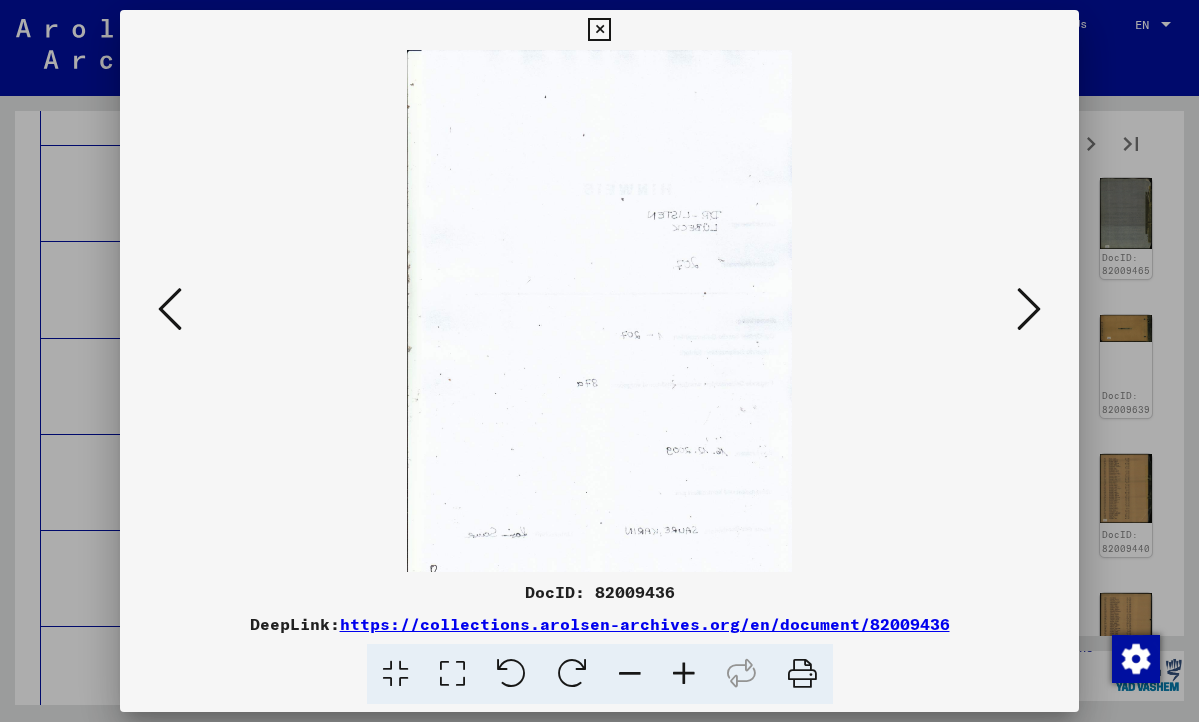 click at bounding box center (1029, 309) 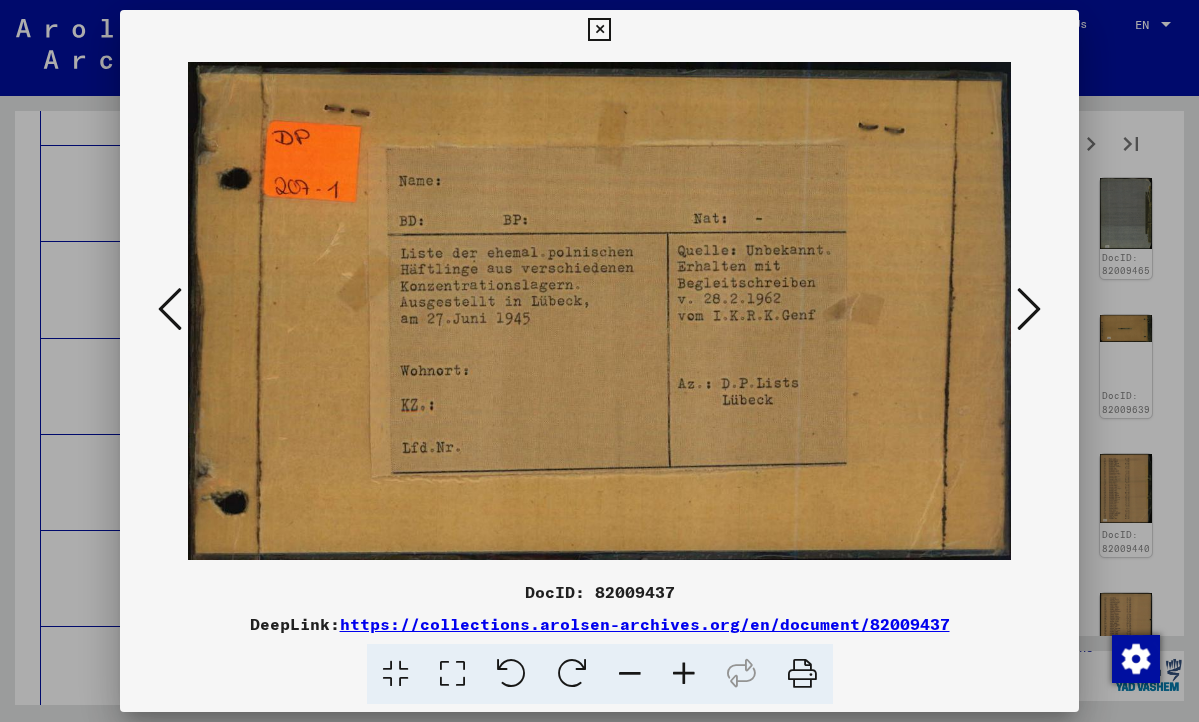 click at bounding box center (1029, 309) 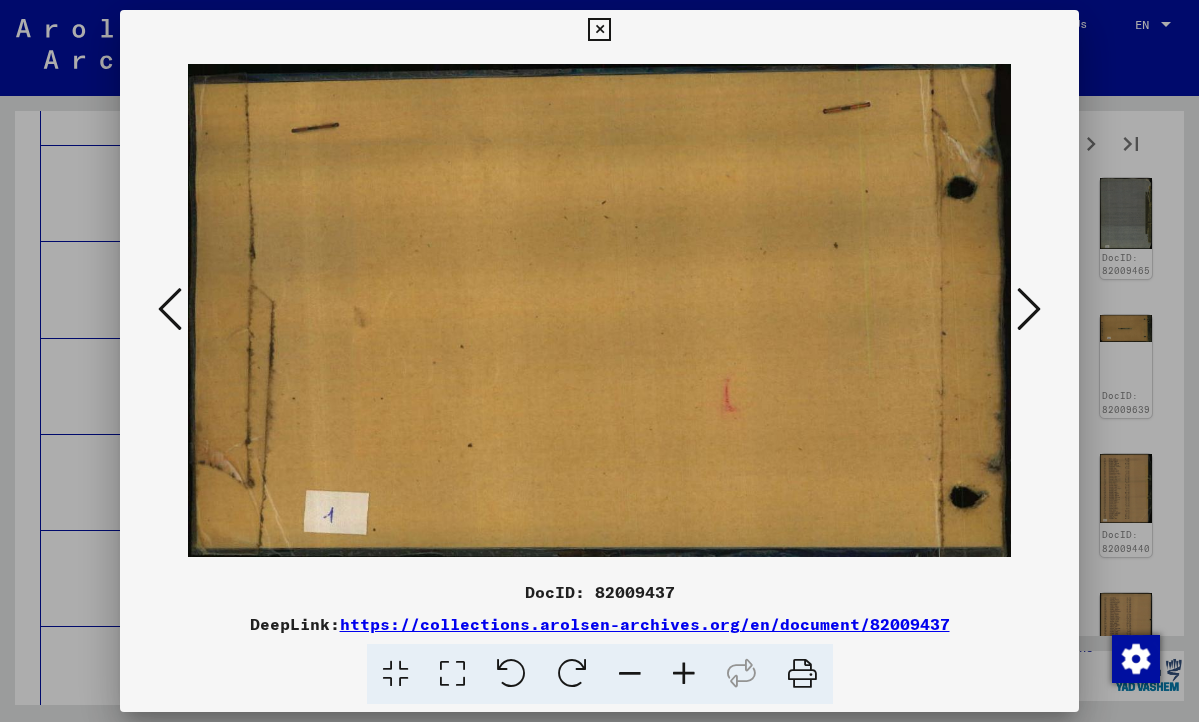 click at bounding box center [1029, 309] 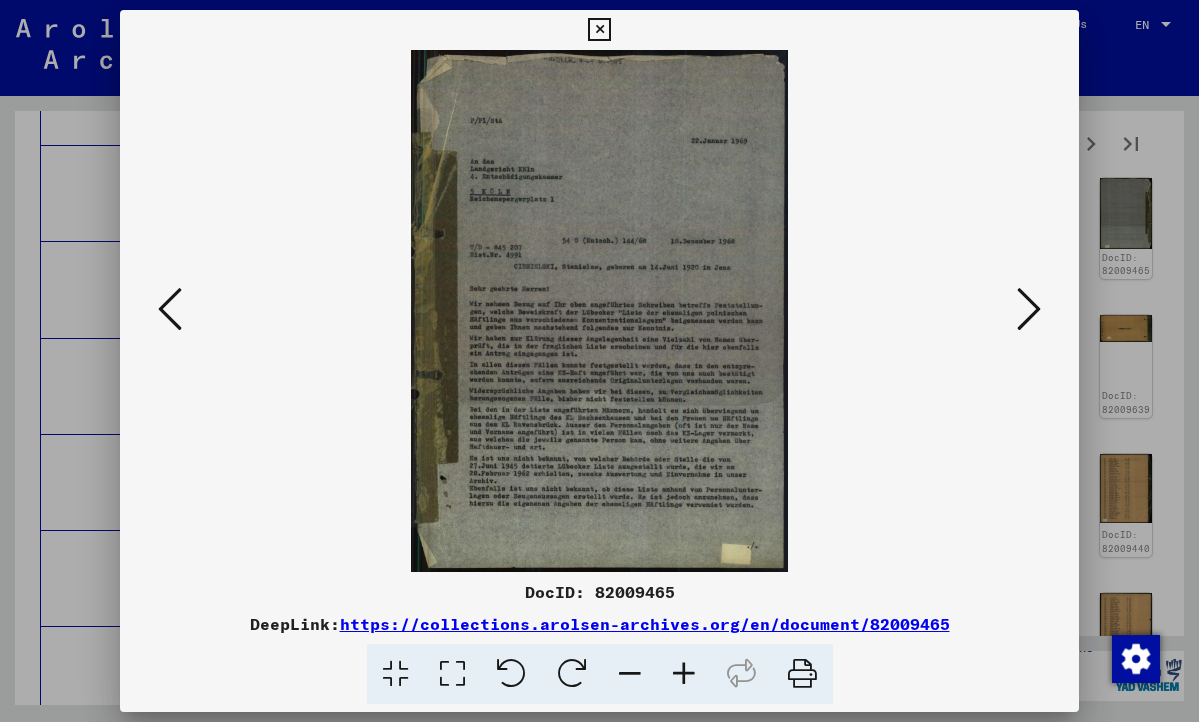 click at bounding box center [1029, 309] 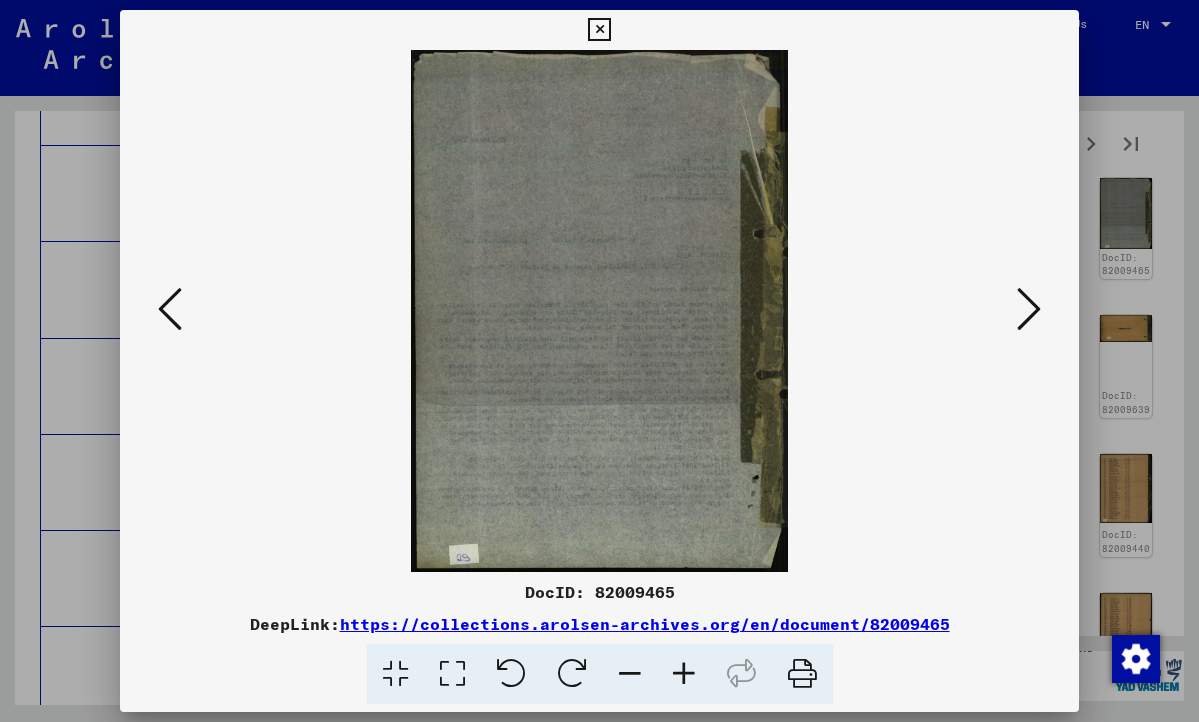 click at bounding box center (1029, 309) 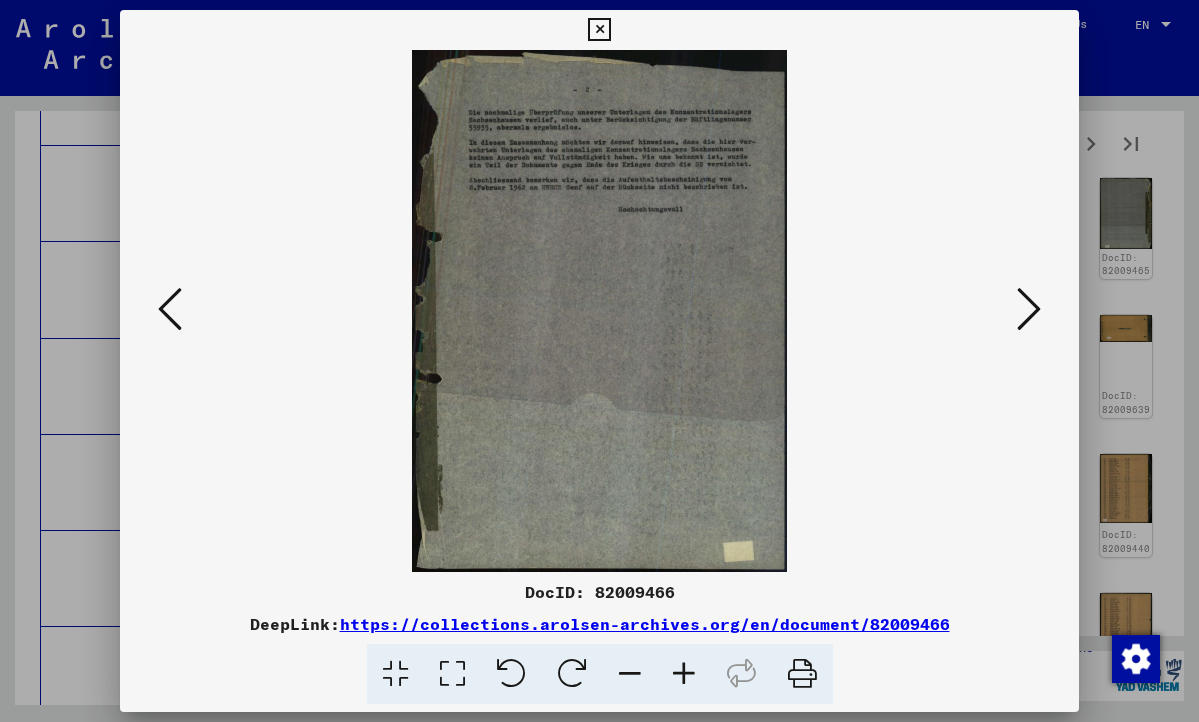 click at bounding box center [1029, 309] 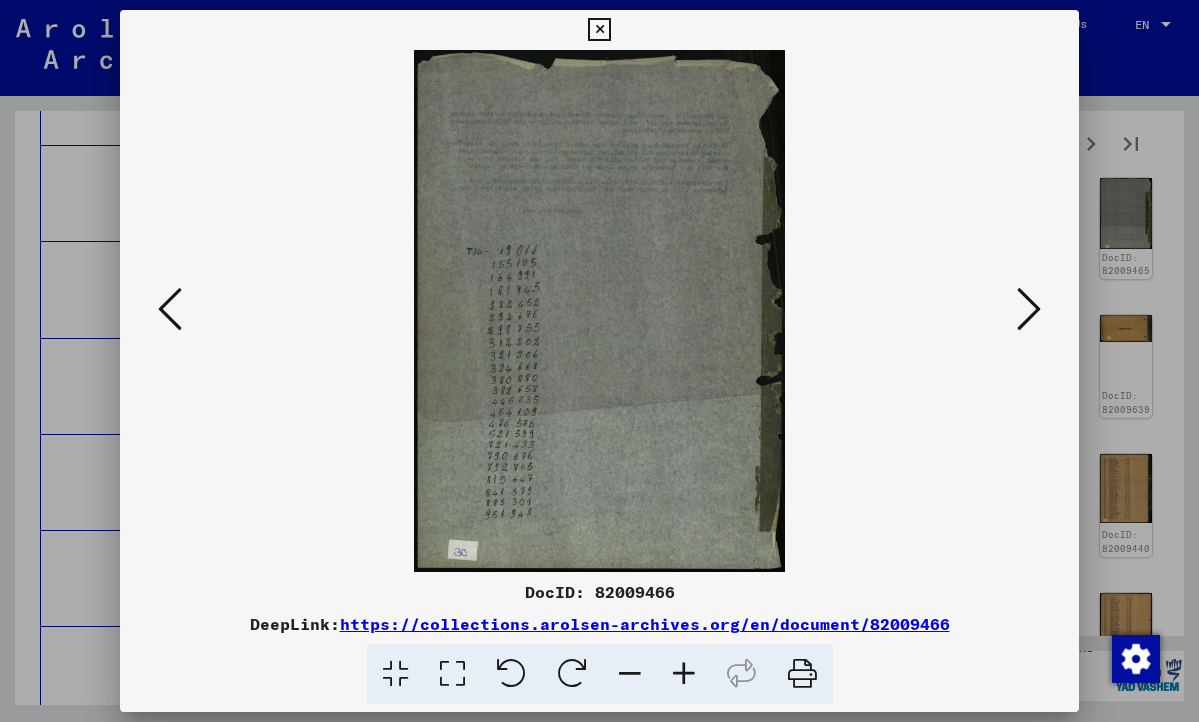 scroll, scrollTop: 0, scrollLeft: 0, axis: both 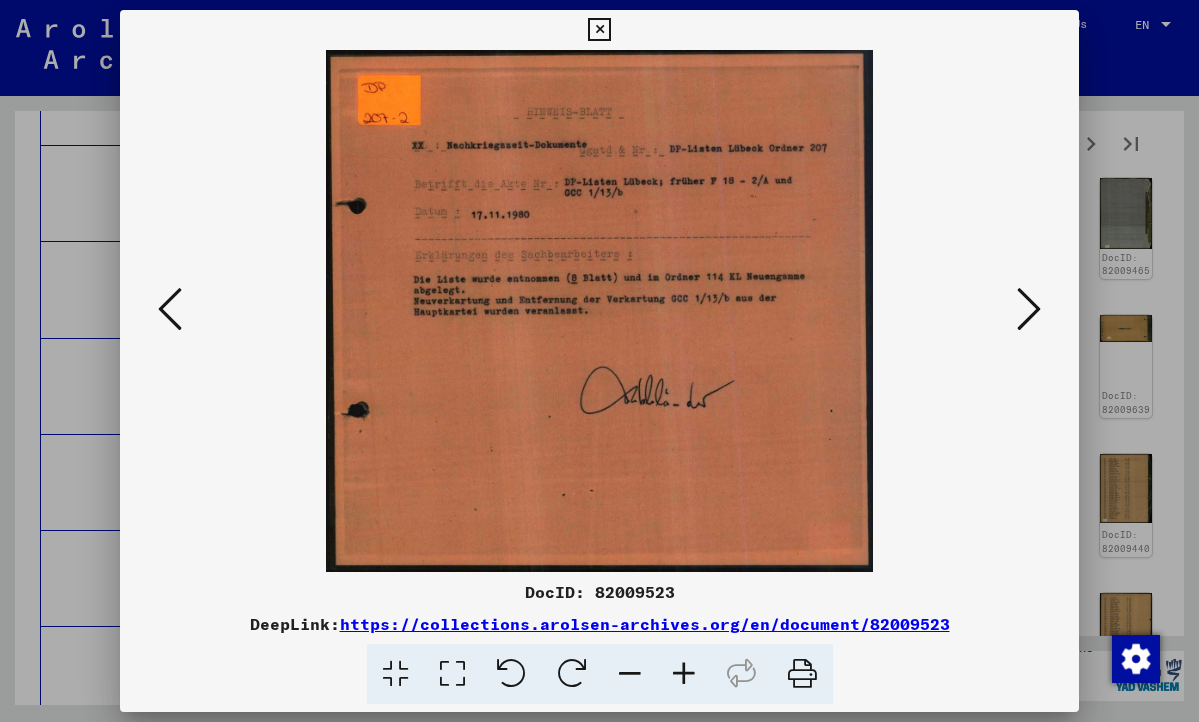 click at bounding box center (684, 674) 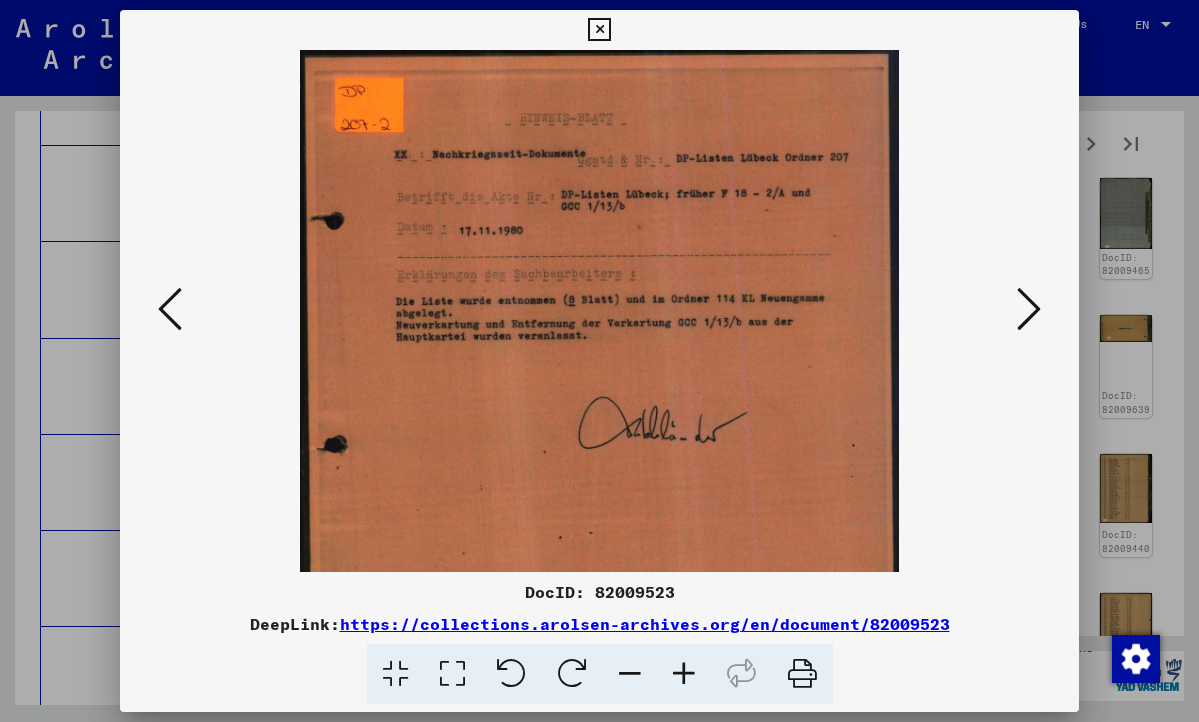 click at bounding box center [684, 674] 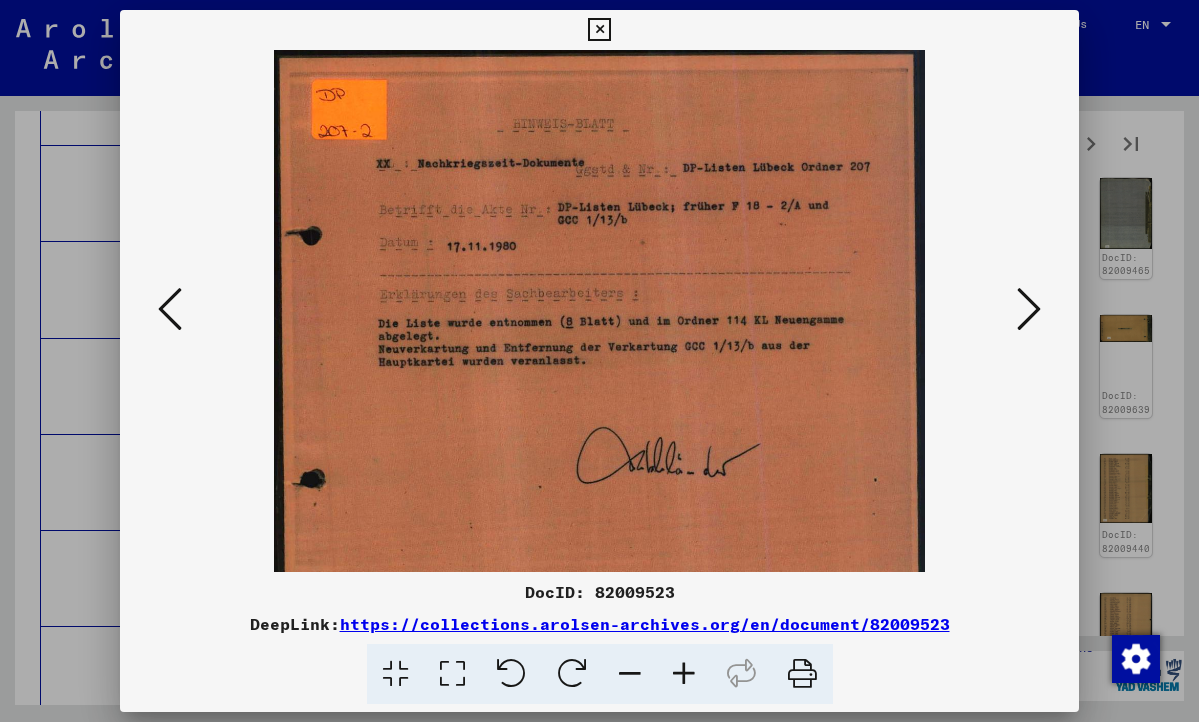 click at bounding box center (684, 674) 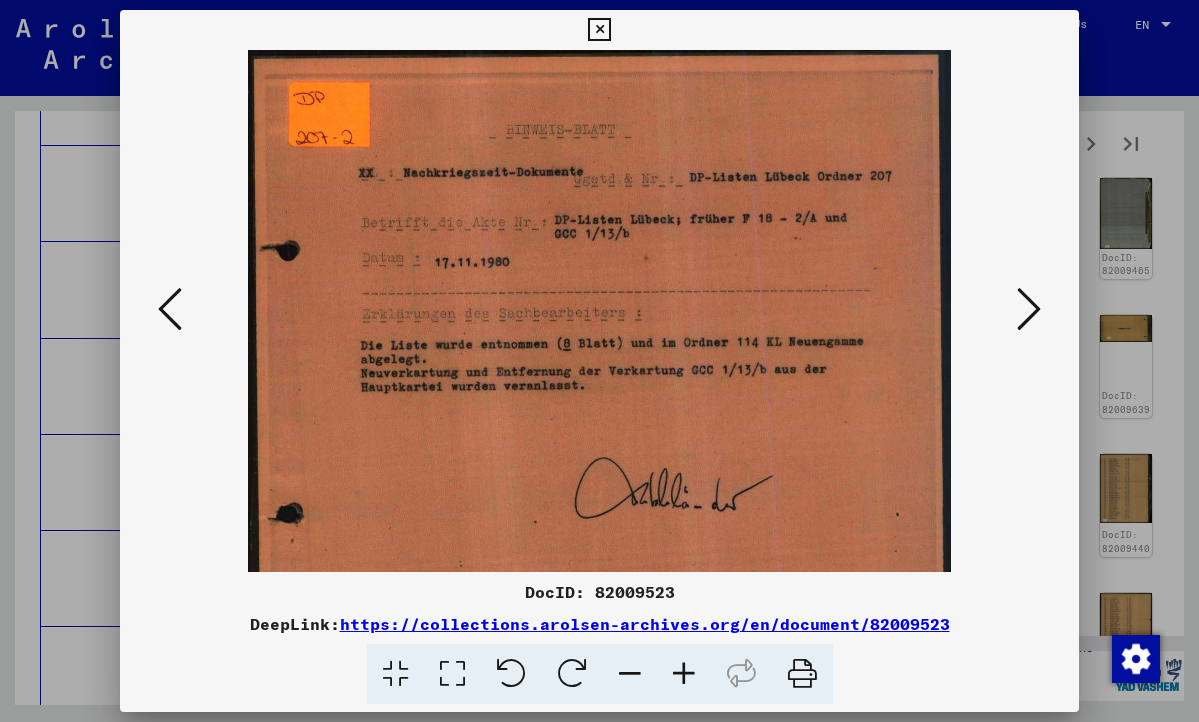 click at bounding box center [684, 674] 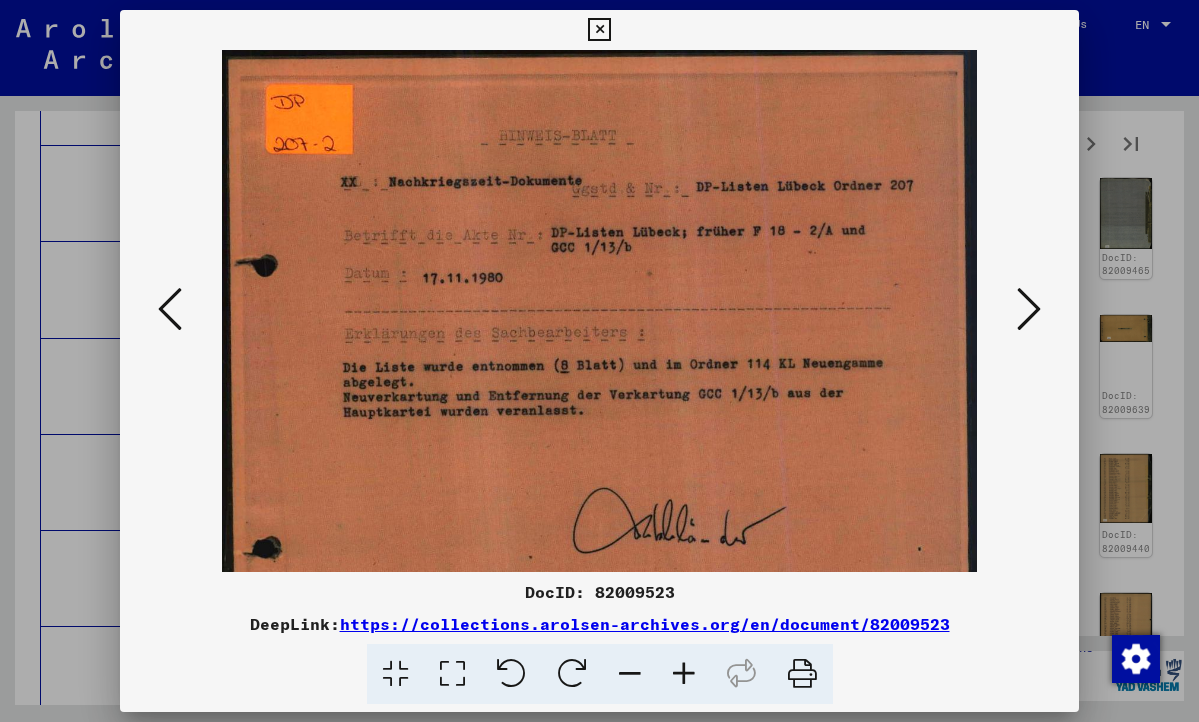 click at bounding box center [684, 674] 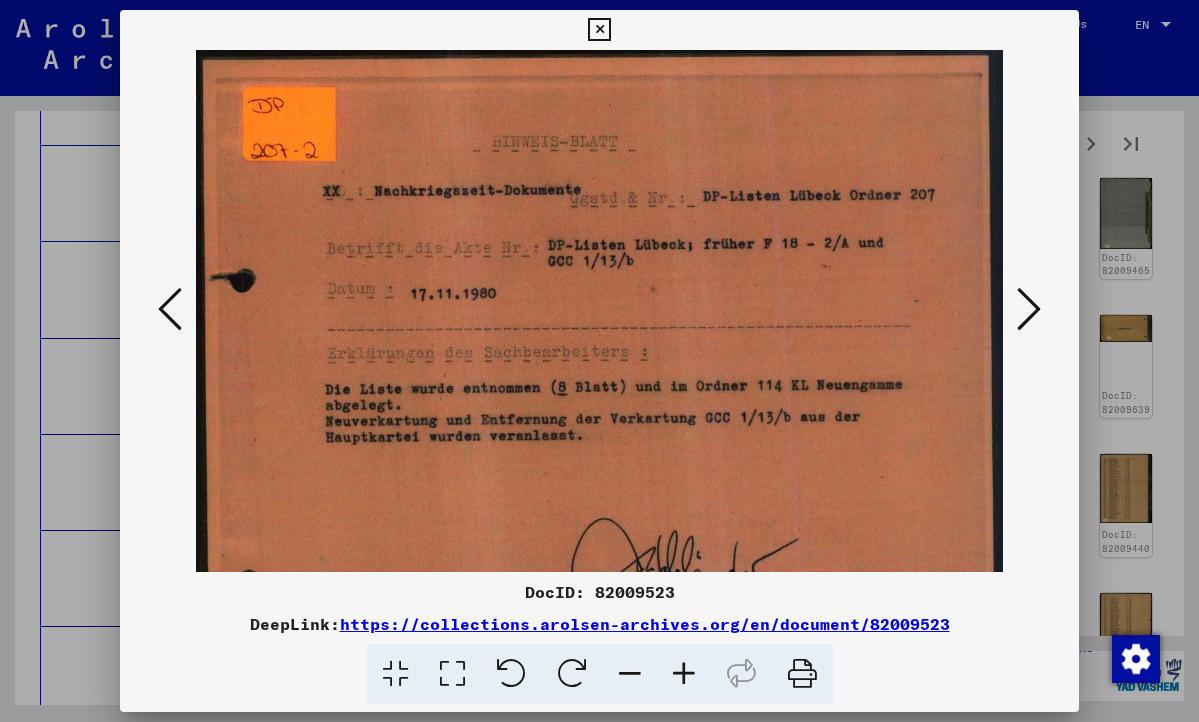 click at bounding box center (1029, 309) 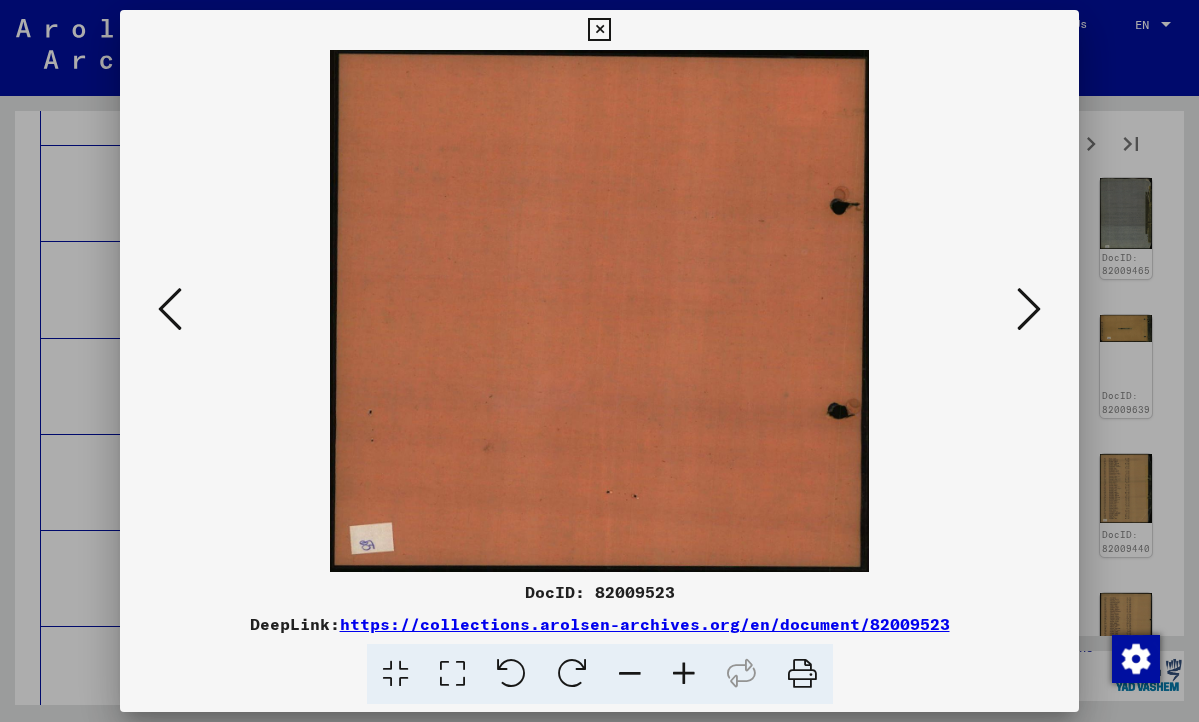 click at bounding box center (1029, 309) 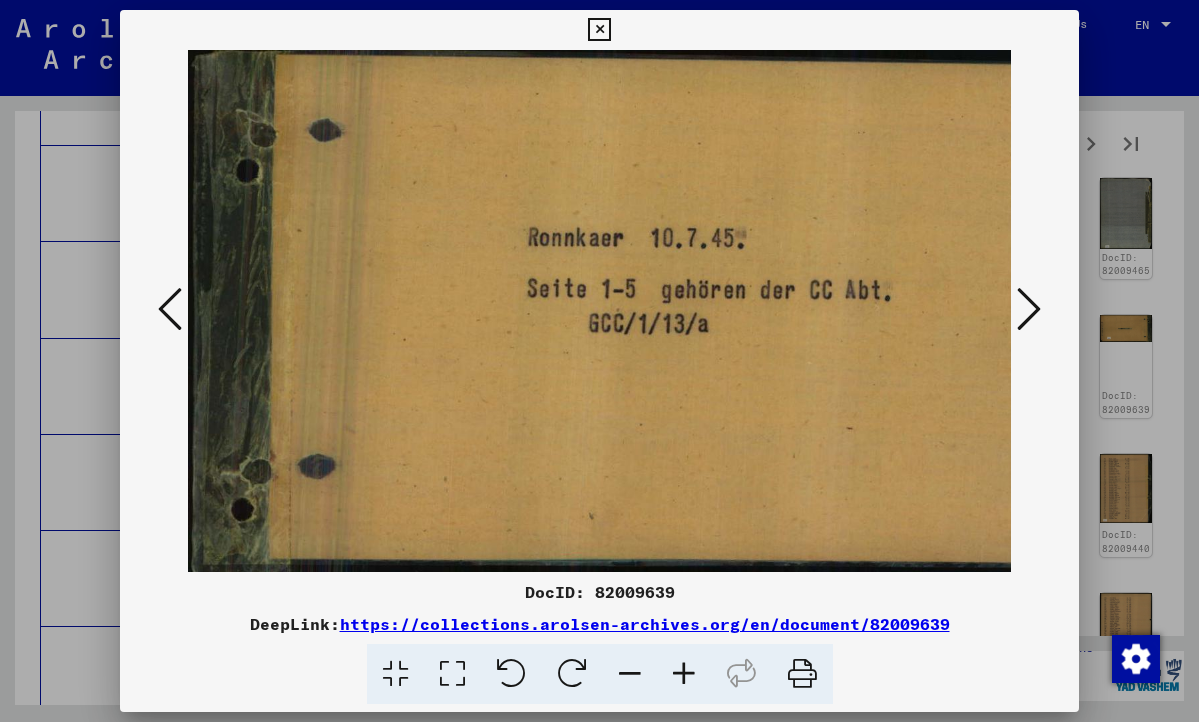 click at bounding box center [1029, 309] 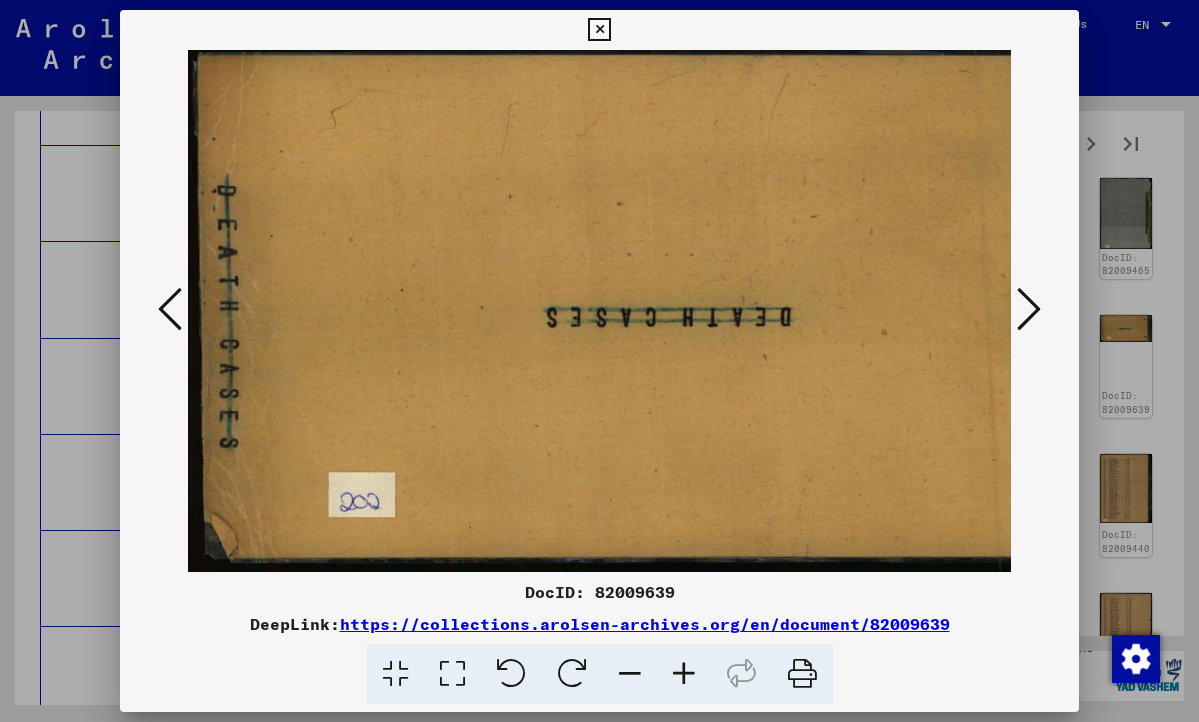 click at bounding box center (1029, 309) 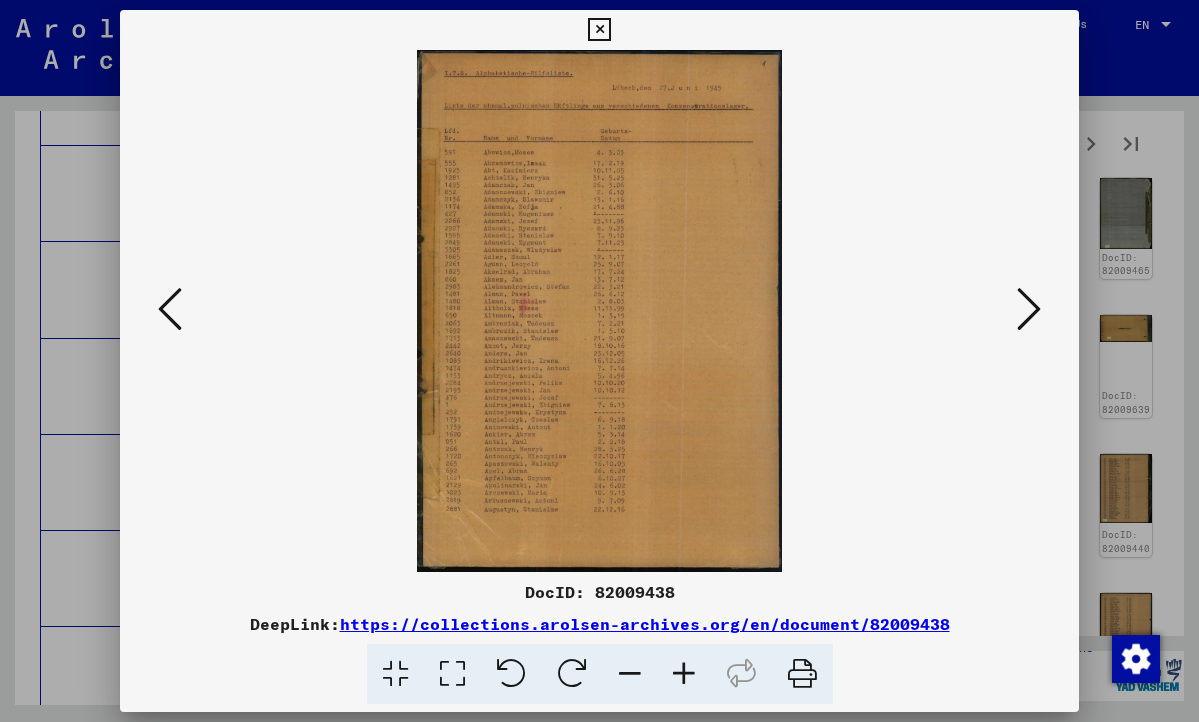 click at bounding box center (684, 674) 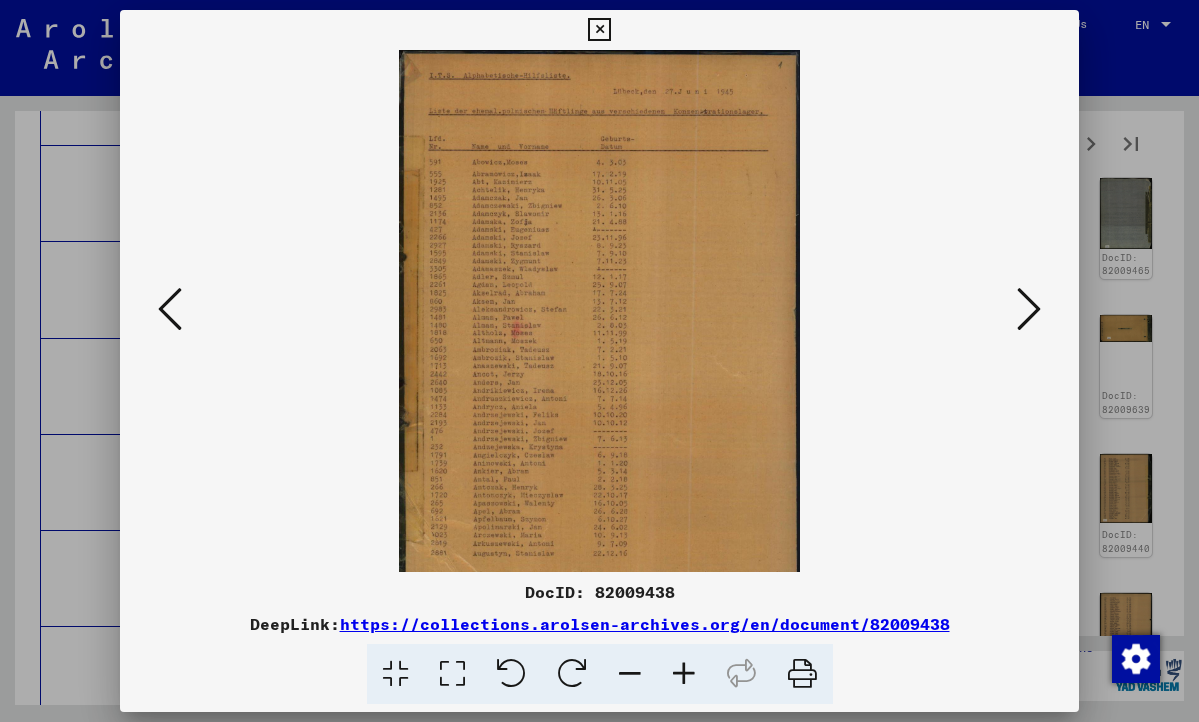 click at bounding box center [684, 674] 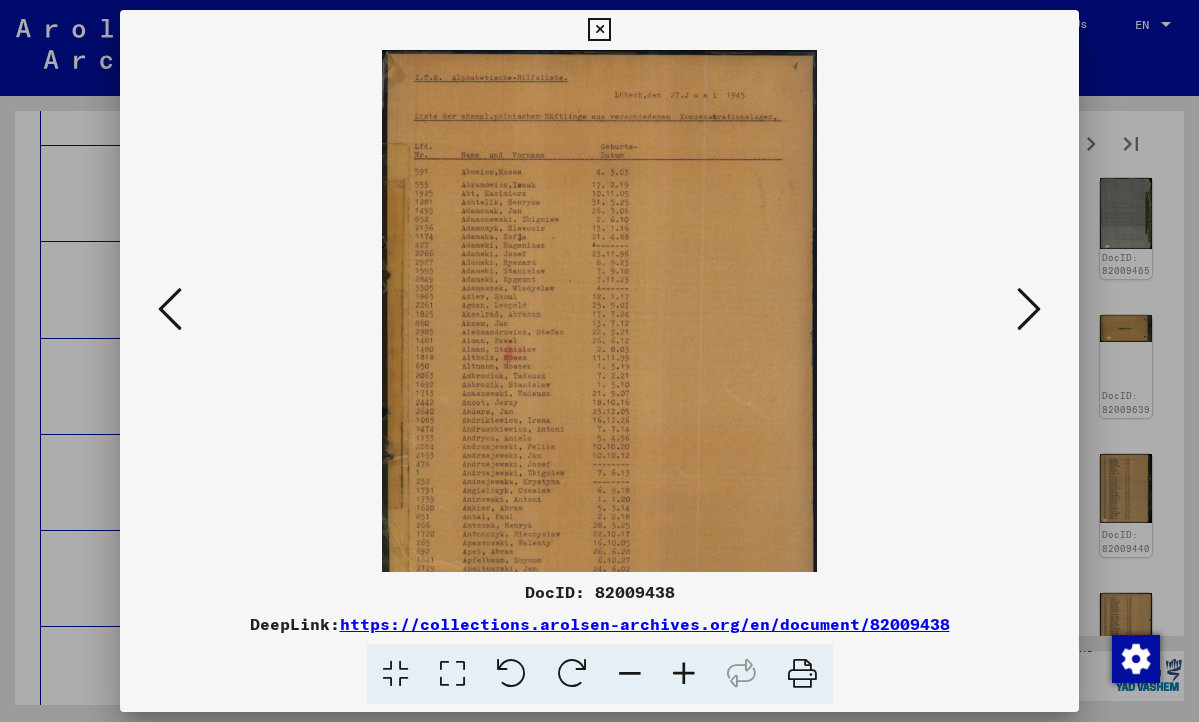 click at bounding box center (684, 674) 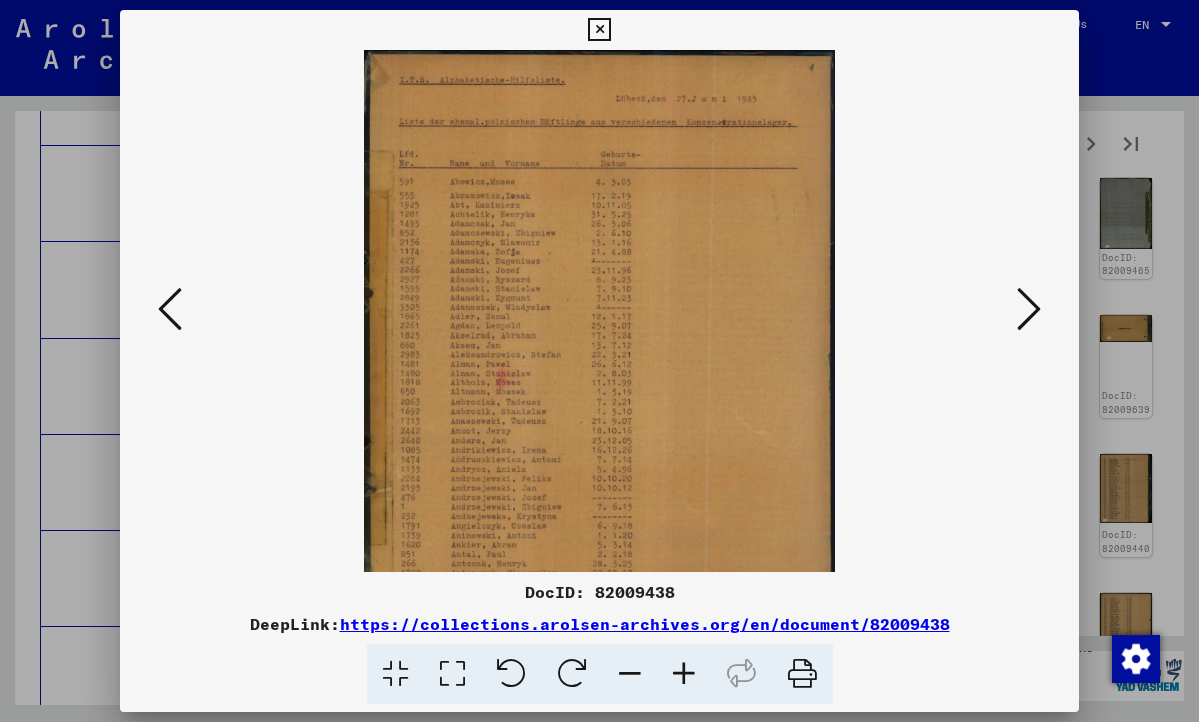 click at bounding box center (684, 674) 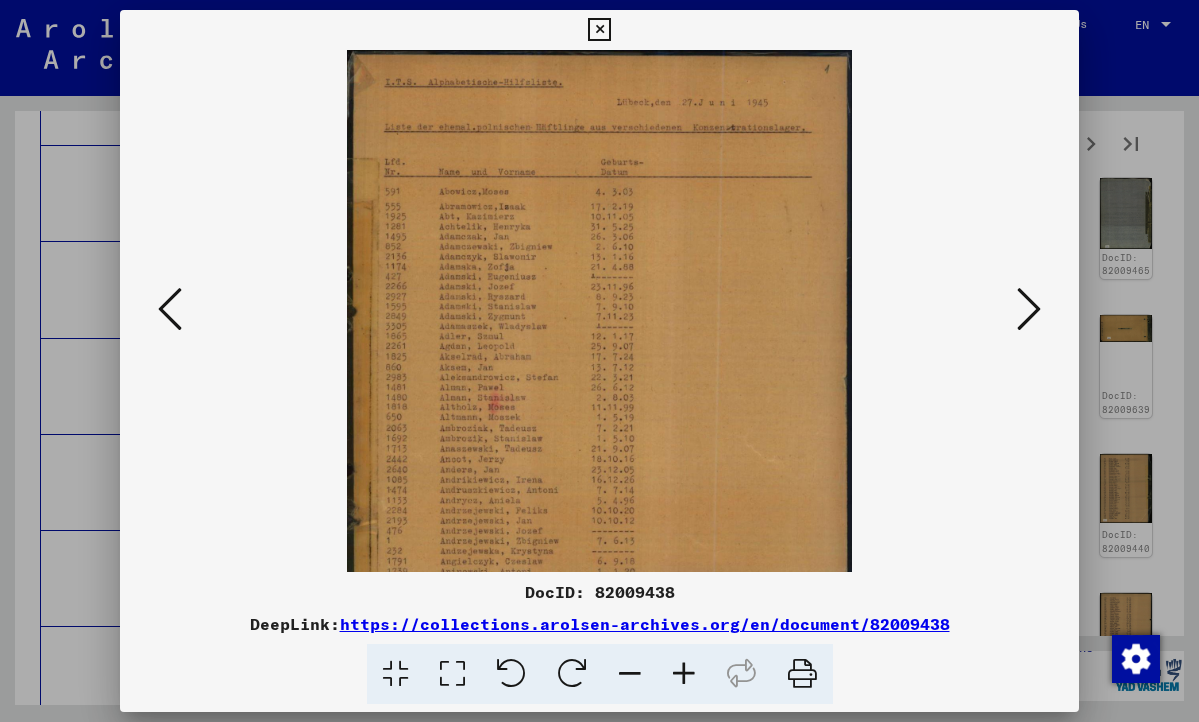 click at bounding box center (684, 674) 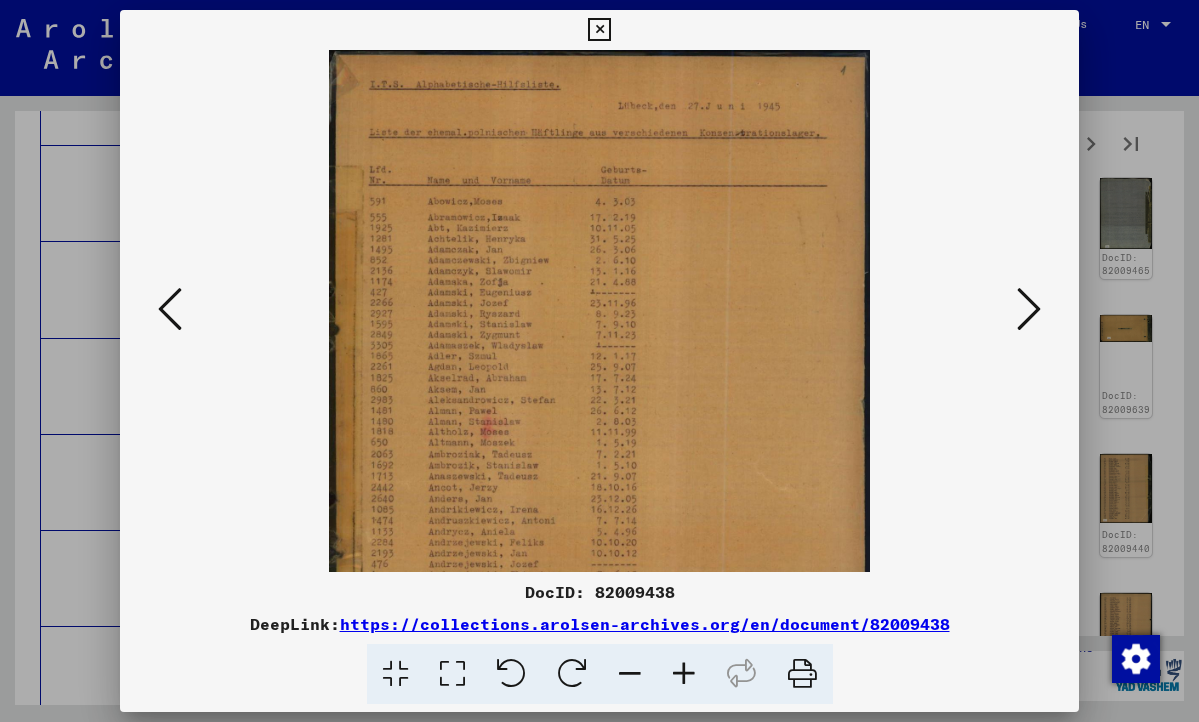 click at bounding box center (684, 674) 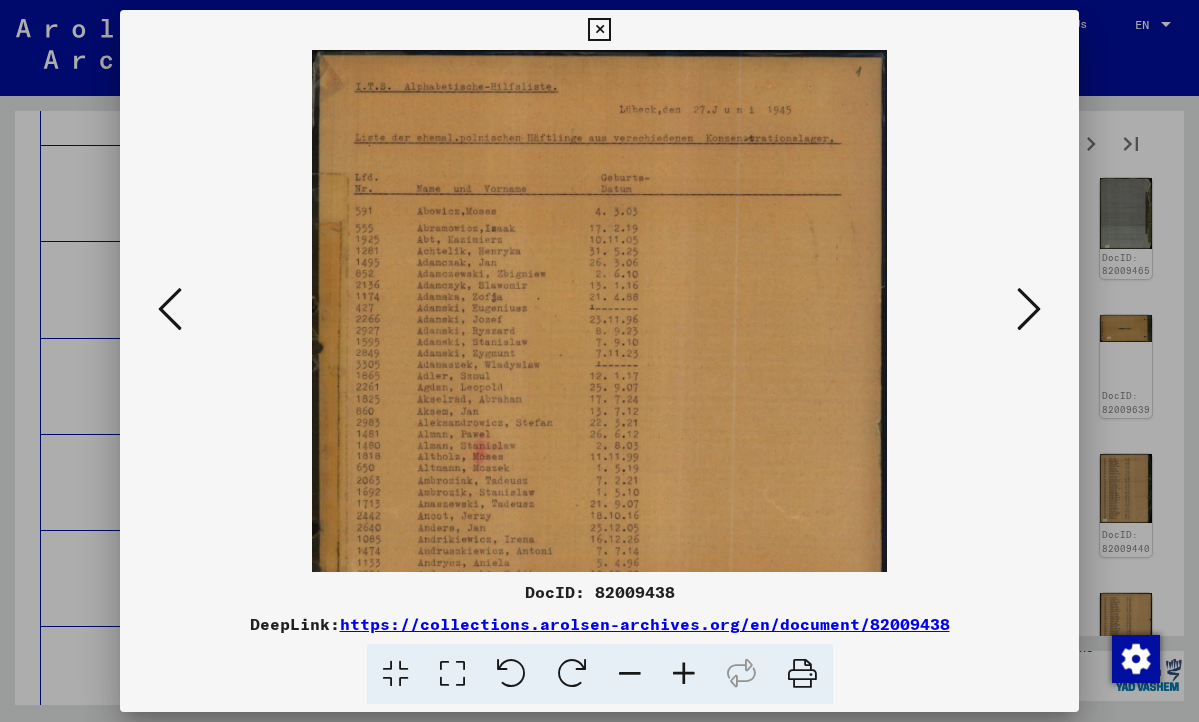 click at bounding box center [684, 674] 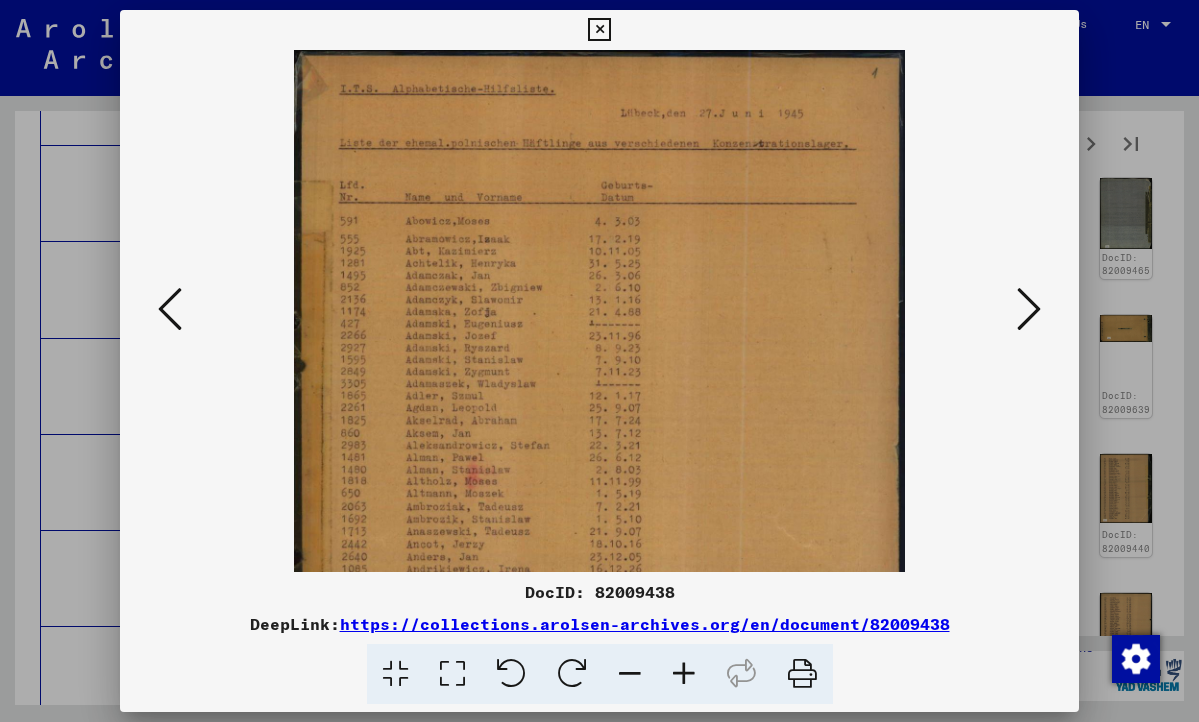 click at bounding box center [684, 674] 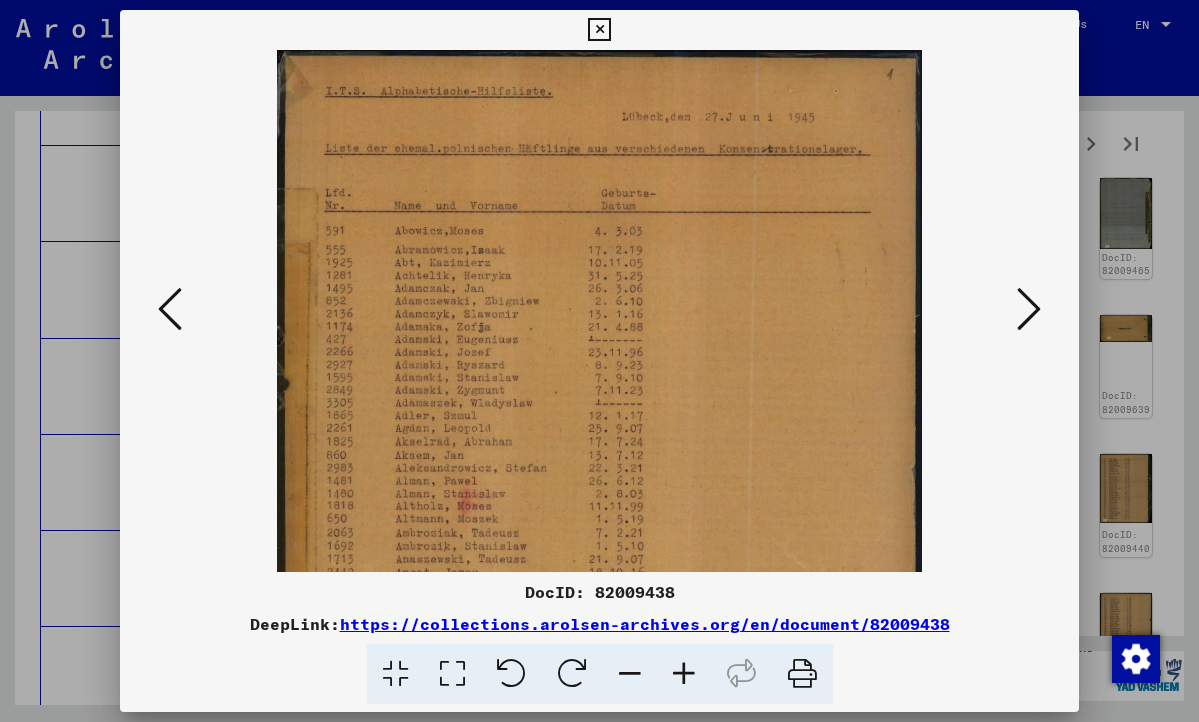 click at bounding box center [684, 674] 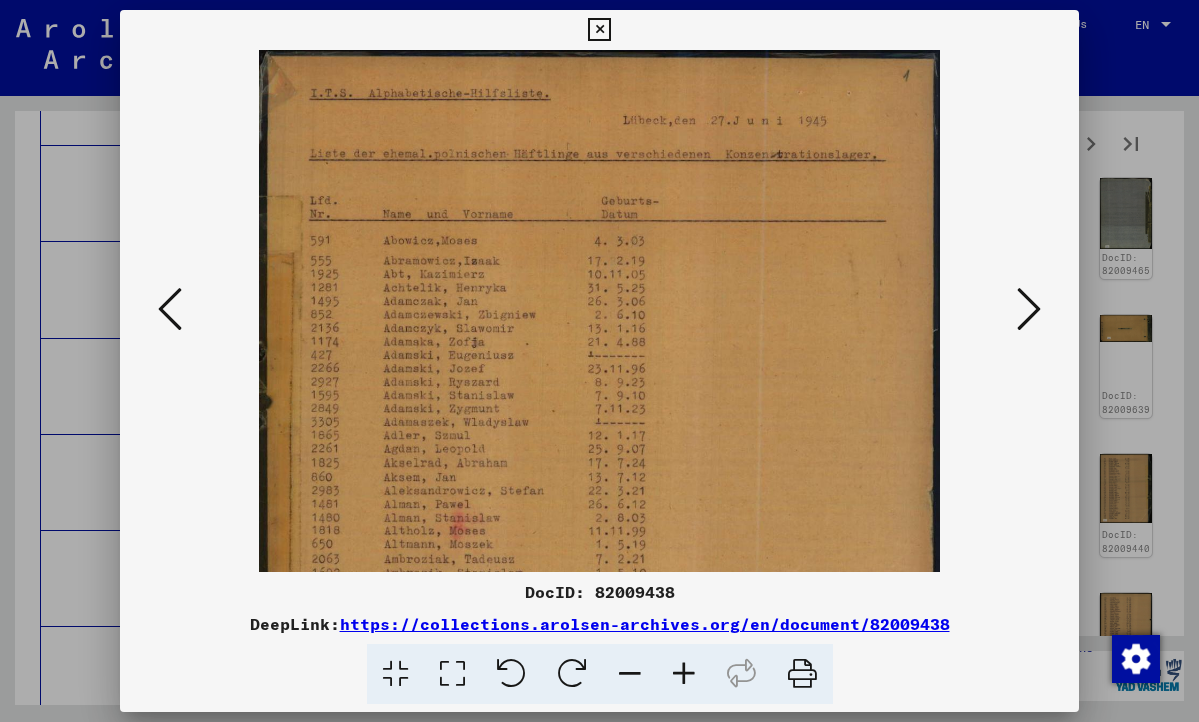 click at bounding box center [684, 674] 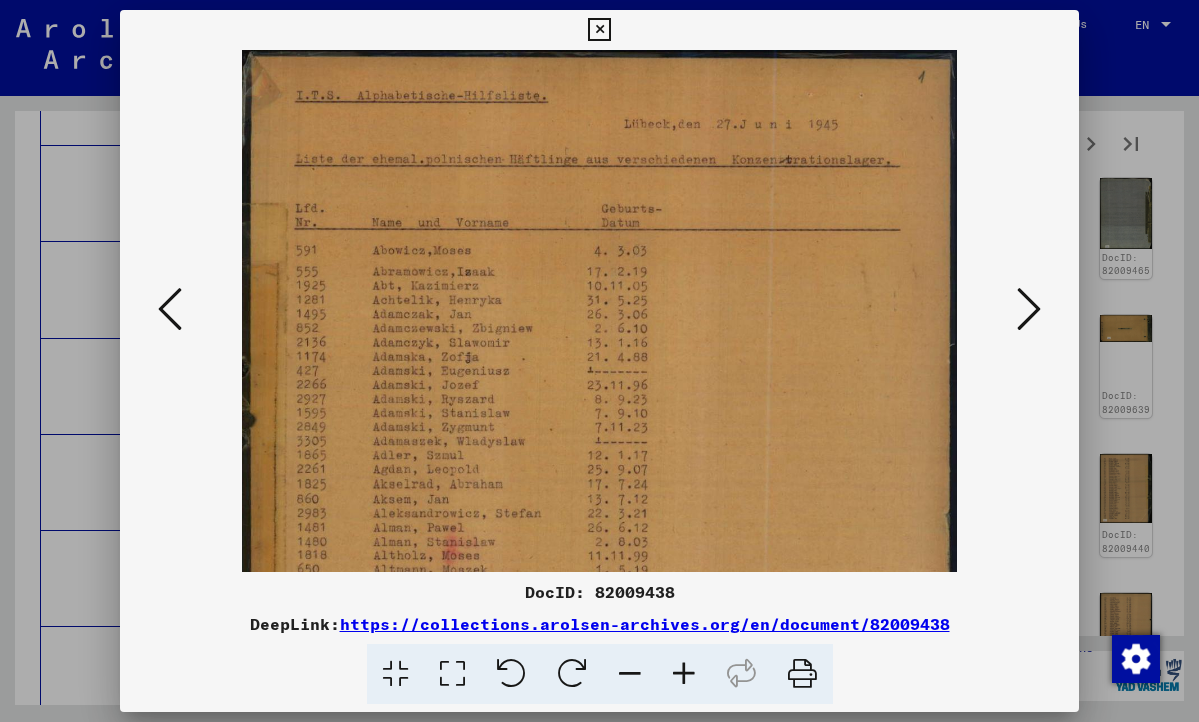 click at bounding box center [684, 674] 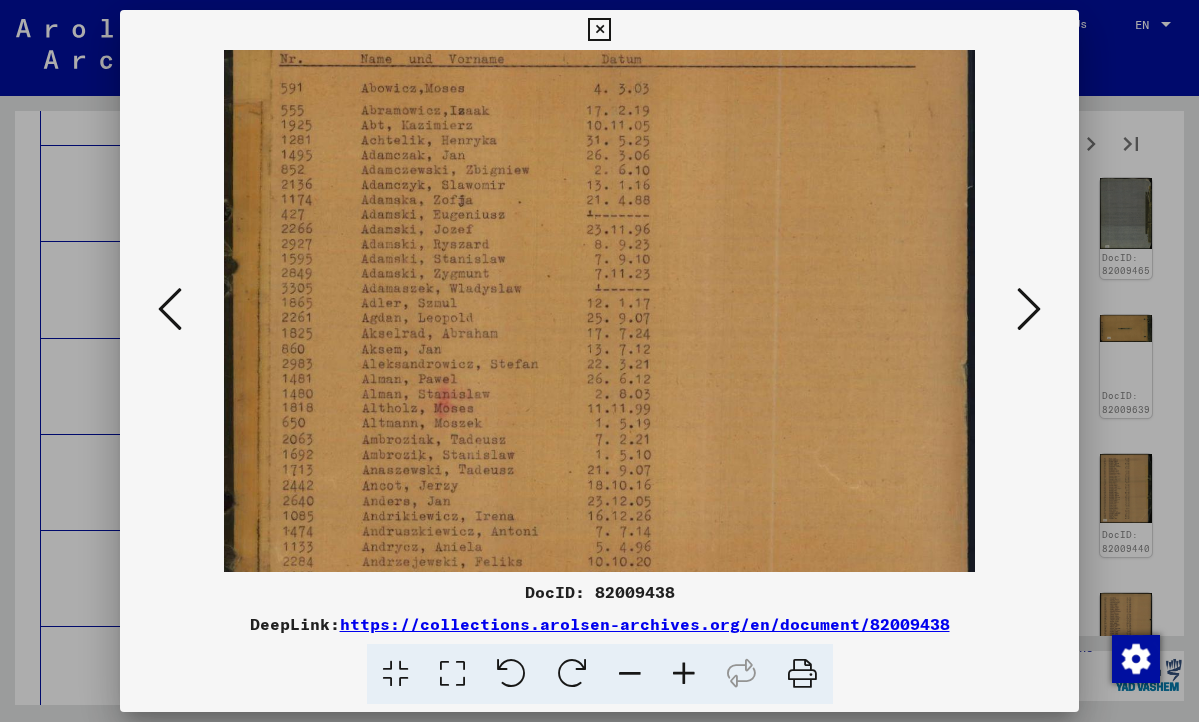 scroll, scrollTop: 210, scrollLeft: 0, axis: vertical 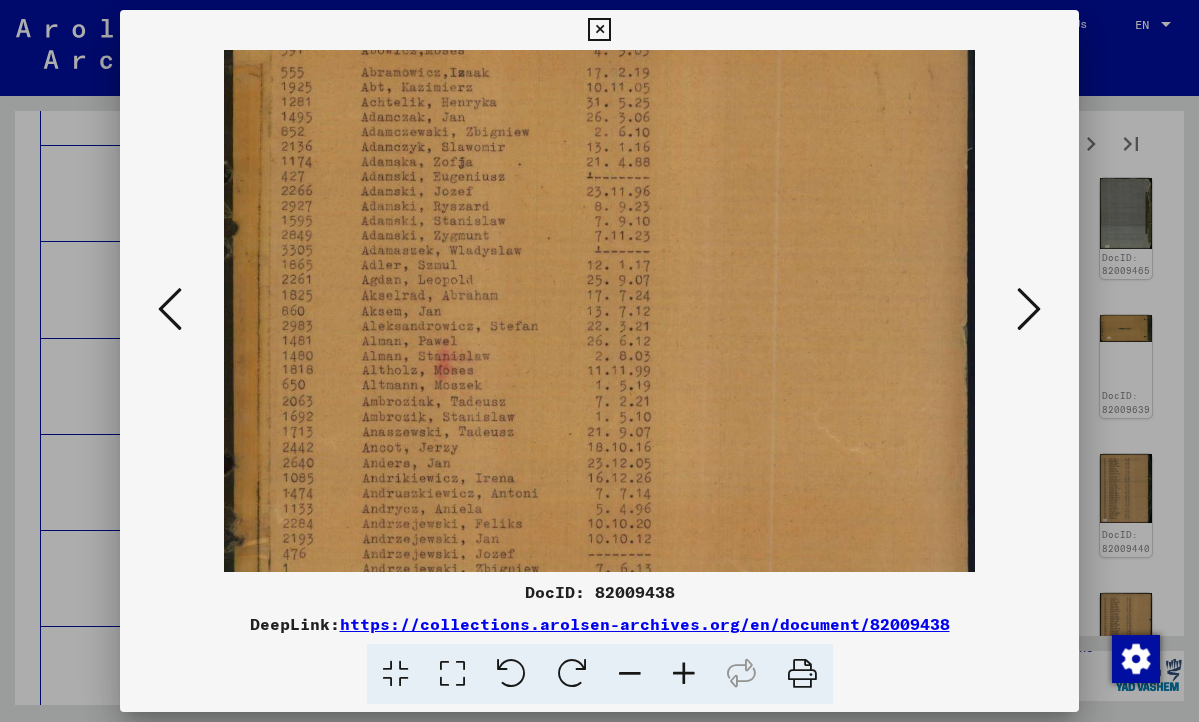 drag, startPoint x: 447, startPoint y: 479, endPoint x: 455, endPoint y: 269, distance: 210.15233 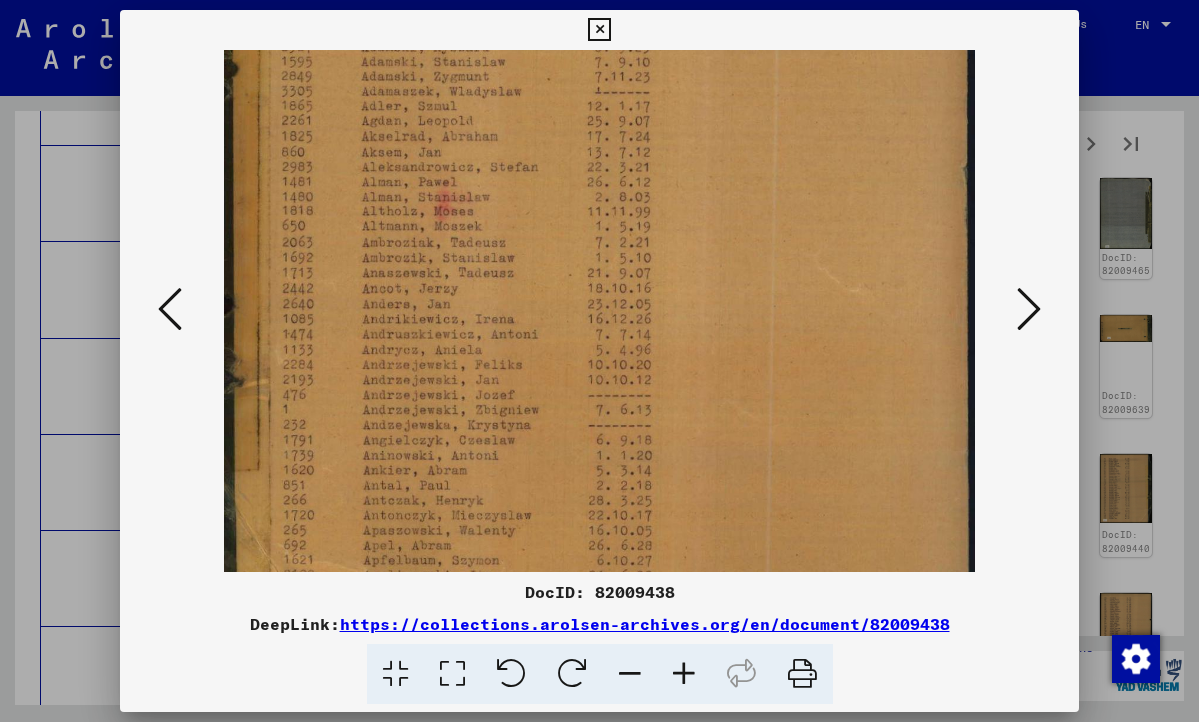 scroll, scrollTop: 369, scrollLeft: 0, axis: vertical 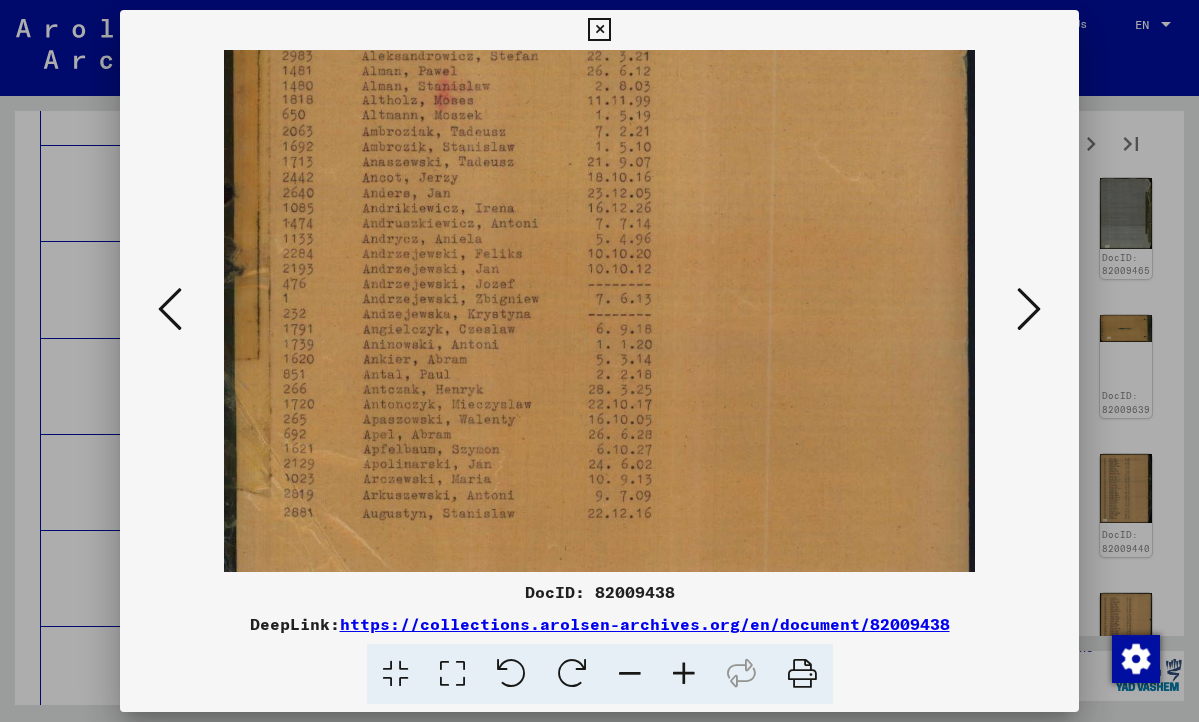 drag, startPoint x: 559, startPoint y: 408, endPoint x: 559, endPoint y: 297, distance: 111 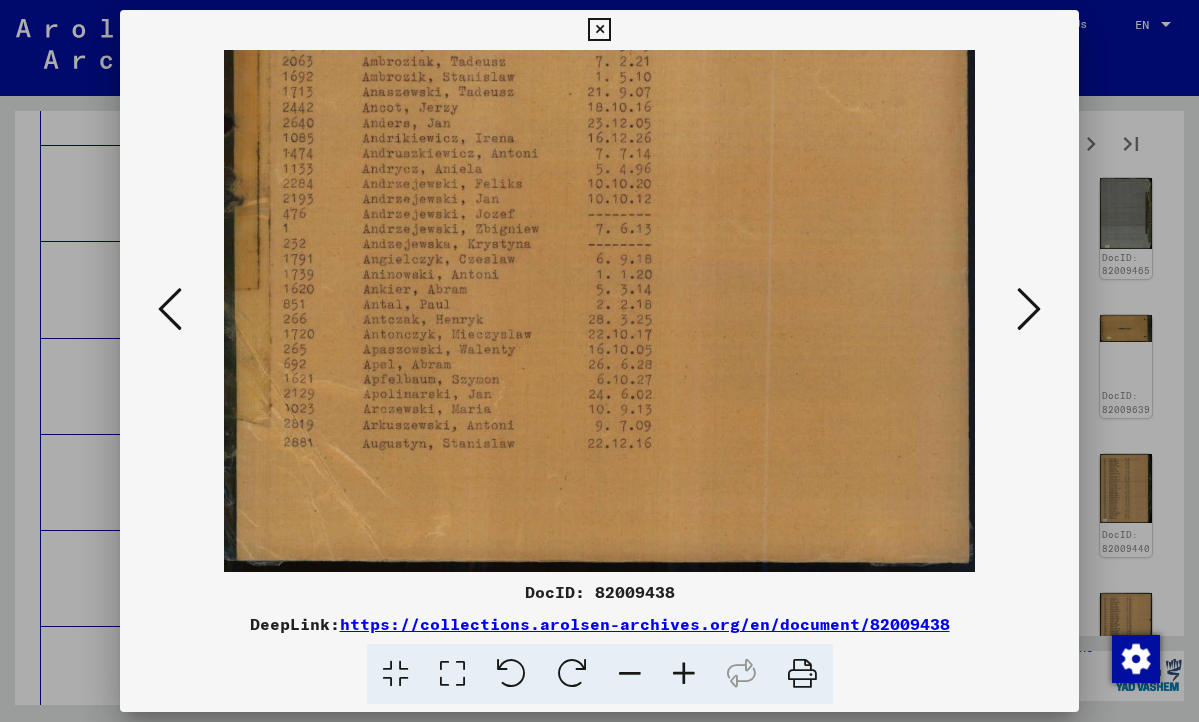drag, startPoint x: 736, startPoint y: 451, endPoint x: 746, endPoint y: 198, distance: 253.19756 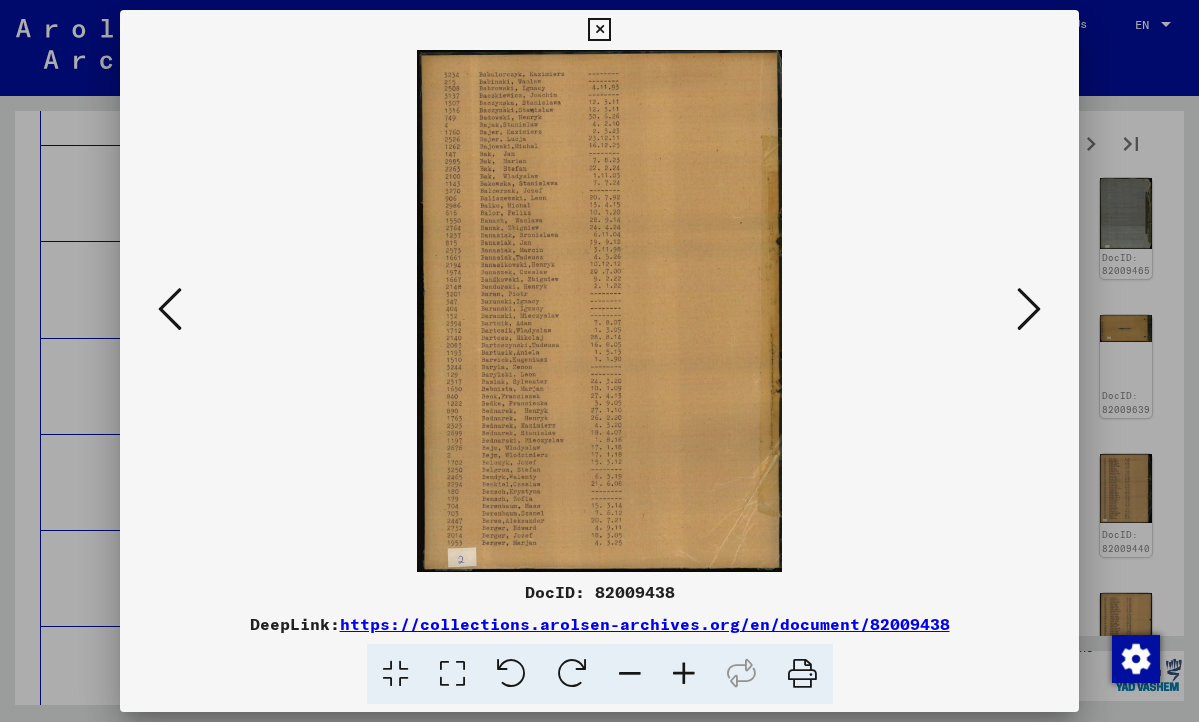scroll, scrollTop: 0, scrollLeft: 0, axis: both 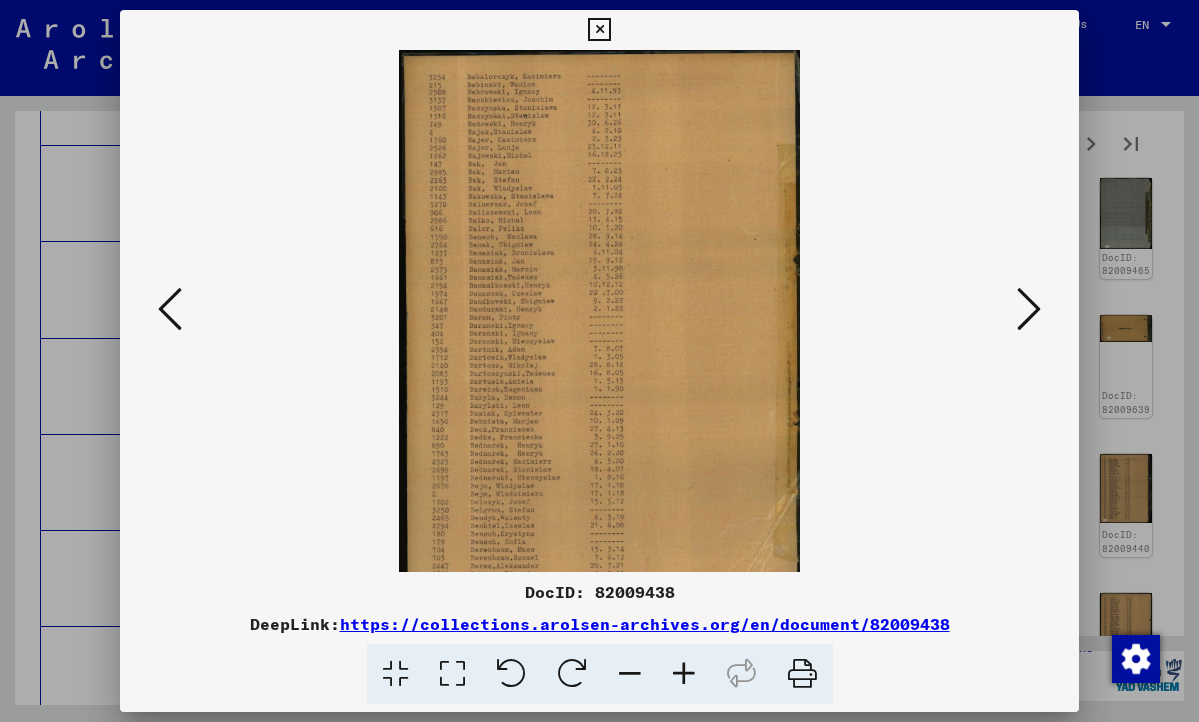 click at bounding box center (684, 674) 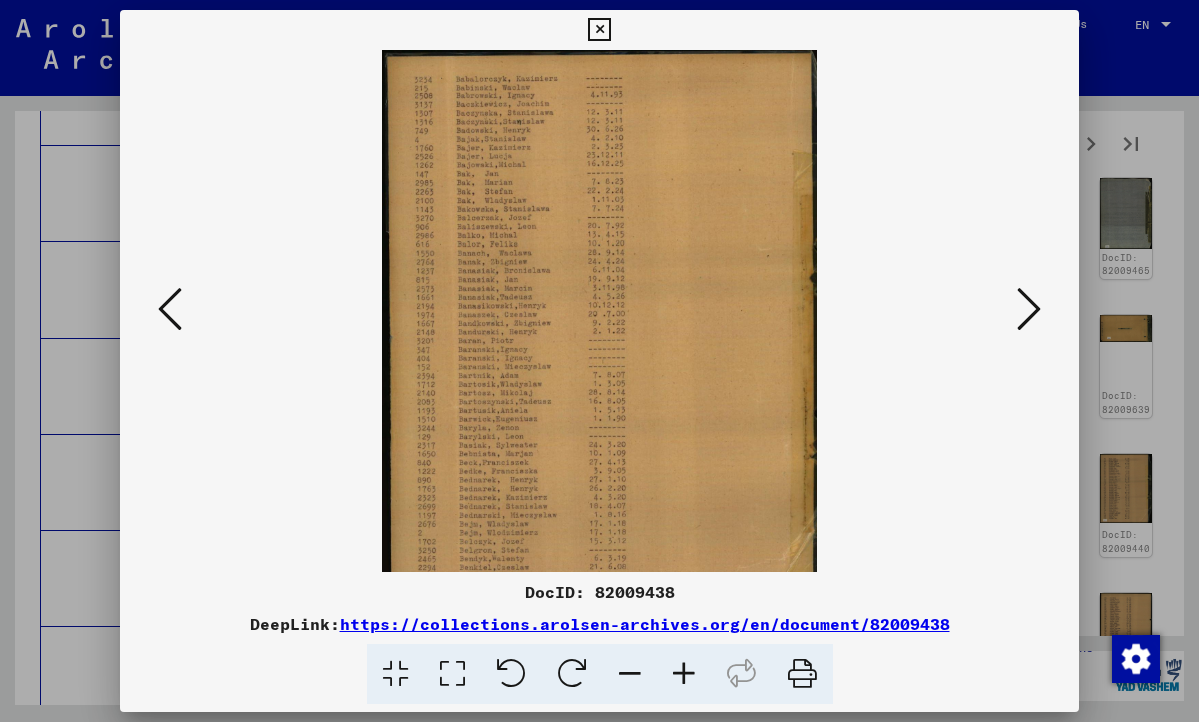 click at bounding box center [684, 674] 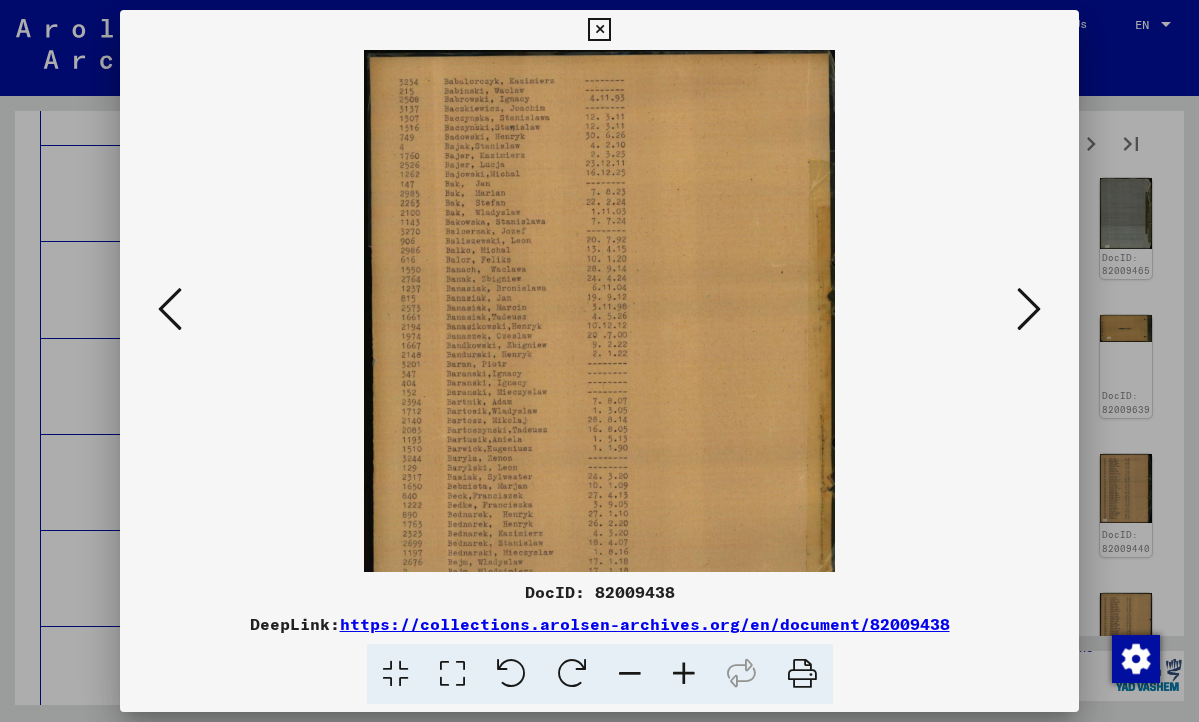 click at bounding box center [684, 674] 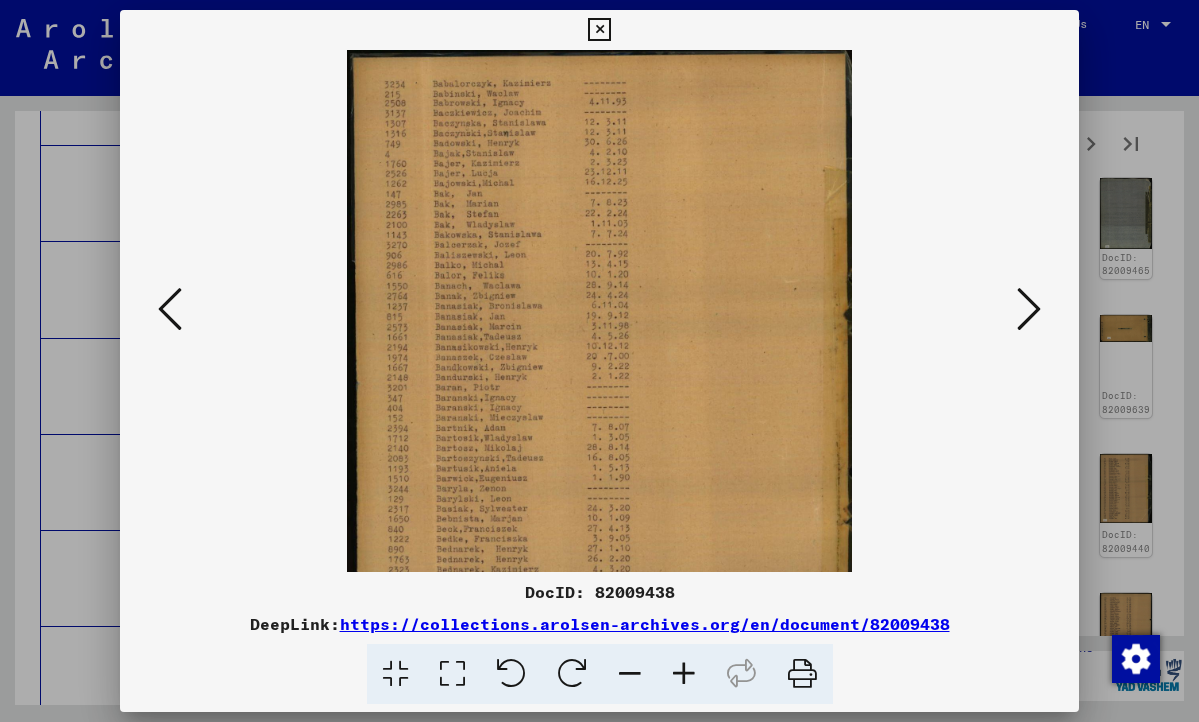 click at bounding box center [684, 674] 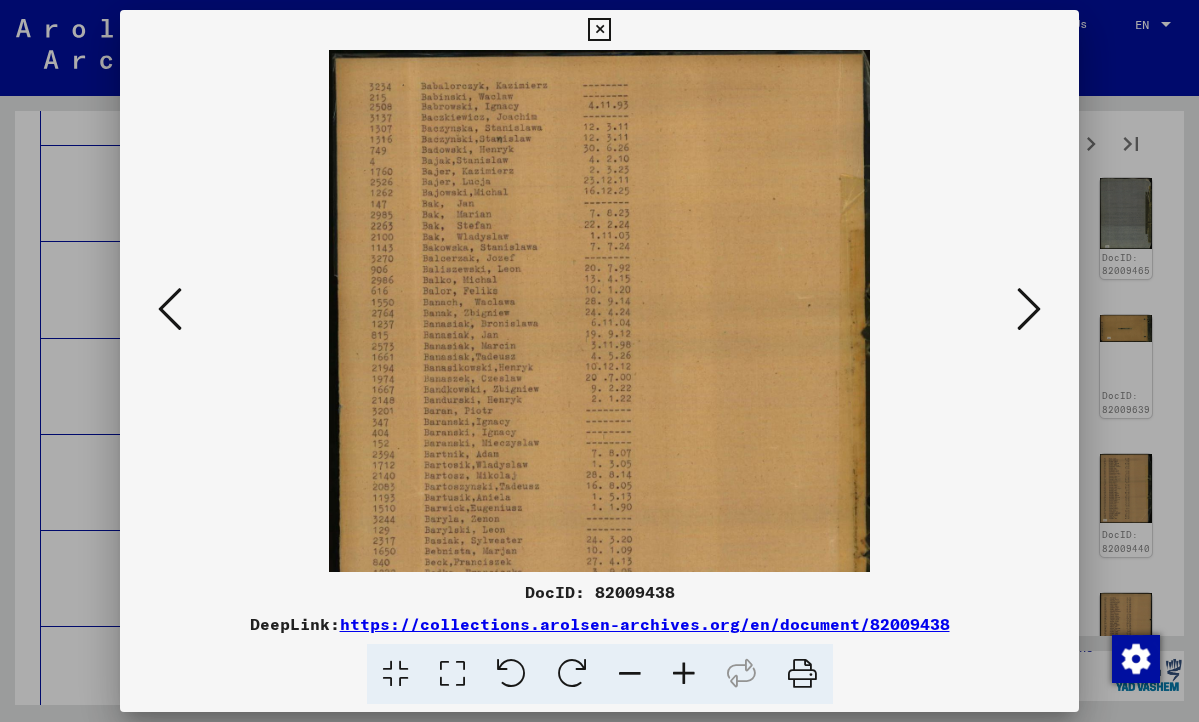click at bounding box center (684, 674) 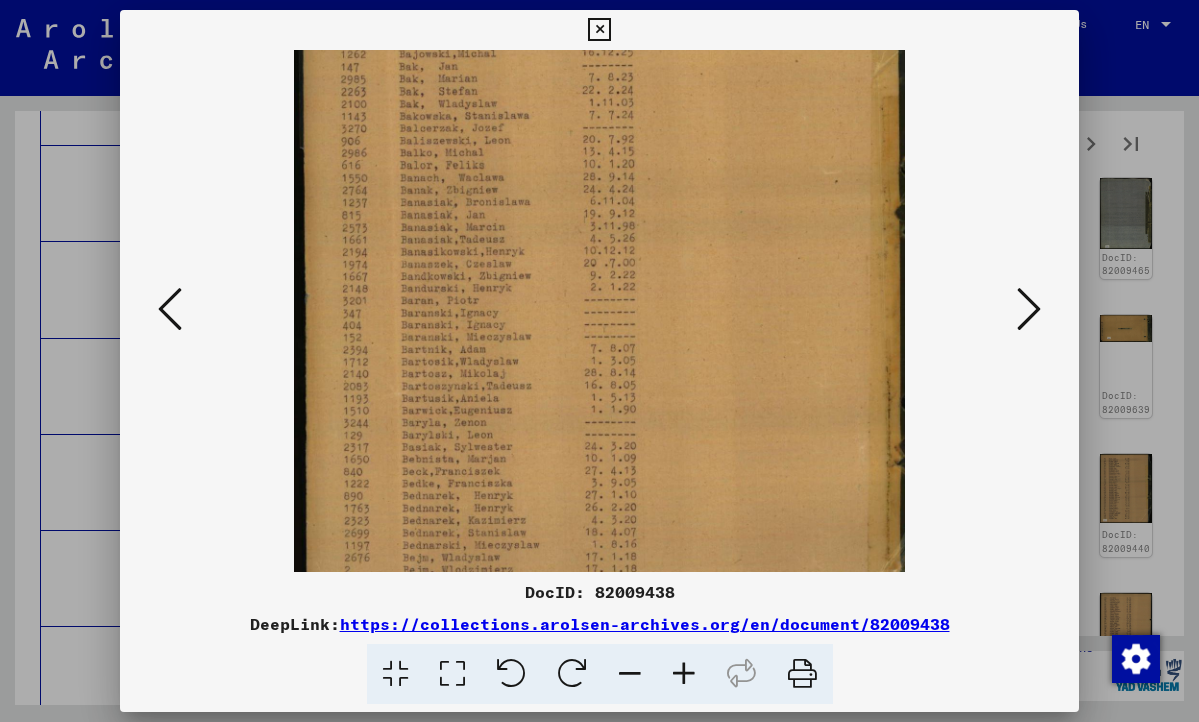 drag, startPoint x: 489, startPoint y: 512, endPoint x: 491, endPoint y: 329, distance: 183.01093 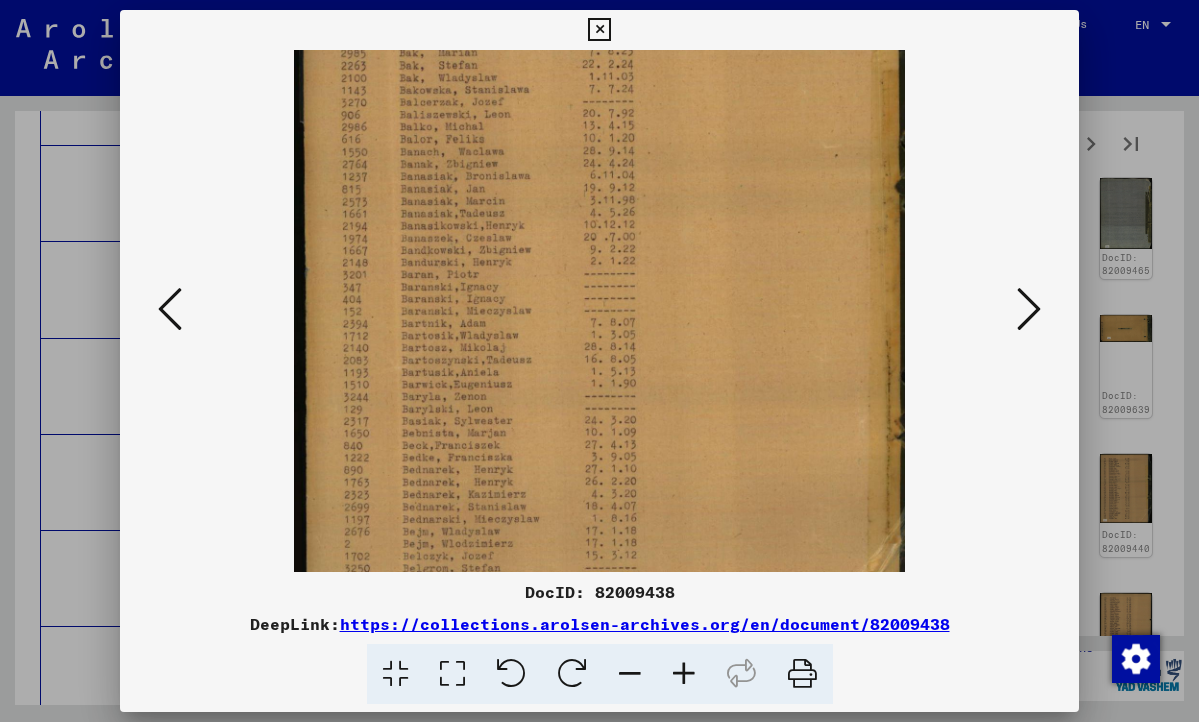 click at bounding box center (1029, 309) 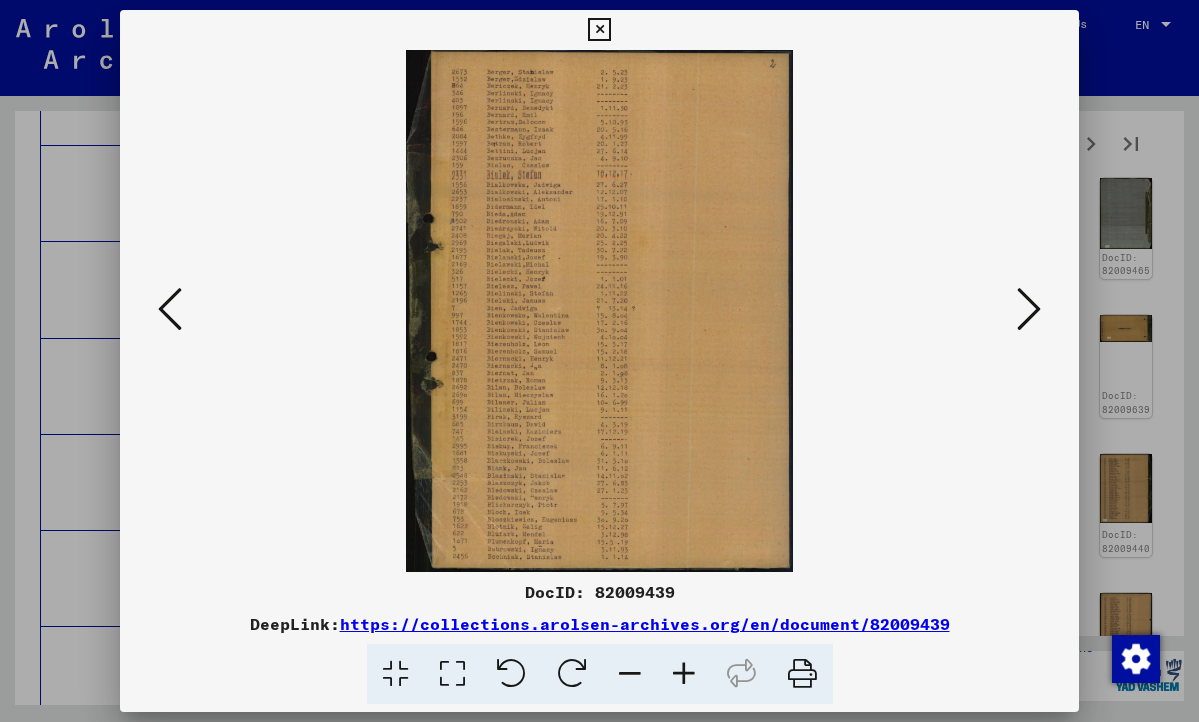 click at bounding box center [684, 674] 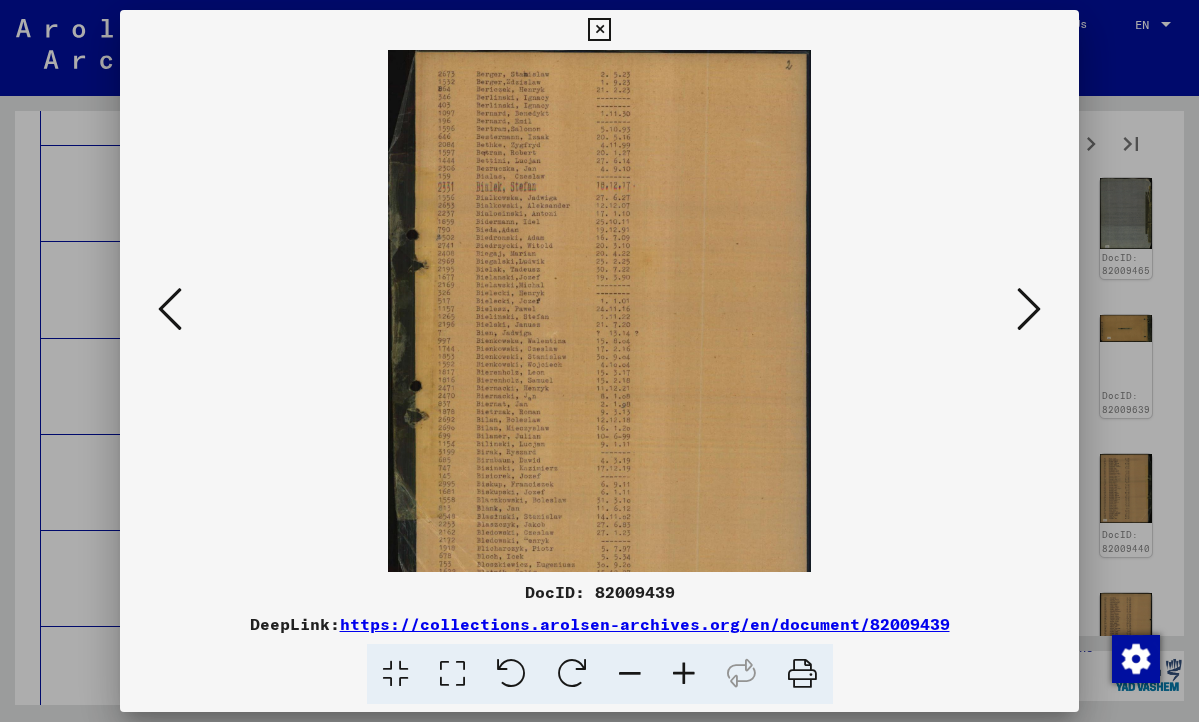 click at bounding box center [684, 674] 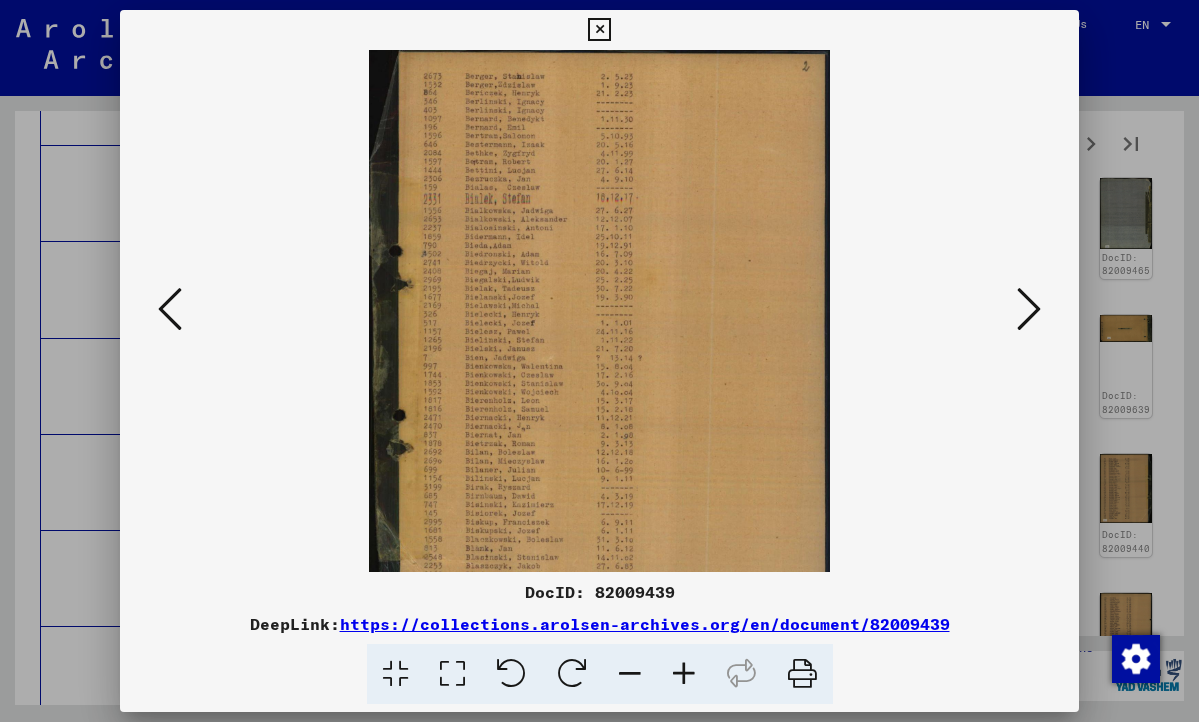 click at bounding box center [684, 674] 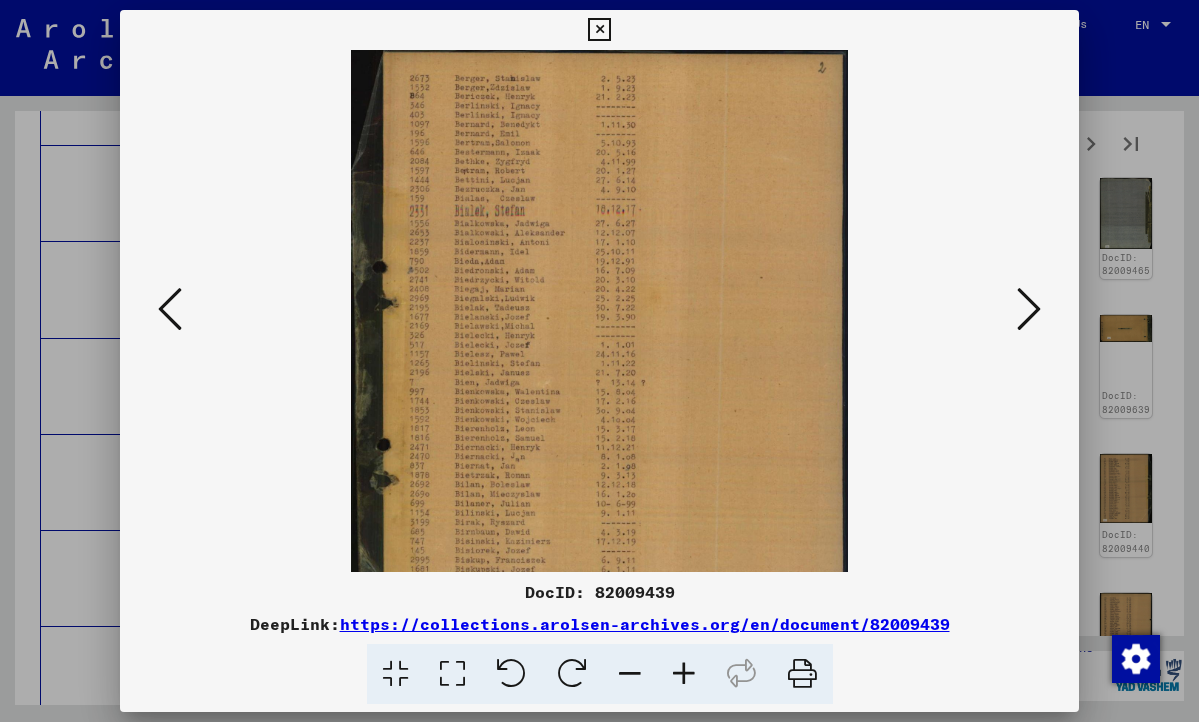 click at bounding box center (684, 674) 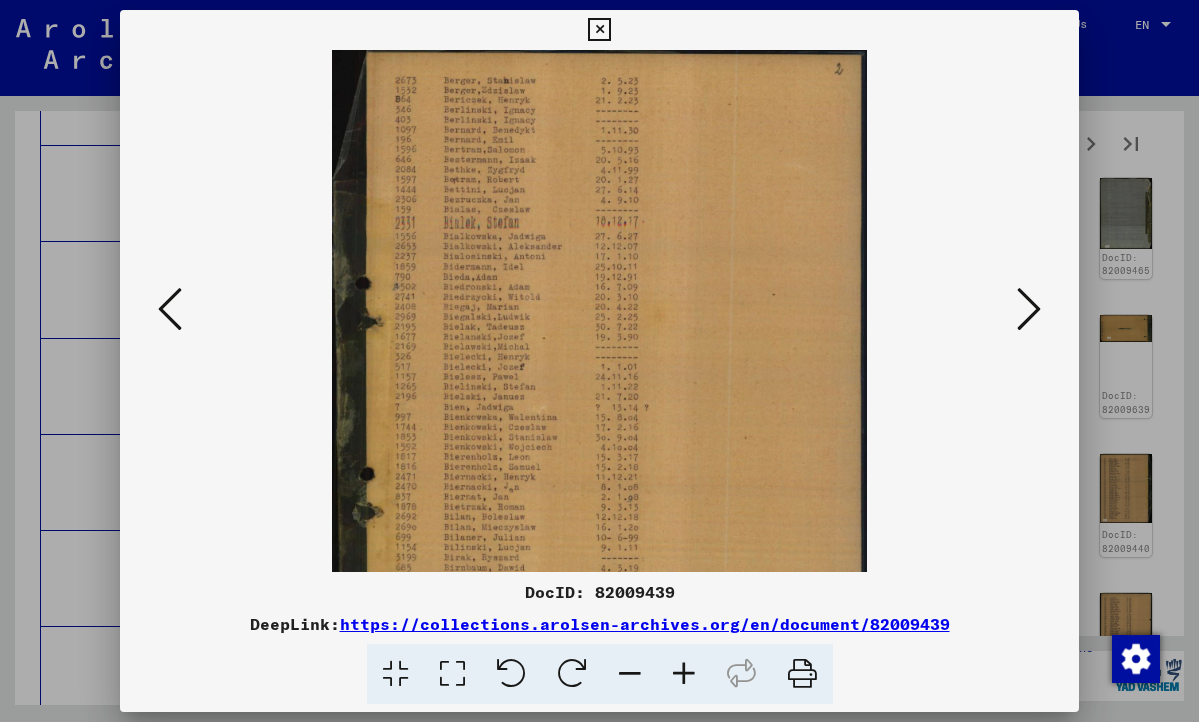 click at bounding box center (684, 674) 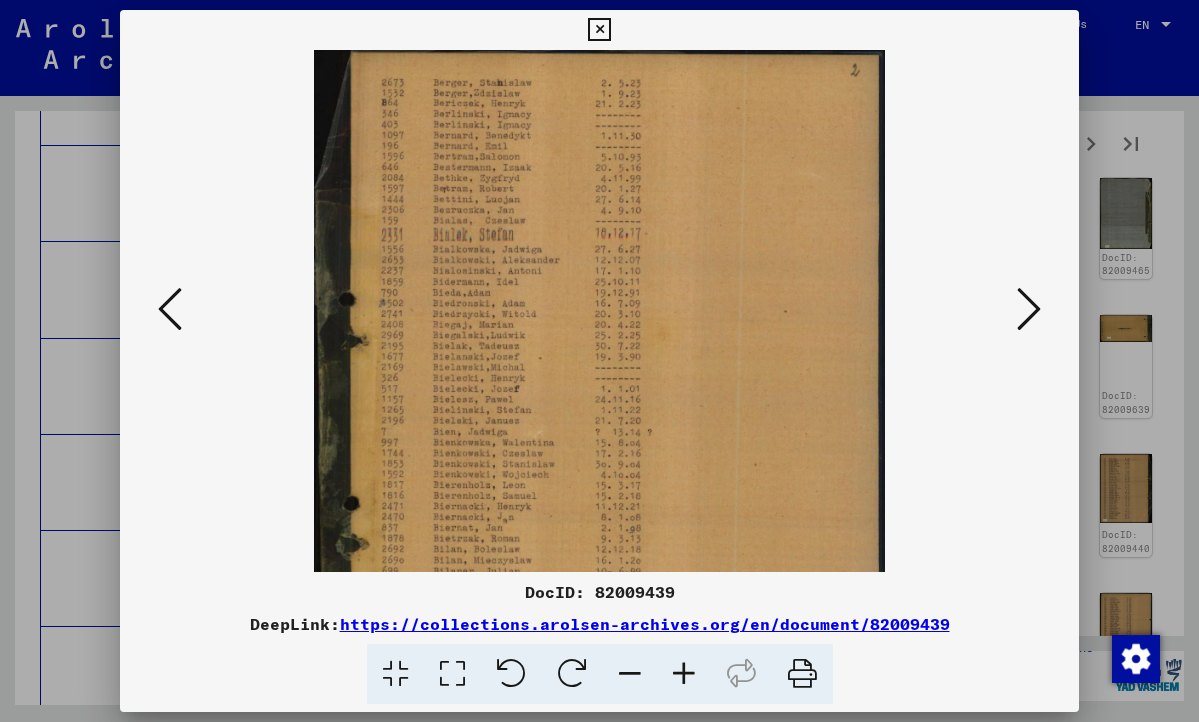 click at bounding box center (684, 674) 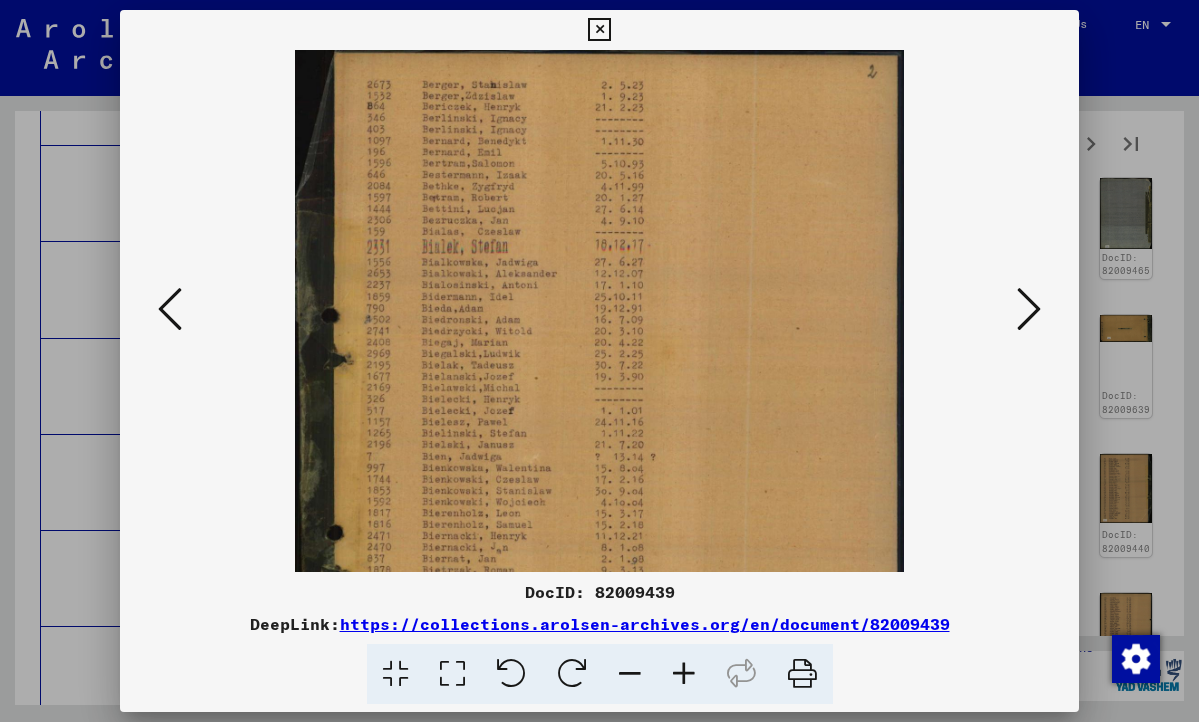 click at bounding box center [684, 674] 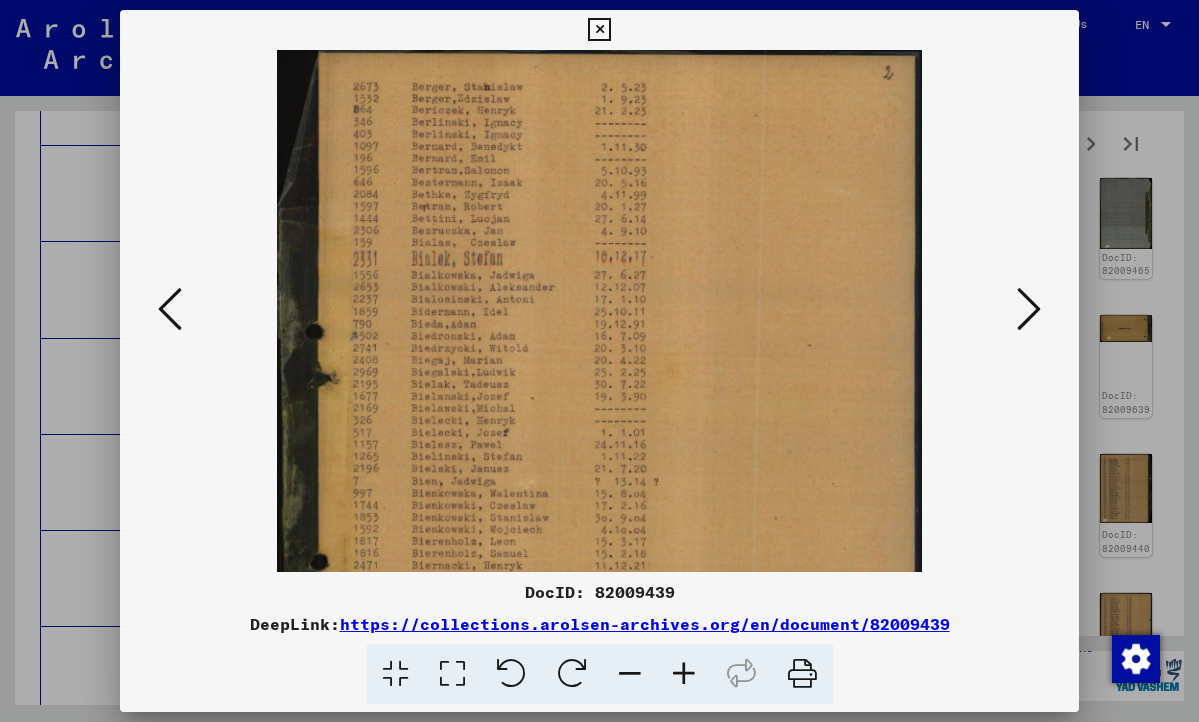 click at bounding box center [684, 674] 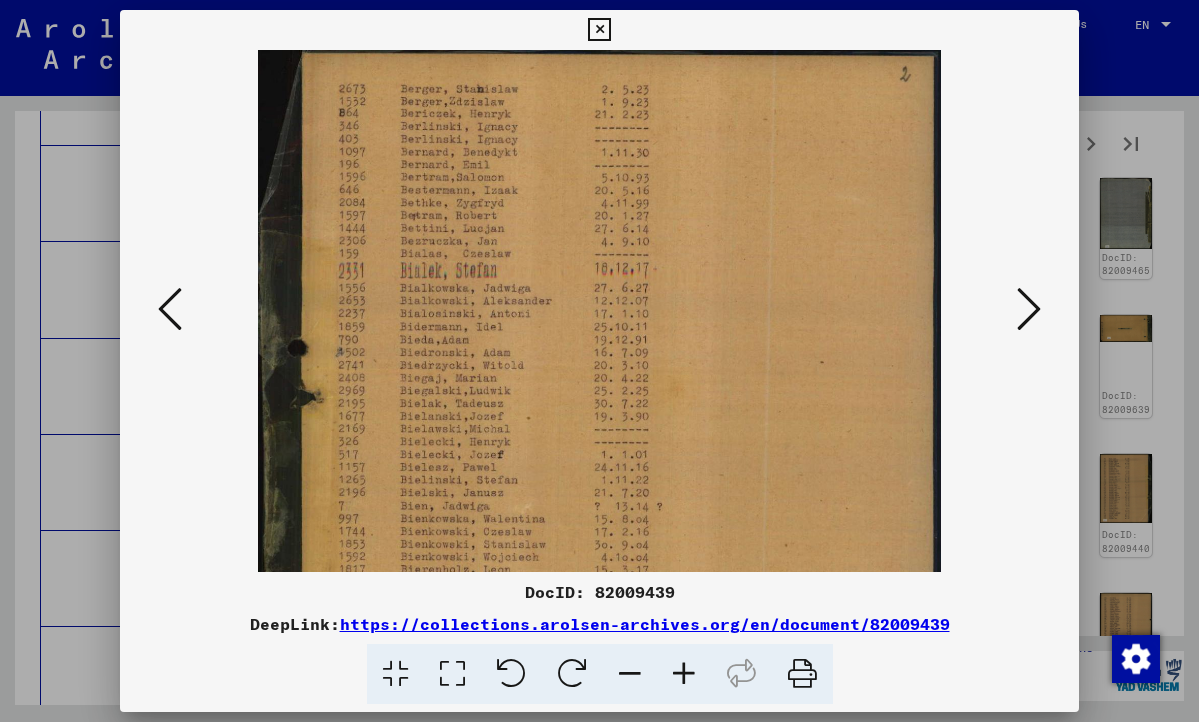 click at bounding box center [684, 674] 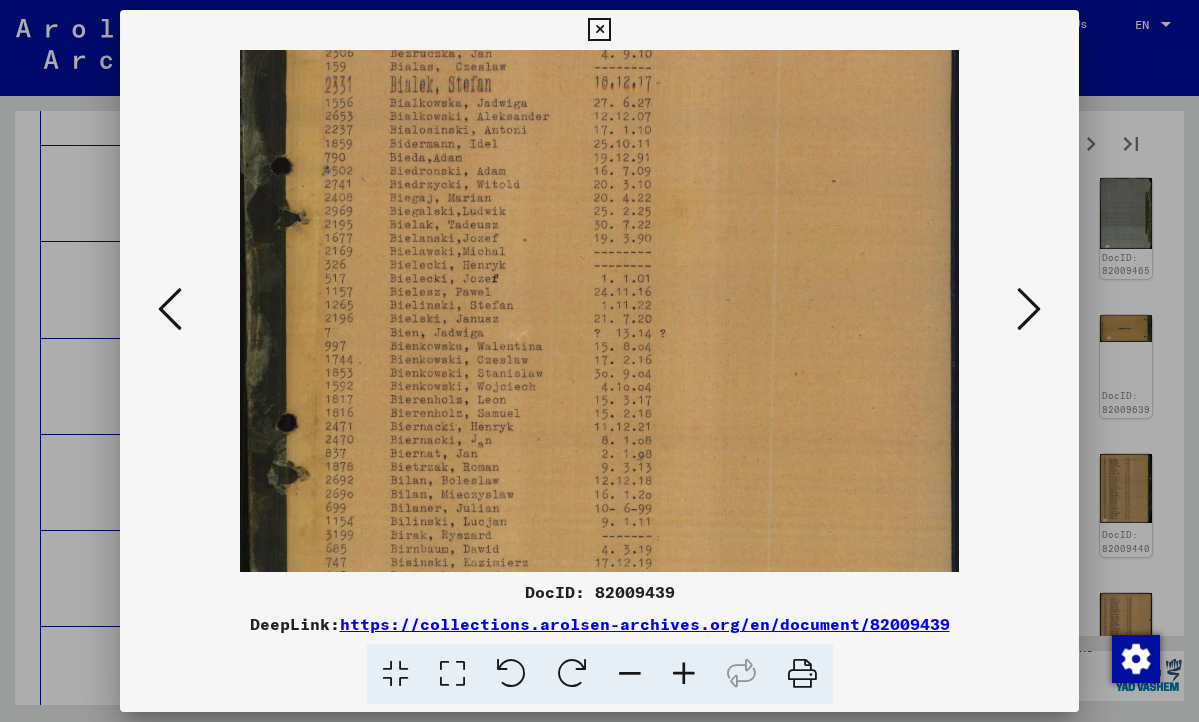 drag, startPoint x: 523, startPoint y: 551, endPoint x: 553, endPoint y: 270, distance: 282.5969 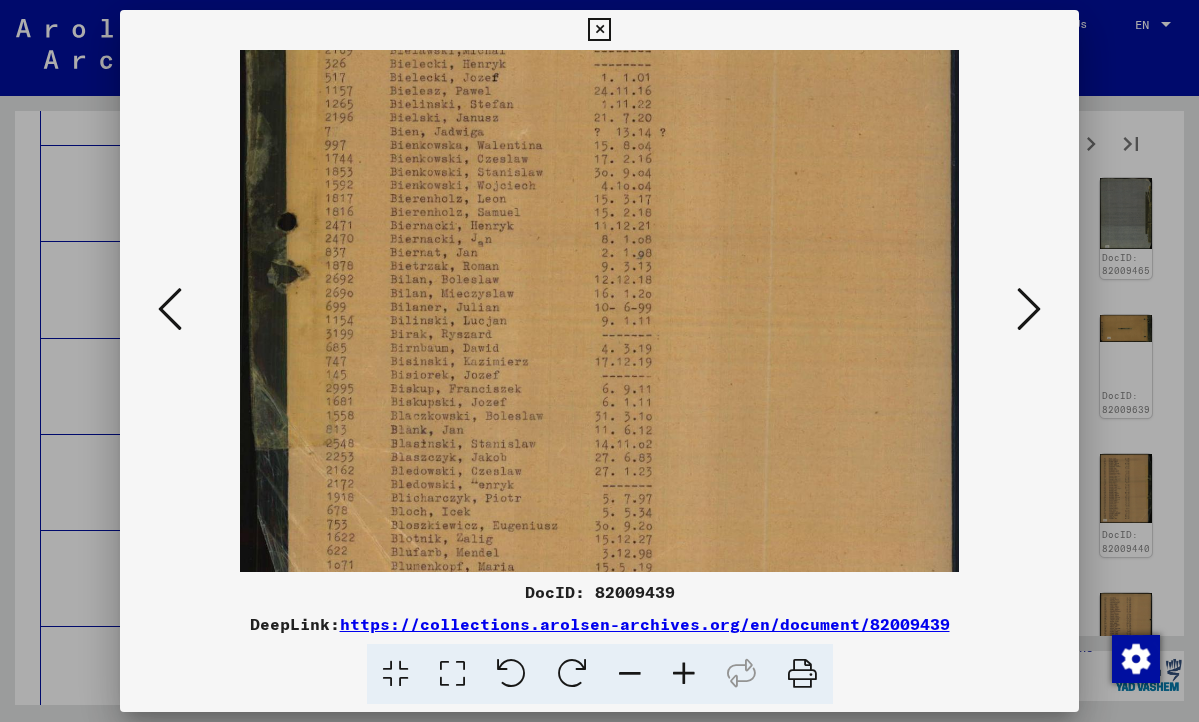 scroll, scrollTop: 450, scrollLeft: 0, axis: vertical 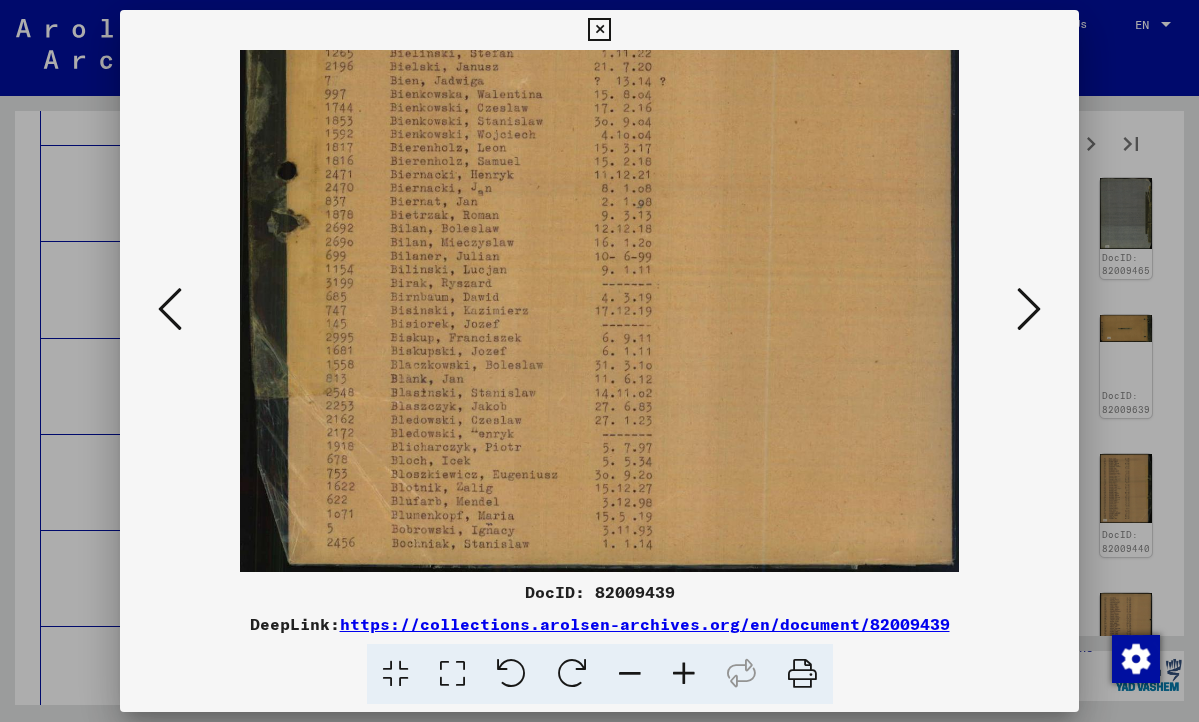drag, startPoint x: 510, startPoint y: 508, endPoint x: 516, endPoint y: 329, distance: 179.10052 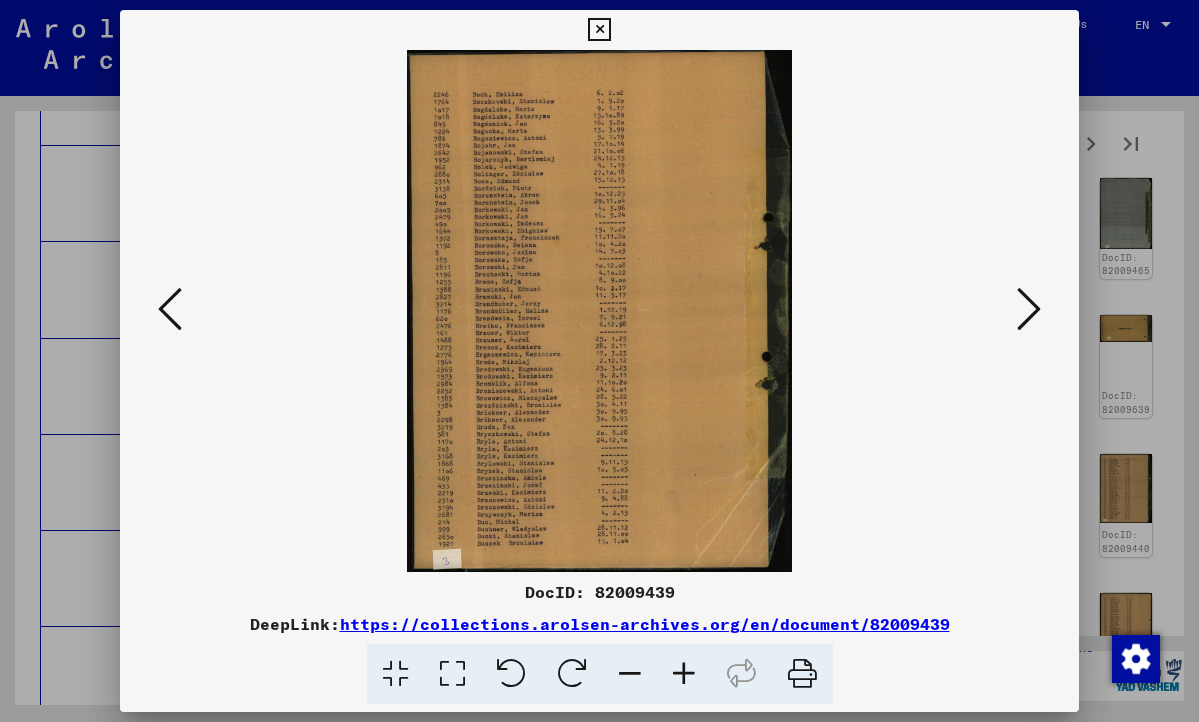 click at bounding box center [684, 674] 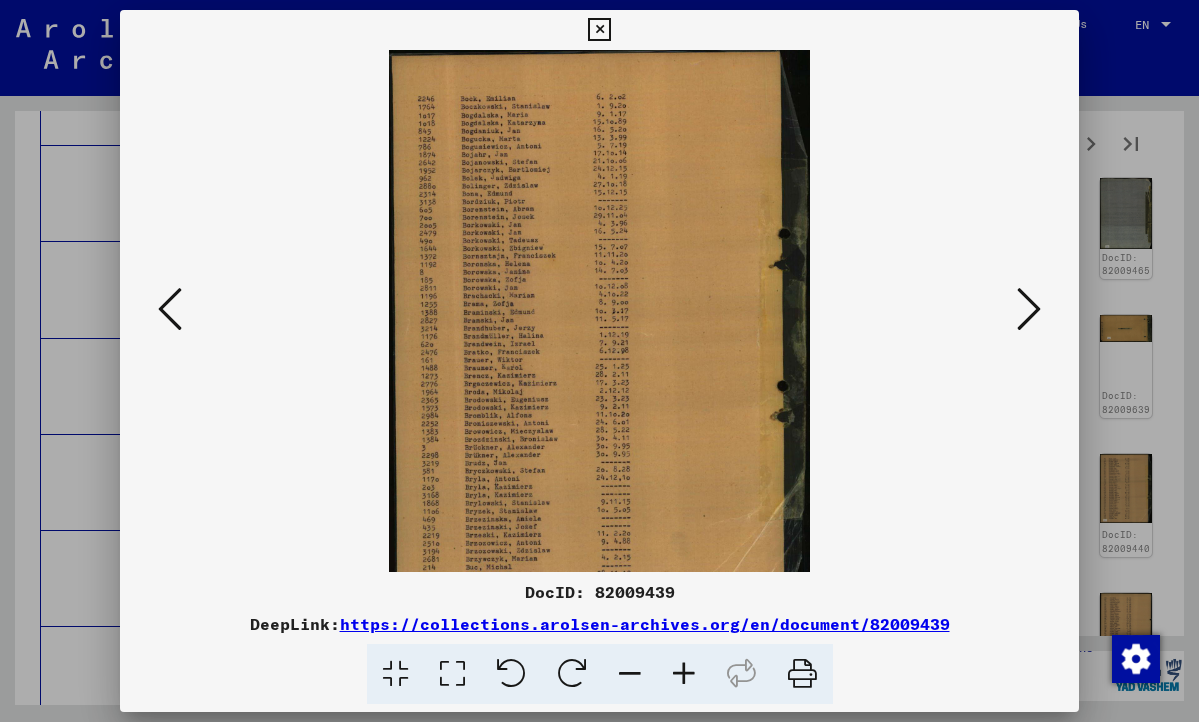 click at bounding box center (684, 674) 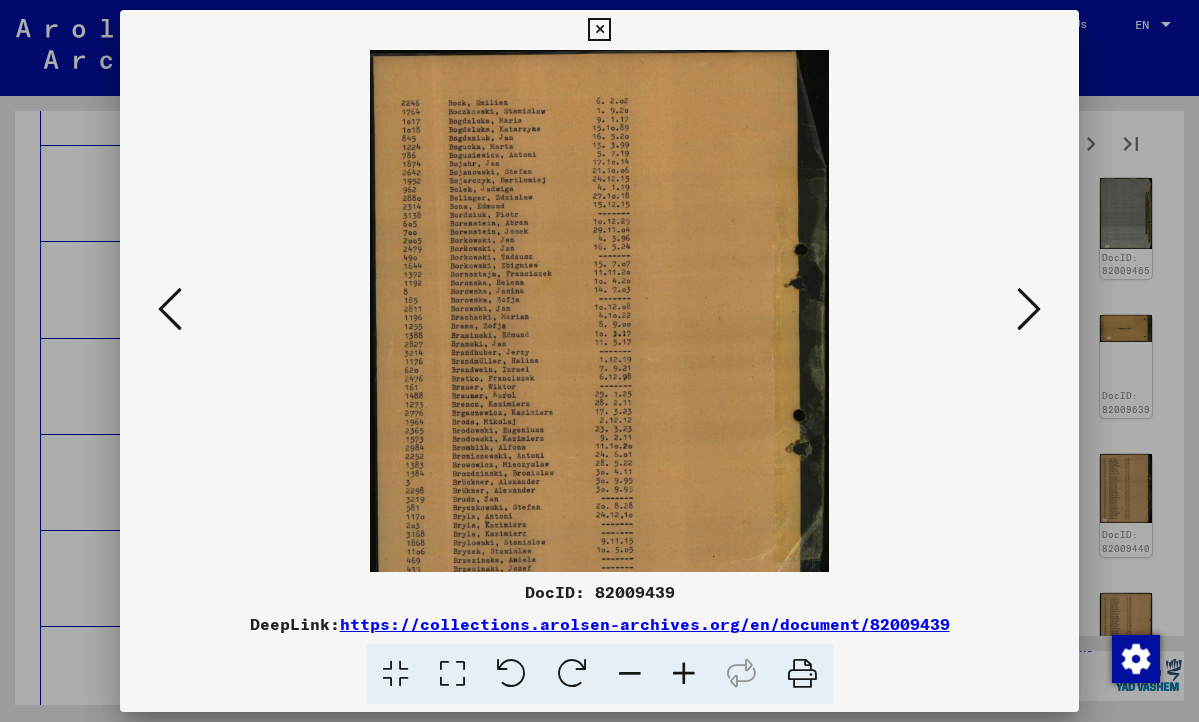 click at bounding box center (684, 674) 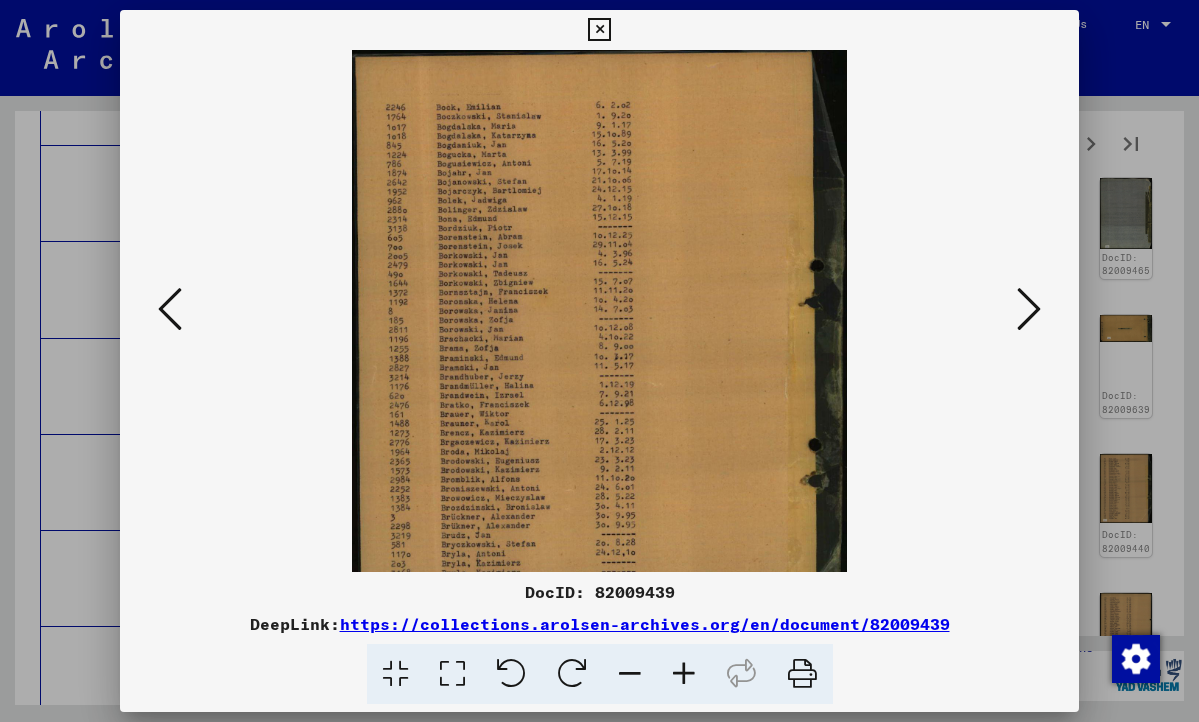 click at bounding box center [684, 674] 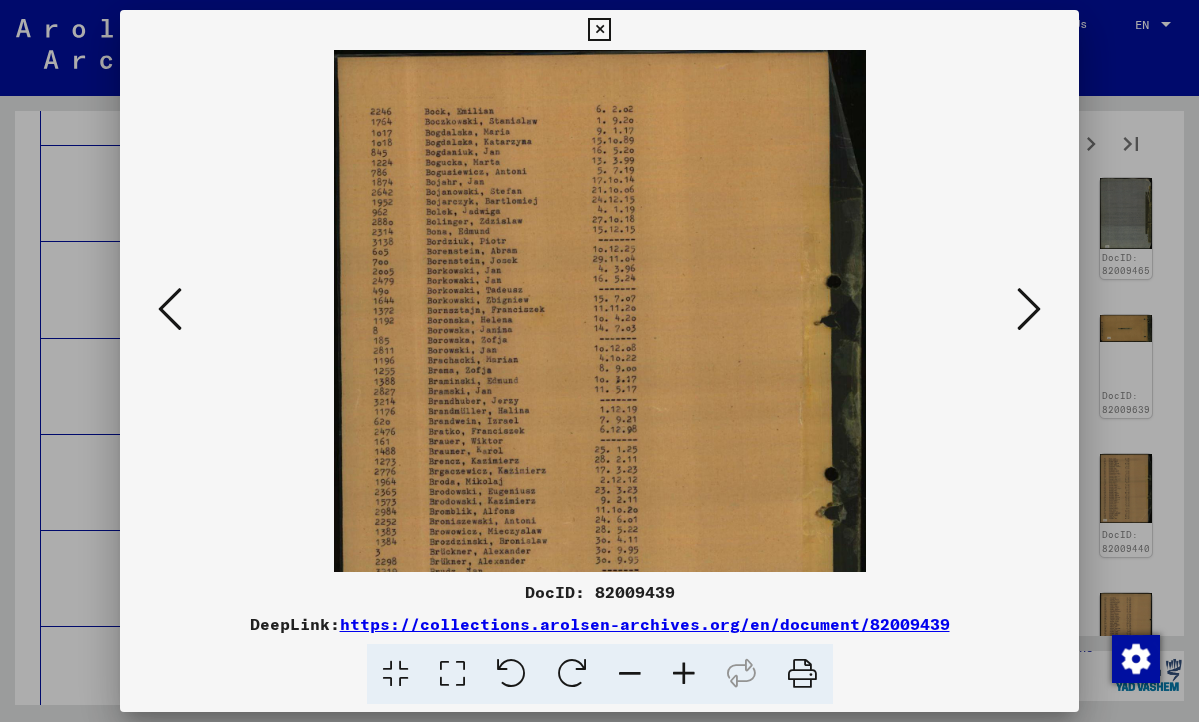click at bounding box center (684, 674) 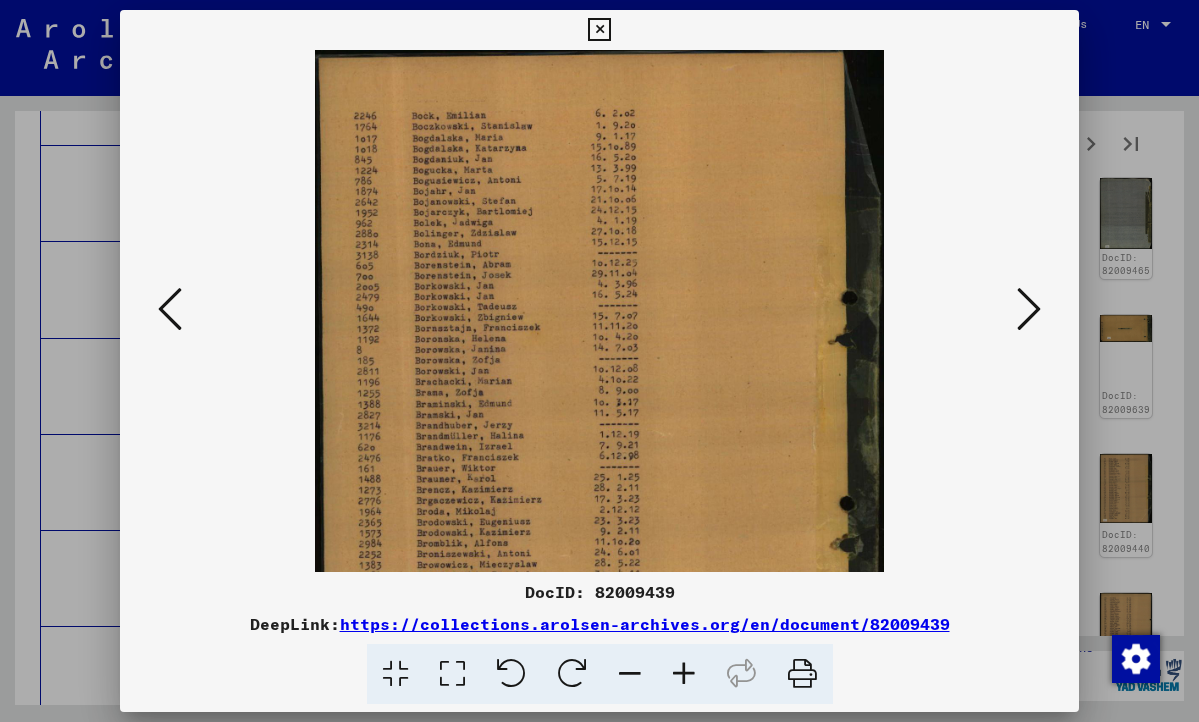 click at bounding box center [684, 674] 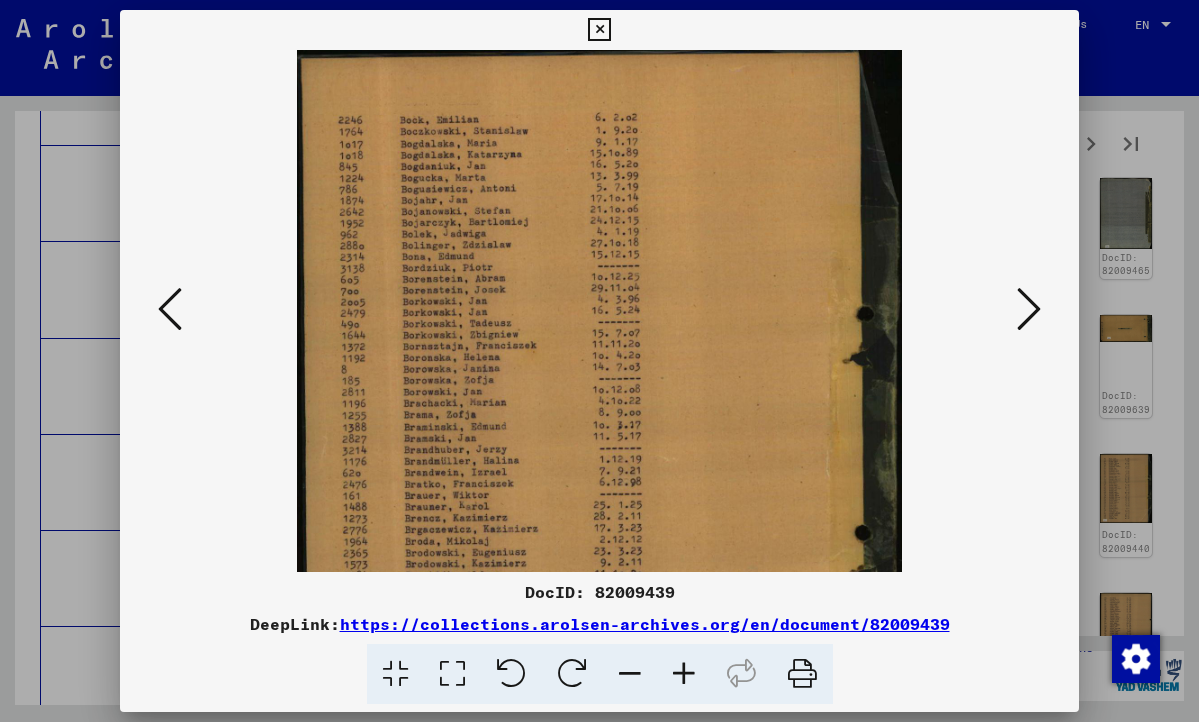 click at bounding box center [684, 674] 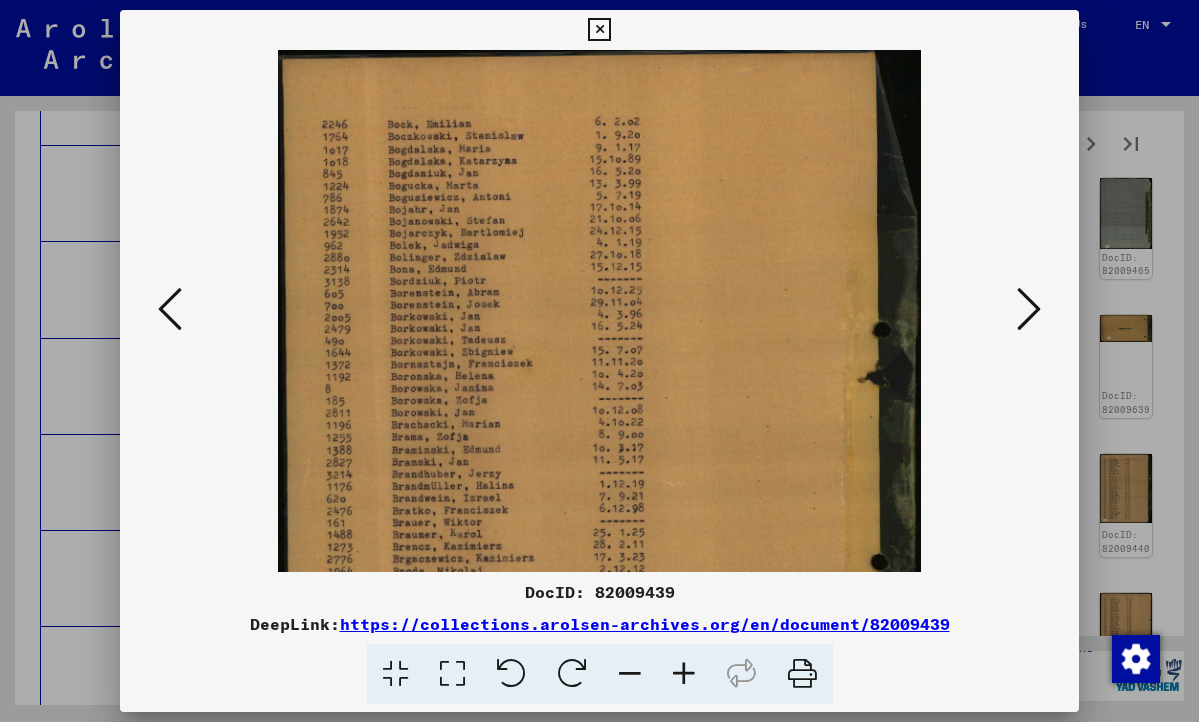 click at bounding box center [684, 674] 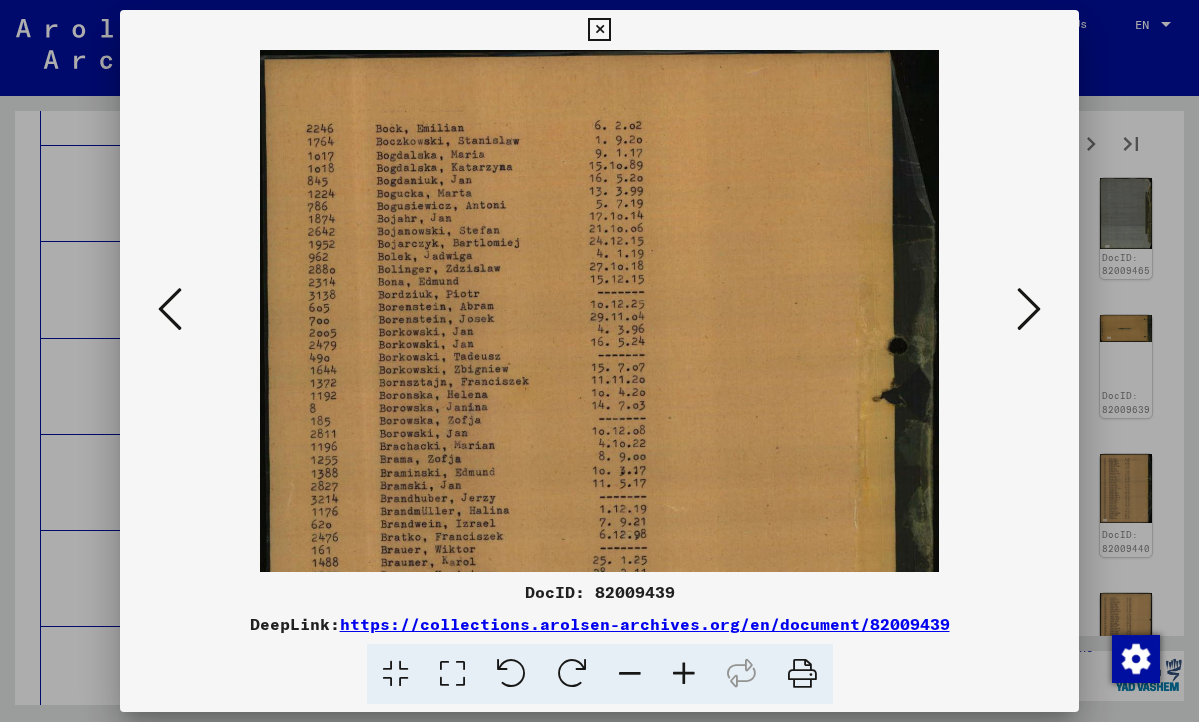 click at bounding box center [684, 674] 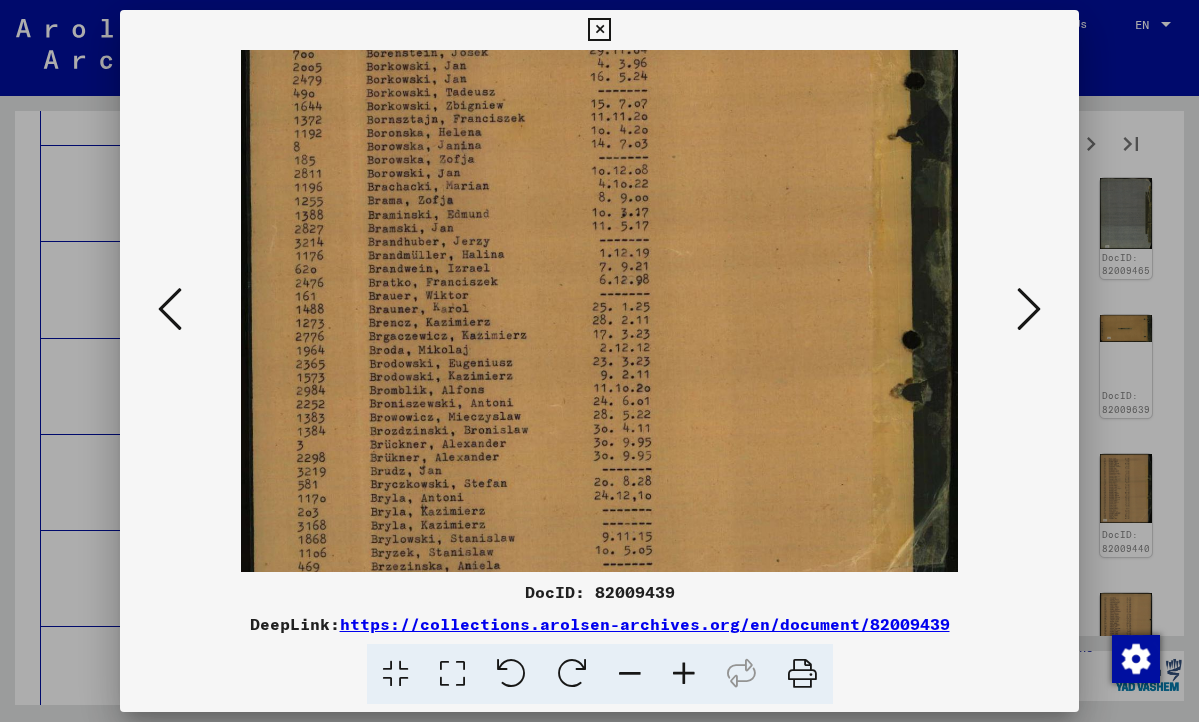 drag, startPoint x: 470, startPoint y: 528, endPoint x: 504, endPoint y: 221, distance: 308.87698 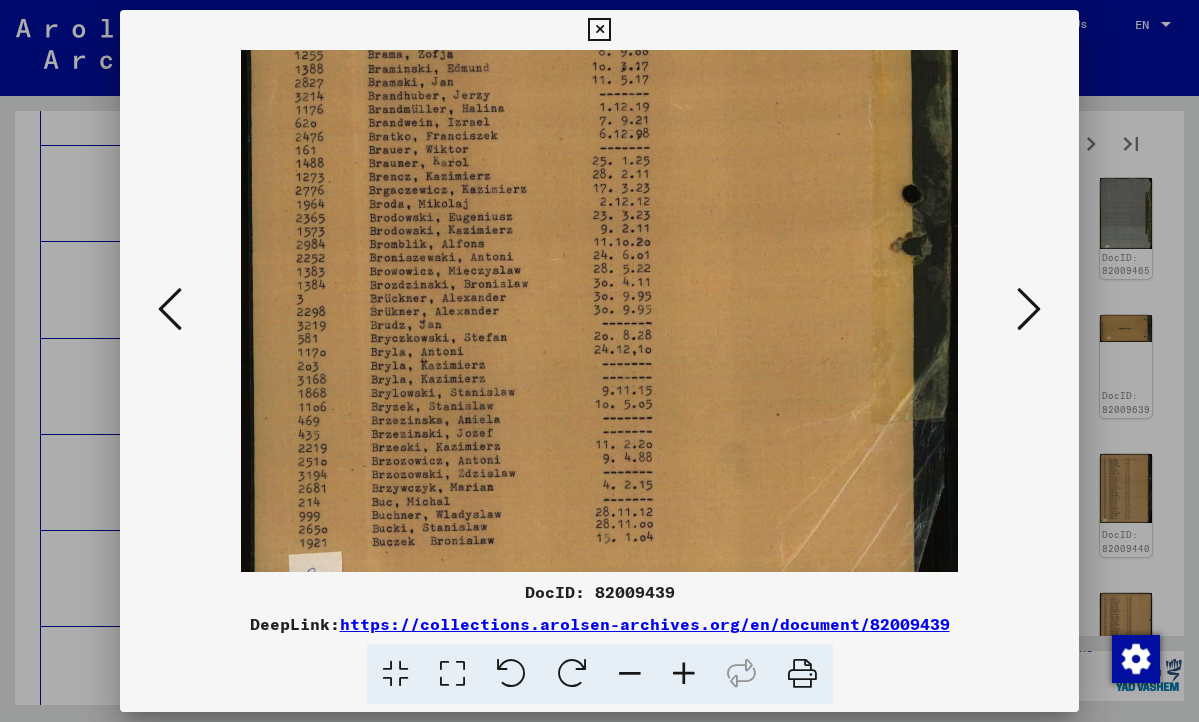 scroll, scrollTop: 450, scrollLeft: 0, axis: vertical 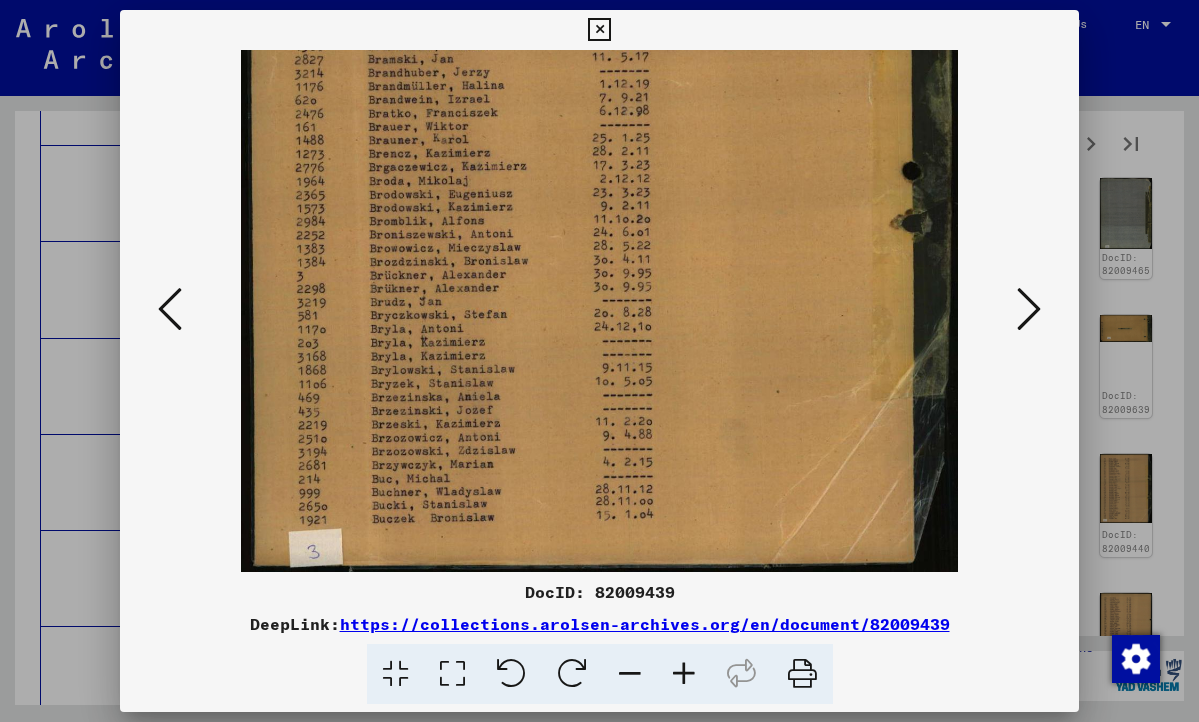 drag, startPoint x: 737, startPoint y: 484, endPoint x: 754, endPoint y: 258, distance: 226.63847 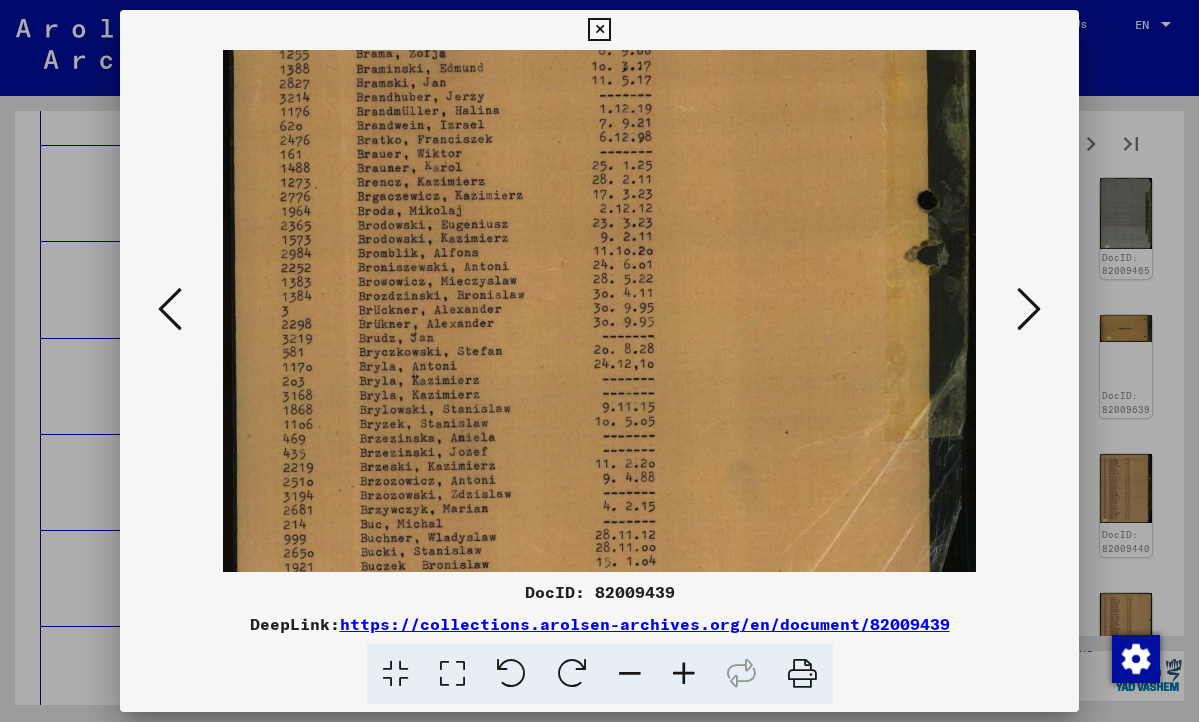 scroll, scrollTop: 500, scrollLeft: 0, axis: vertical 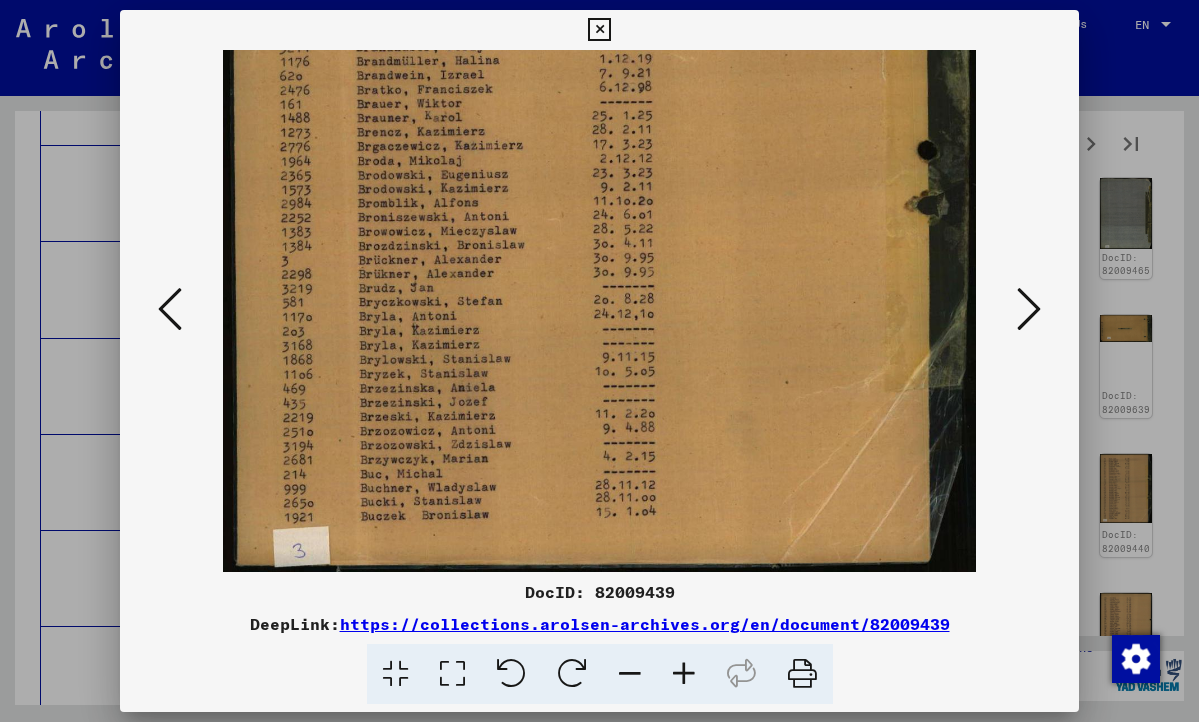 drag, startPoint x: 671, startPoint y: 505, endPoint x: 677, endPoint y: 435, distance: 70.256676 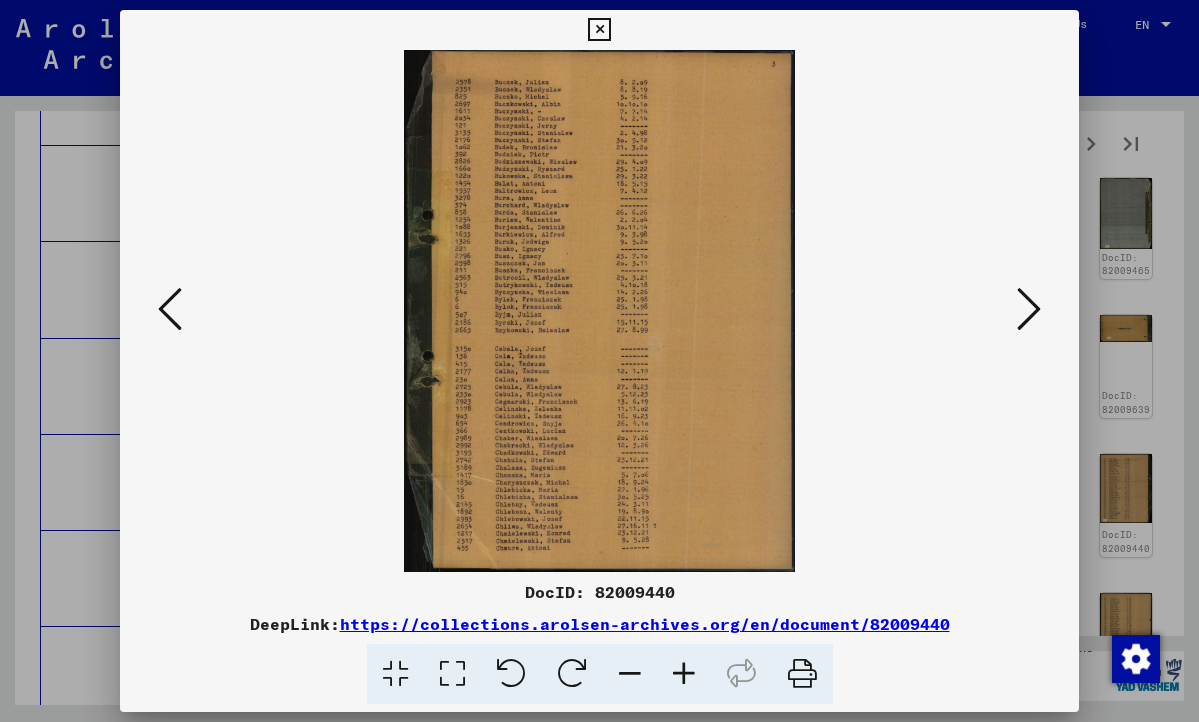 click at bounding box center (684, 674) 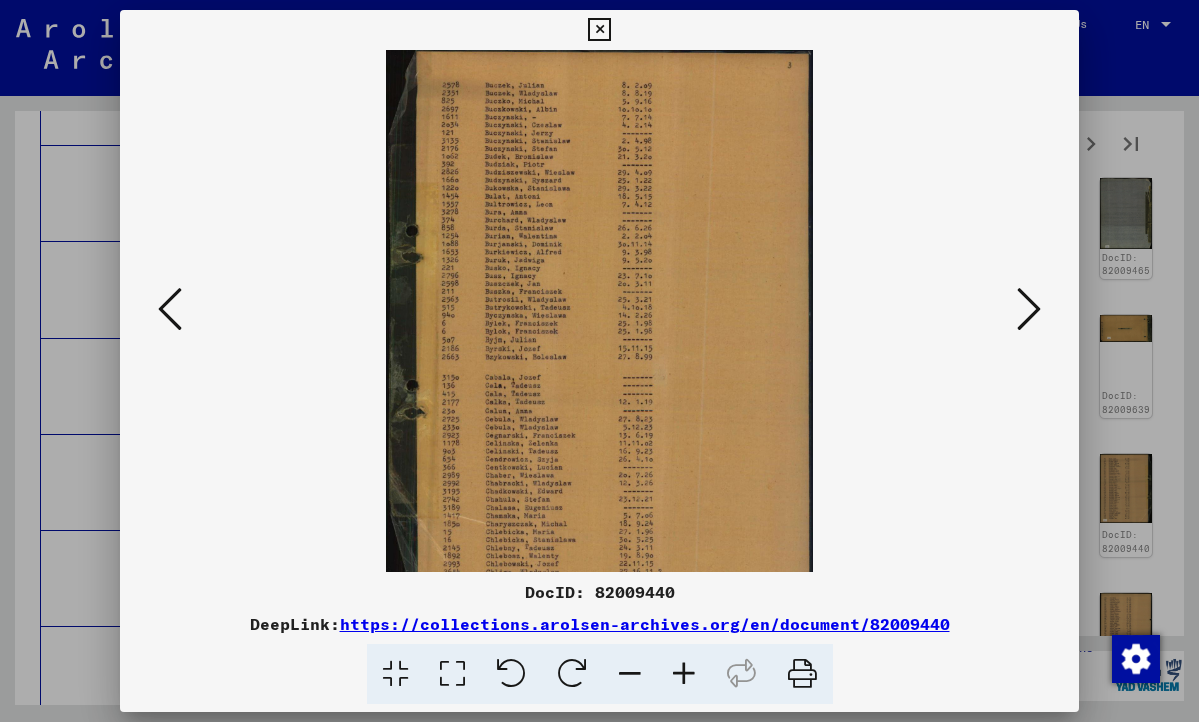 click at bounding box center (684, 674) 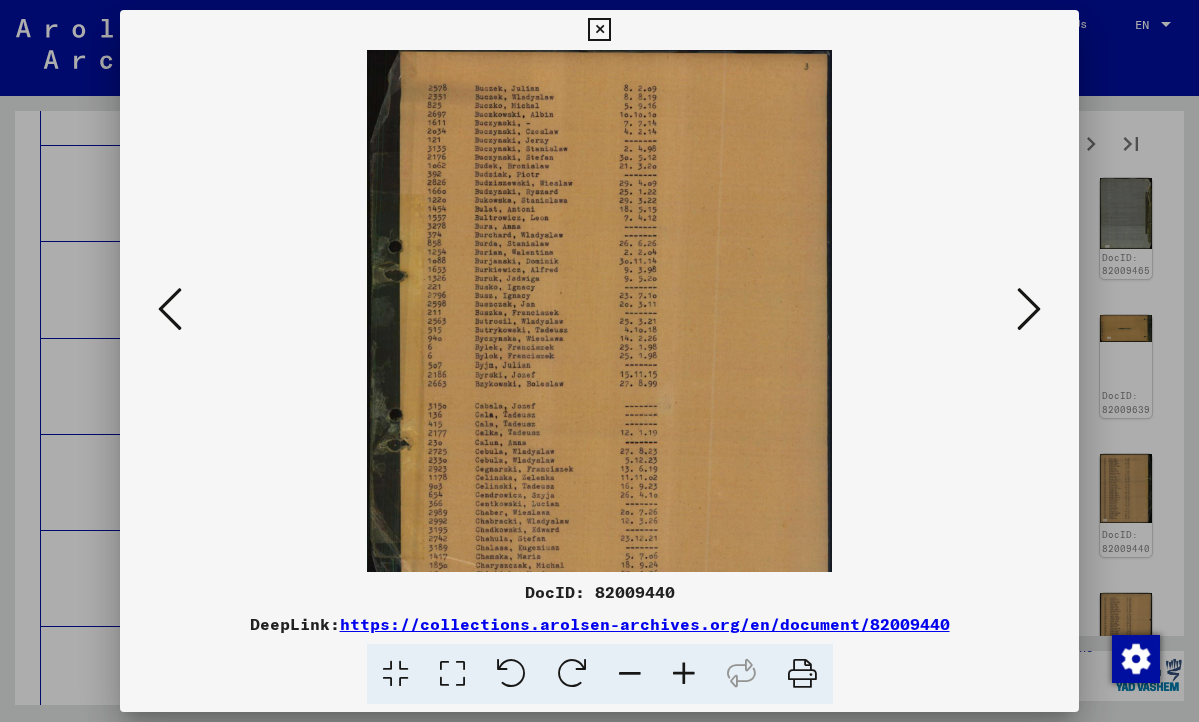click at bounding box center [684, 674] 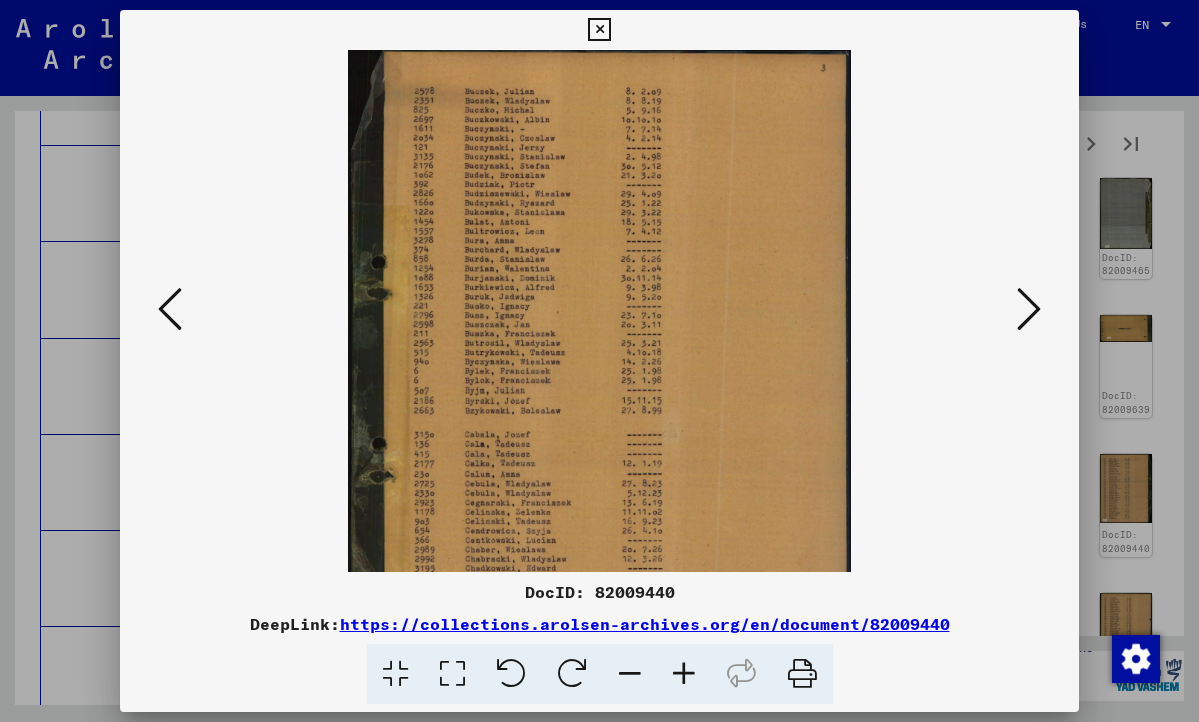 click at bounding box center (684, 674) 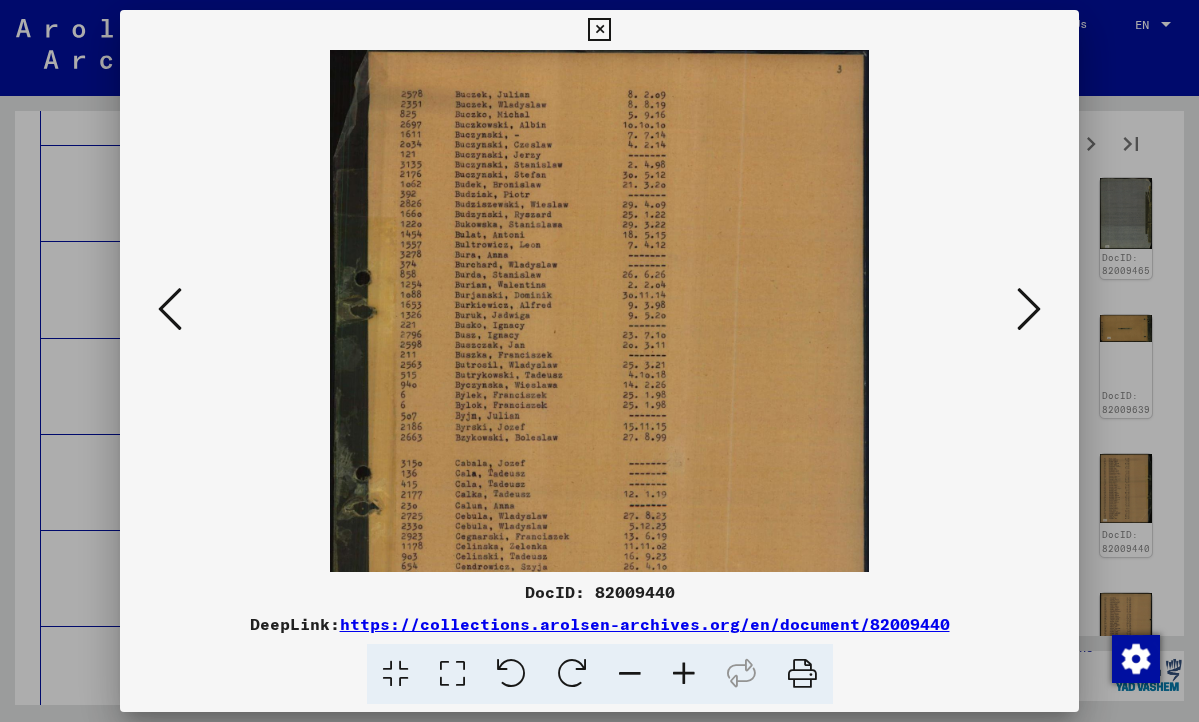 click at bounding box center (684, 674) 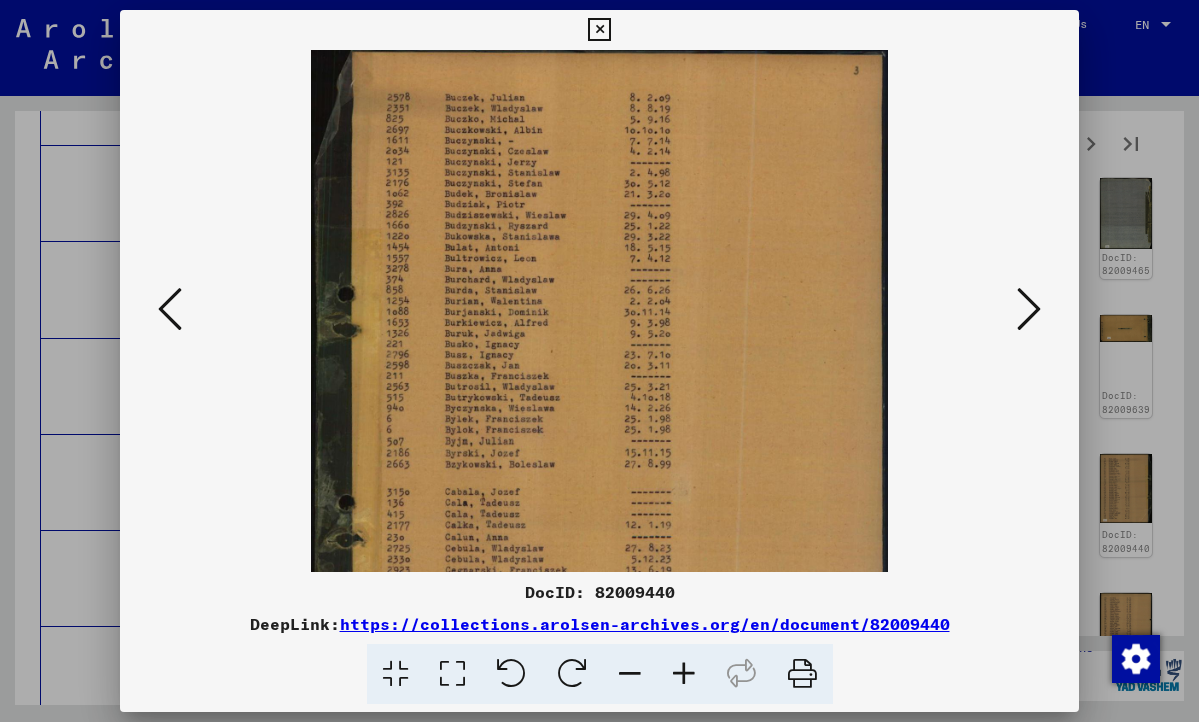 click at bounding box center [684, 674] 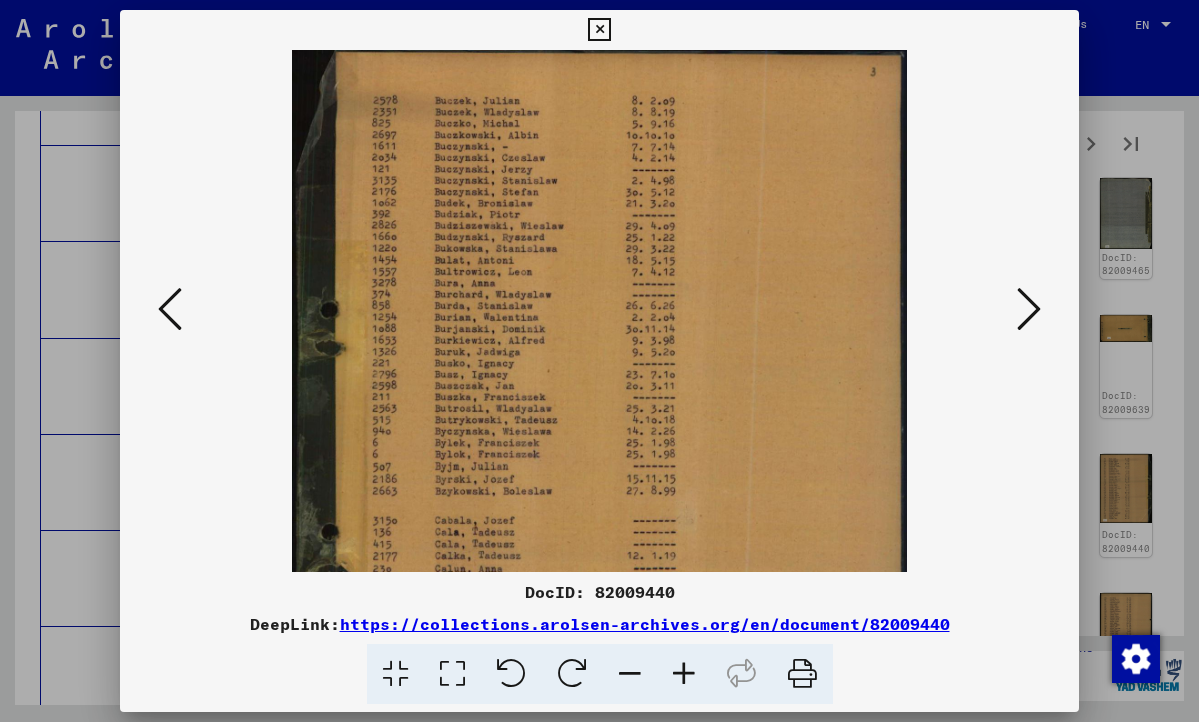 click at bounding box center [684, 674] 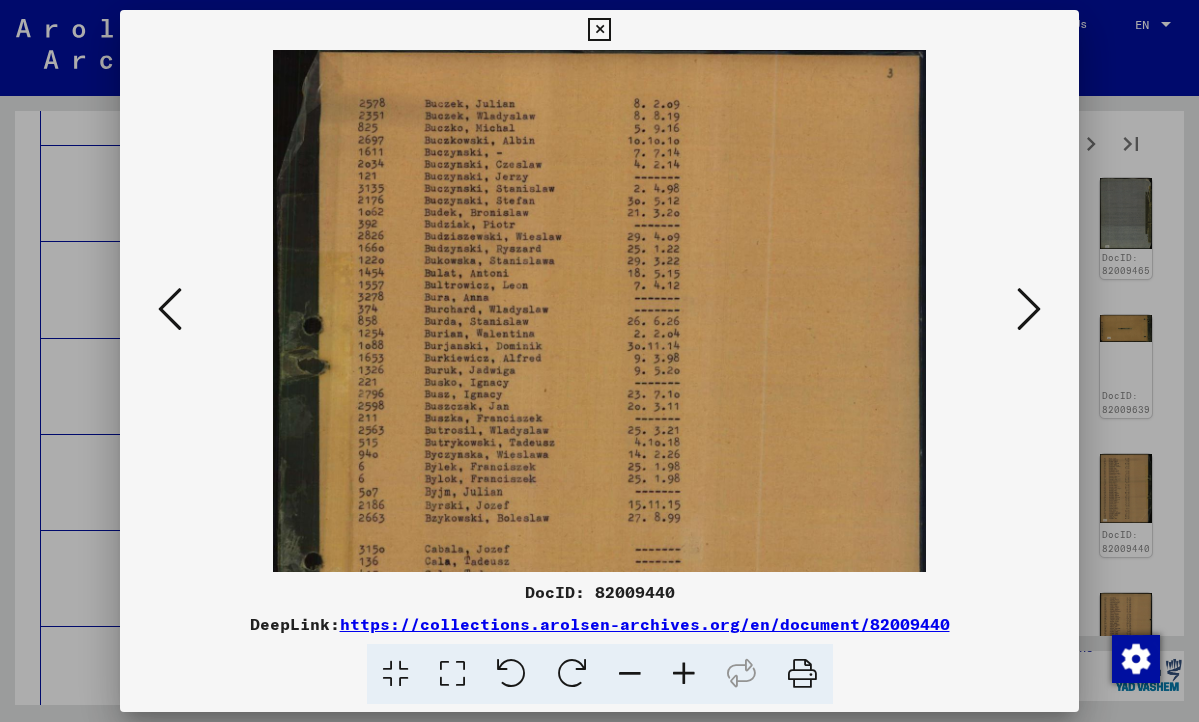 click at bounding box center [684, 674] 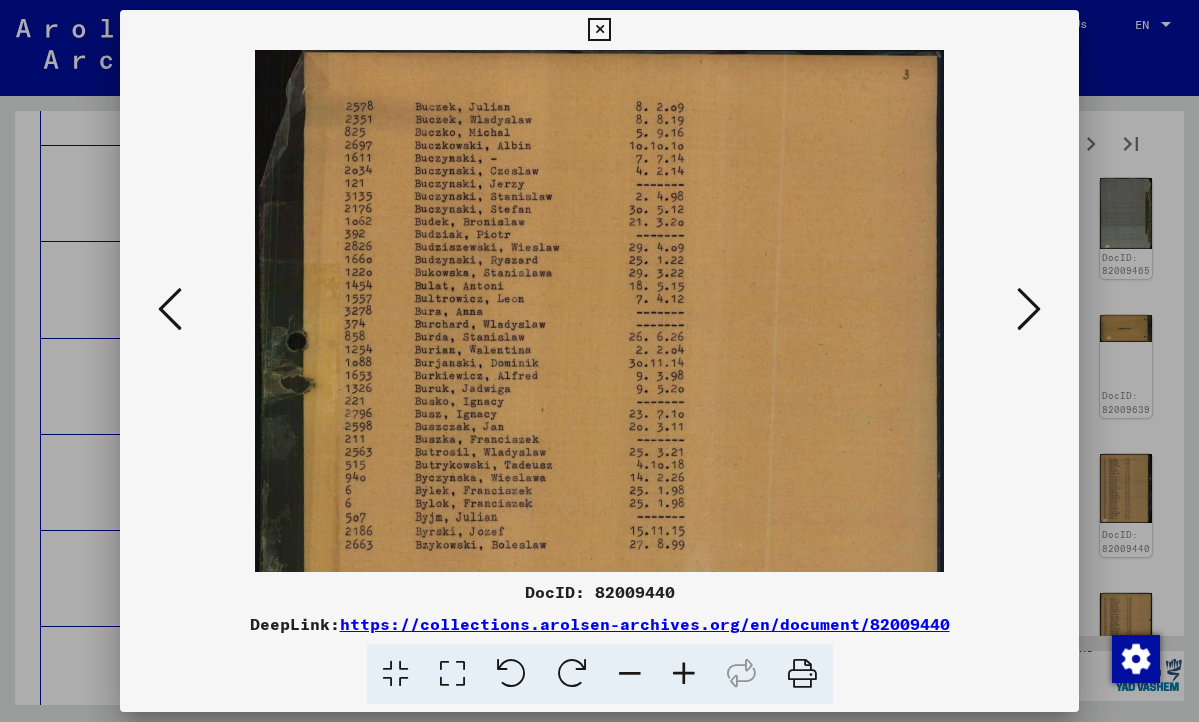 click at bounding box center (684, 674) 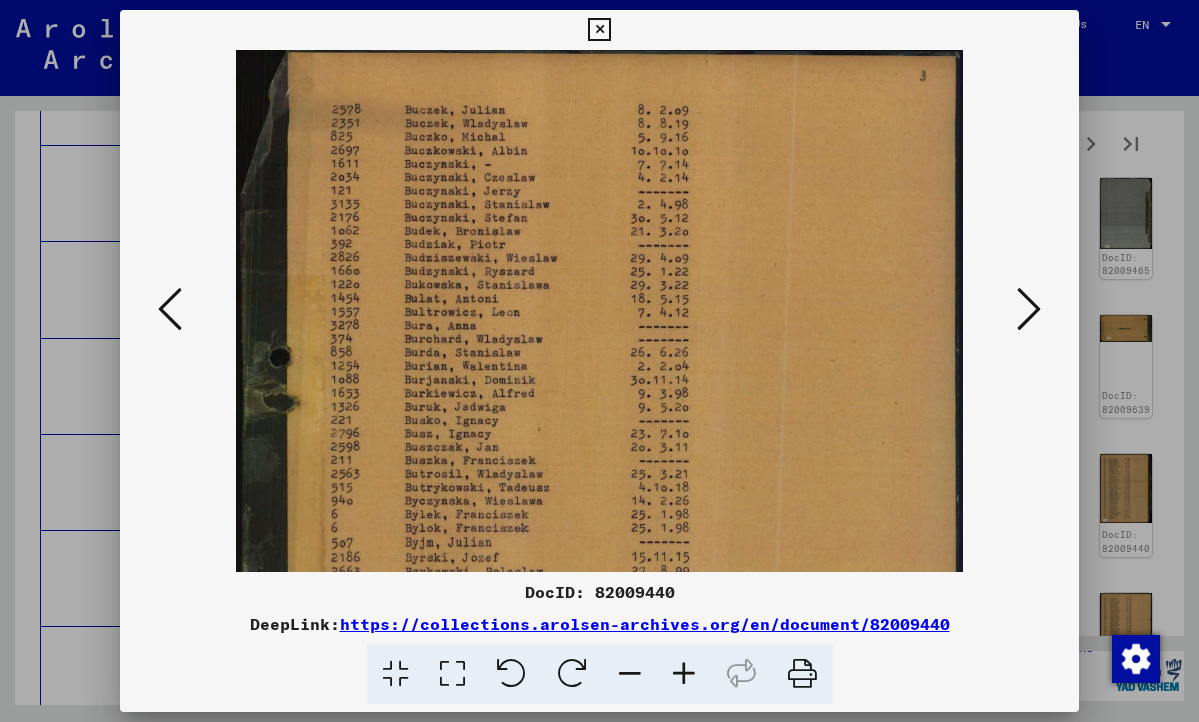 click at bounding box center [684, 674] 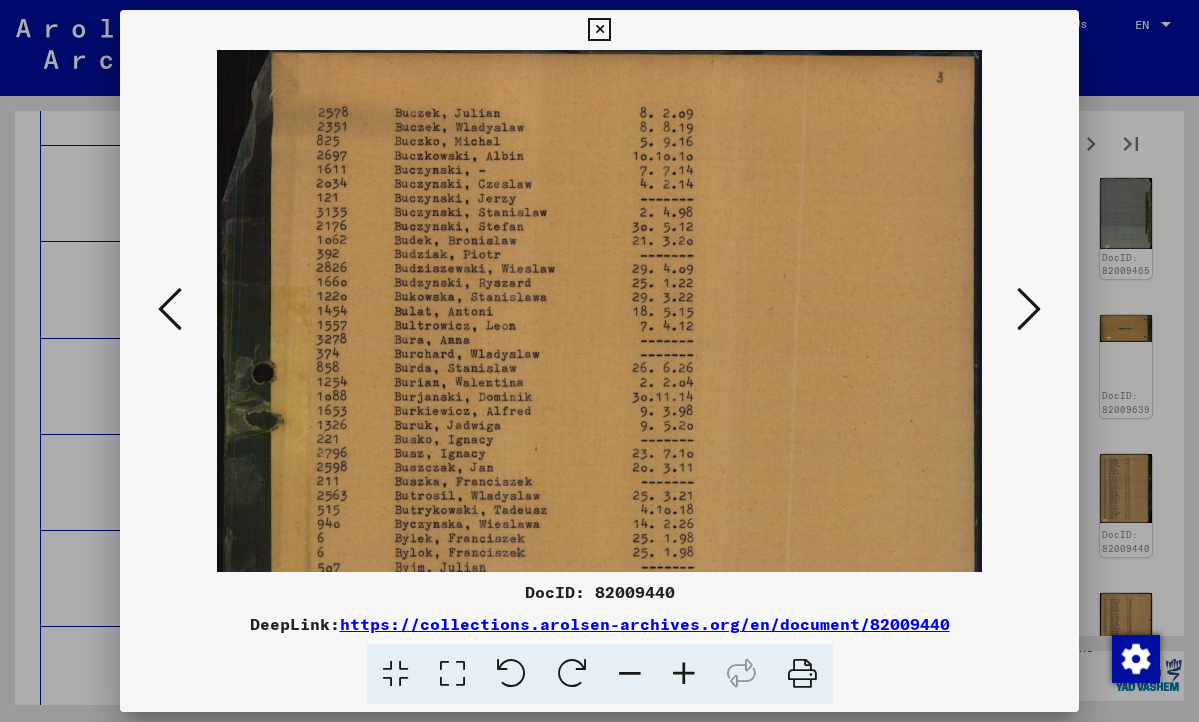 click at bounding box center (684, 674) 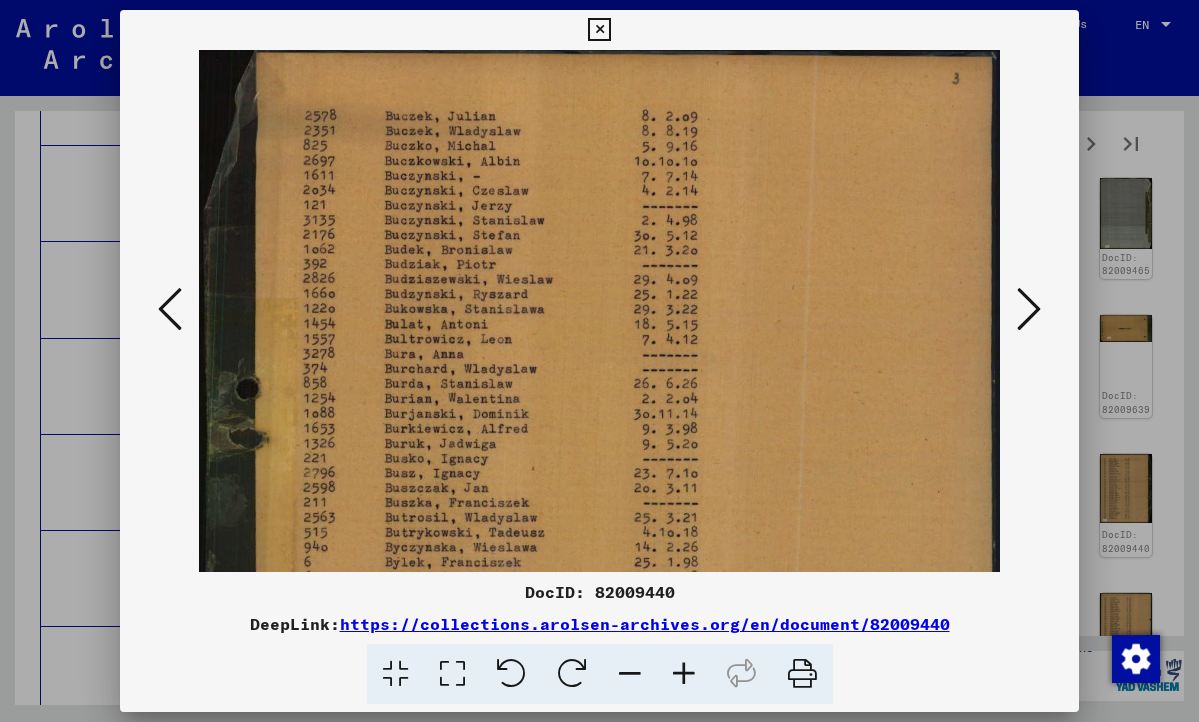 click at bounding box center [684, 674] 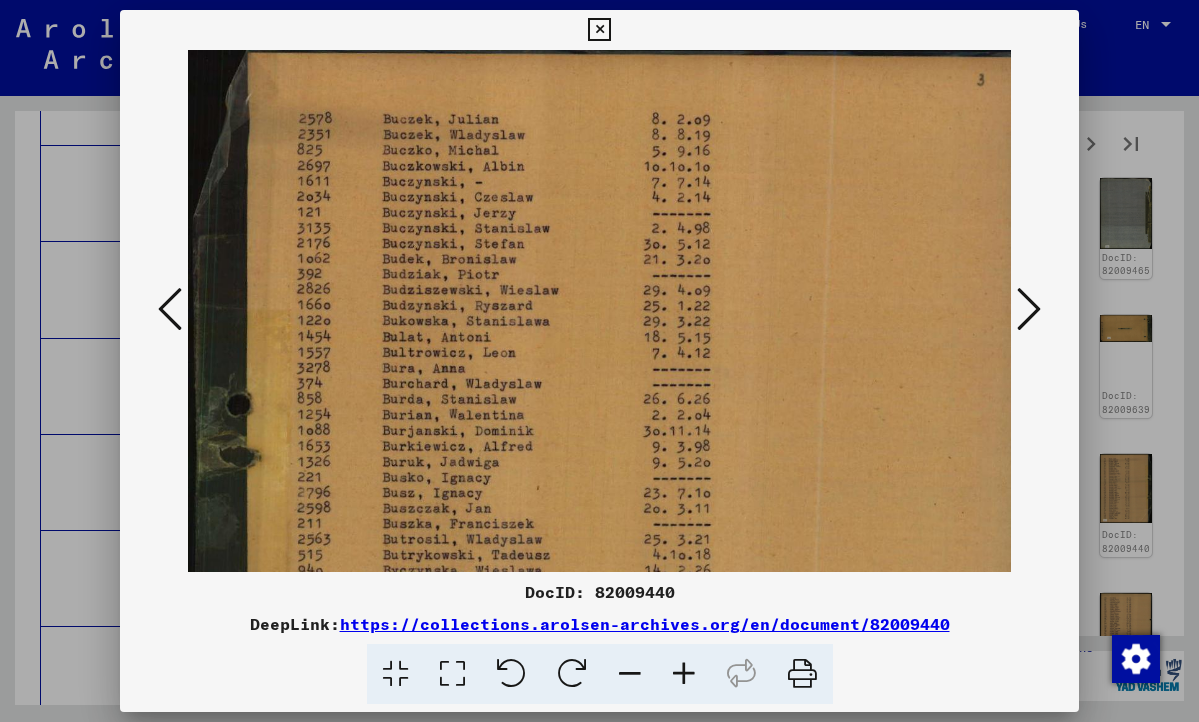 click at bounding box center (684, 674) 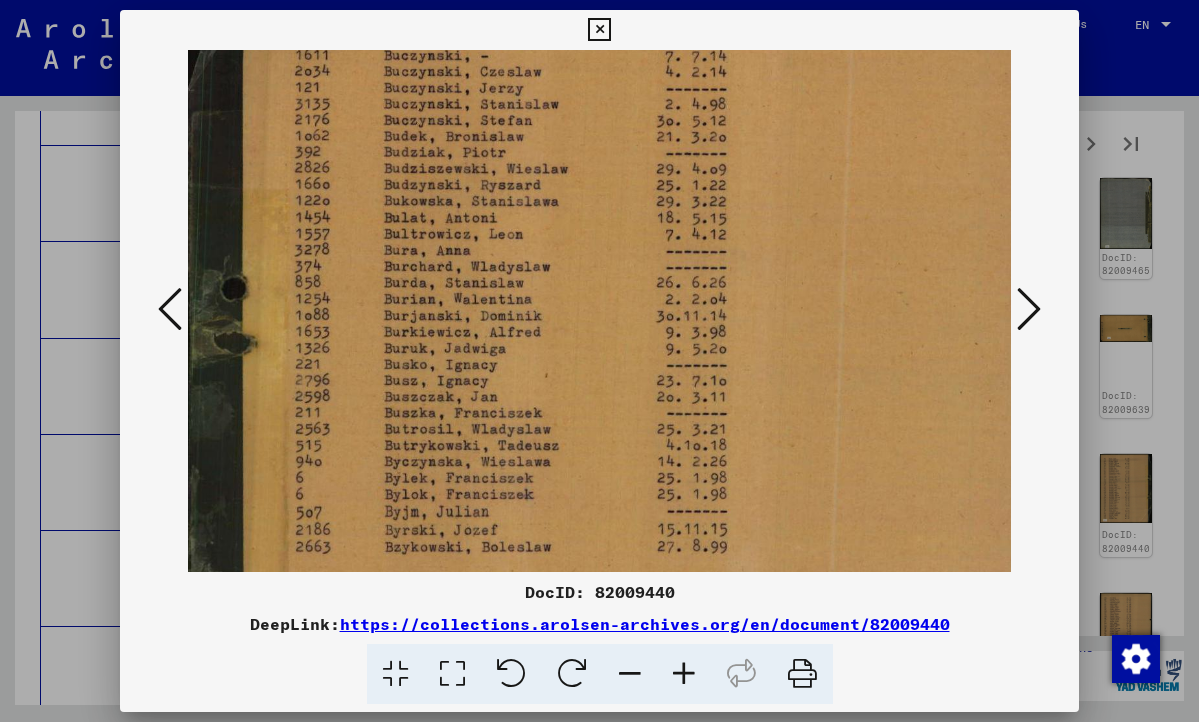 scroll, scrollTop: 162, scrollLeft: 9, axis: both 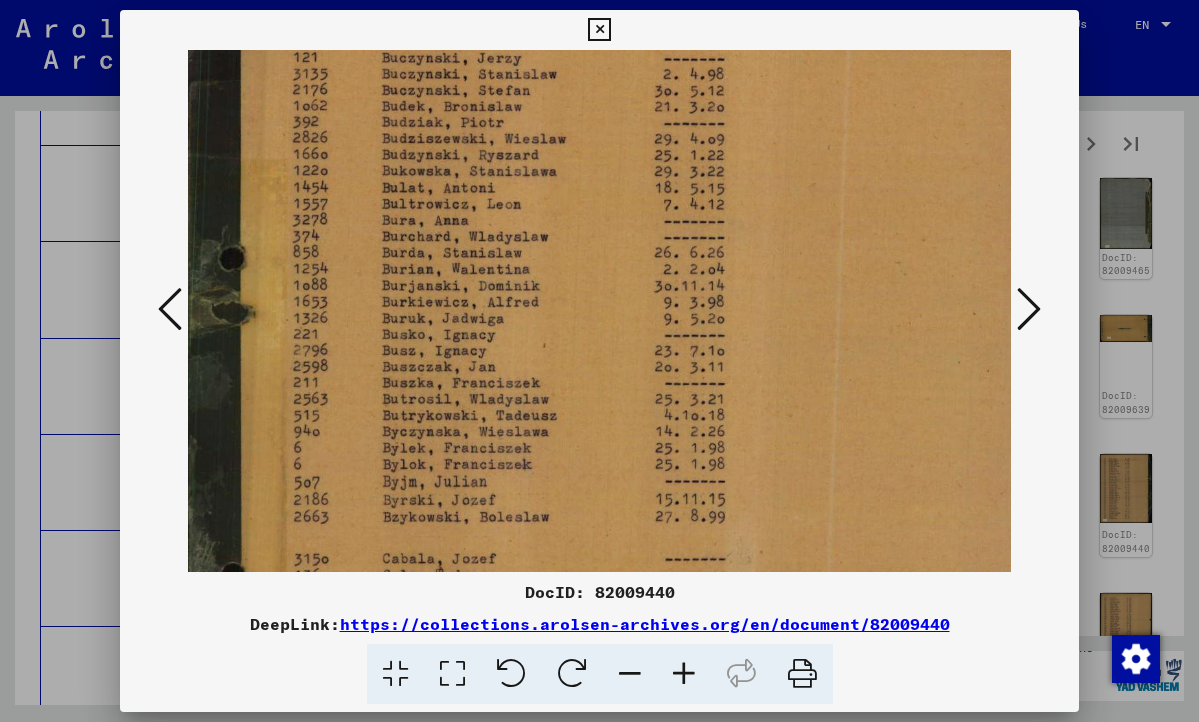drag, startPoint x: 826, startPoint y: 493, endPoint x: 817, endPoint y: 331, distance: 162.2498 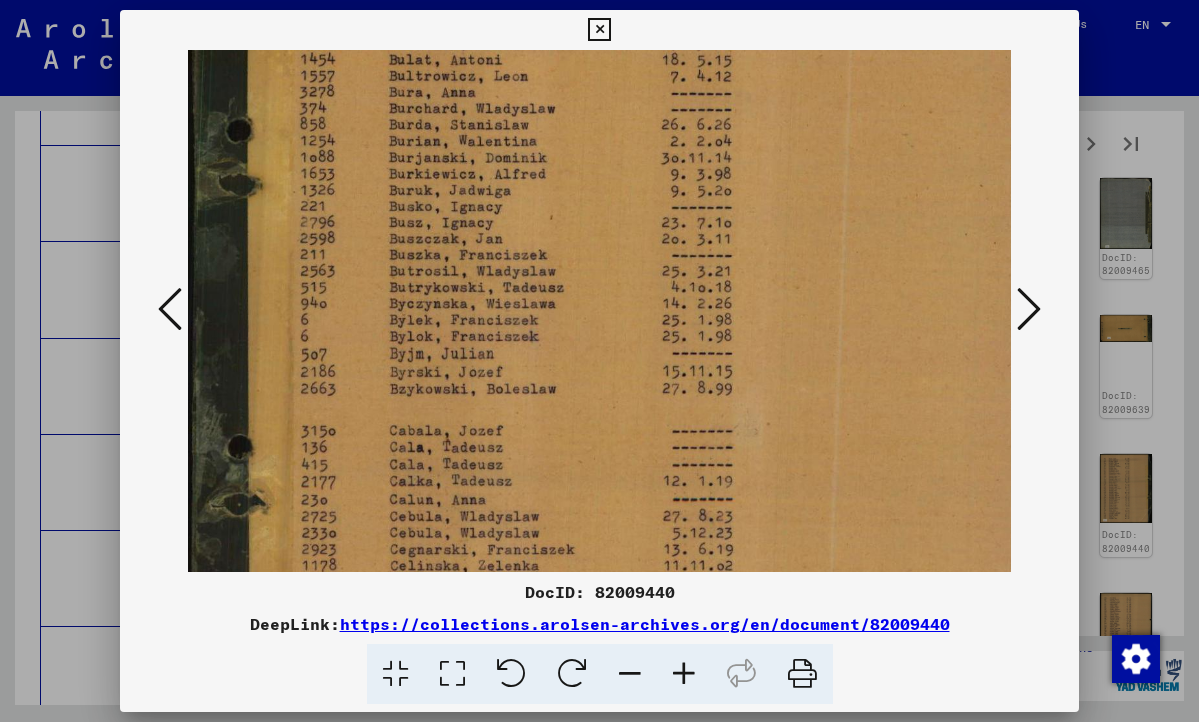 scroll, scrollTop: 303, scrollLeft: 1, axis: both 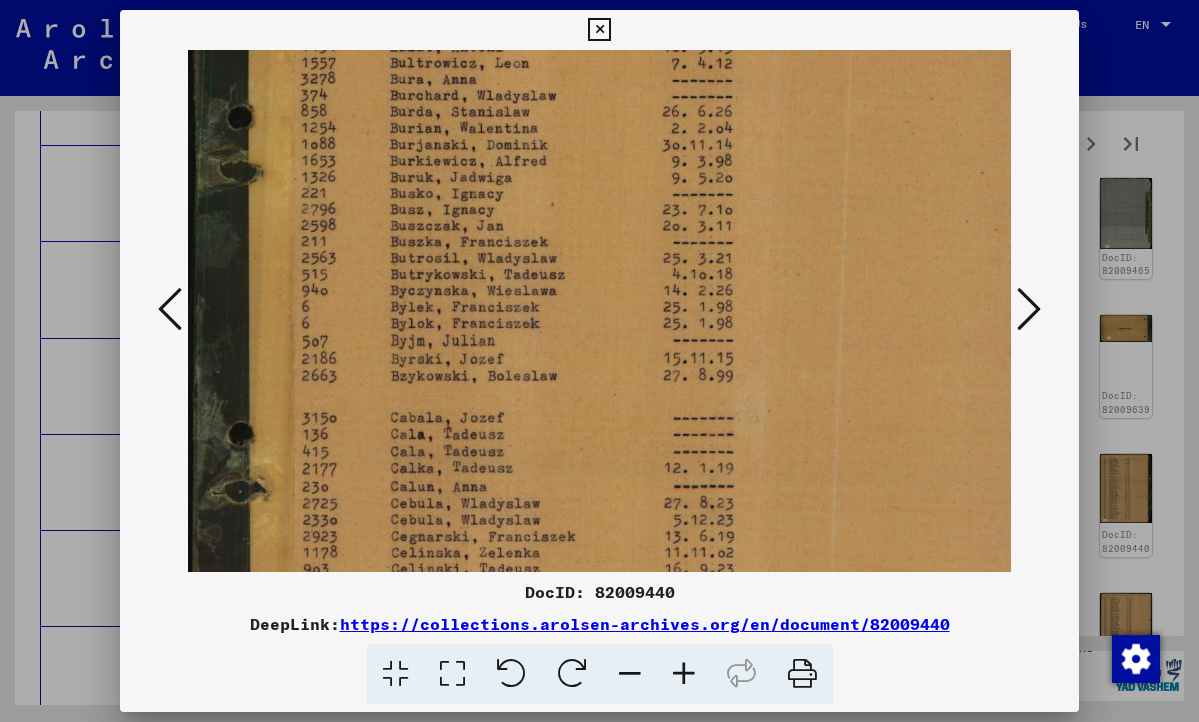 drag, startPoint x: 547, startPoint y: 468, endPoint x: 555, endPoint y: 327, distance: 141.22676 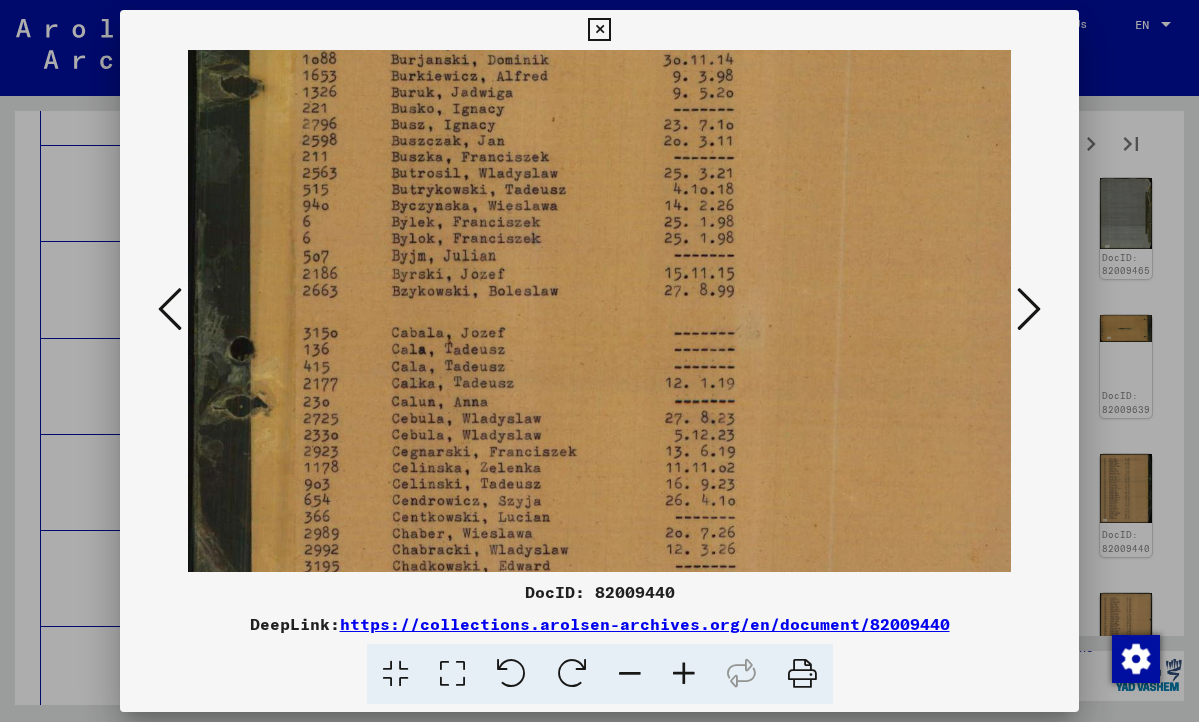 scroll, scrollTop: 394, scrollLeft: 0, axis: vertical 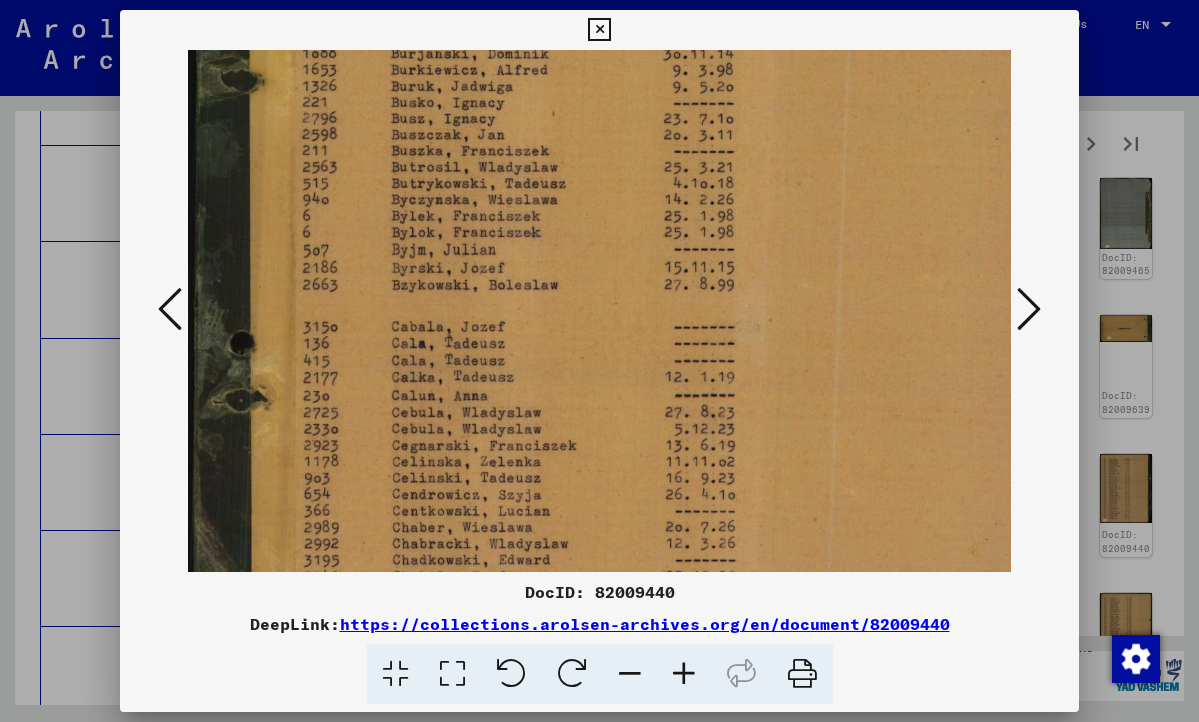 drag, startPoint x: 581, startPoint y: 387, endPoint x: 582, endPoint y: 296, distance: 91.00549 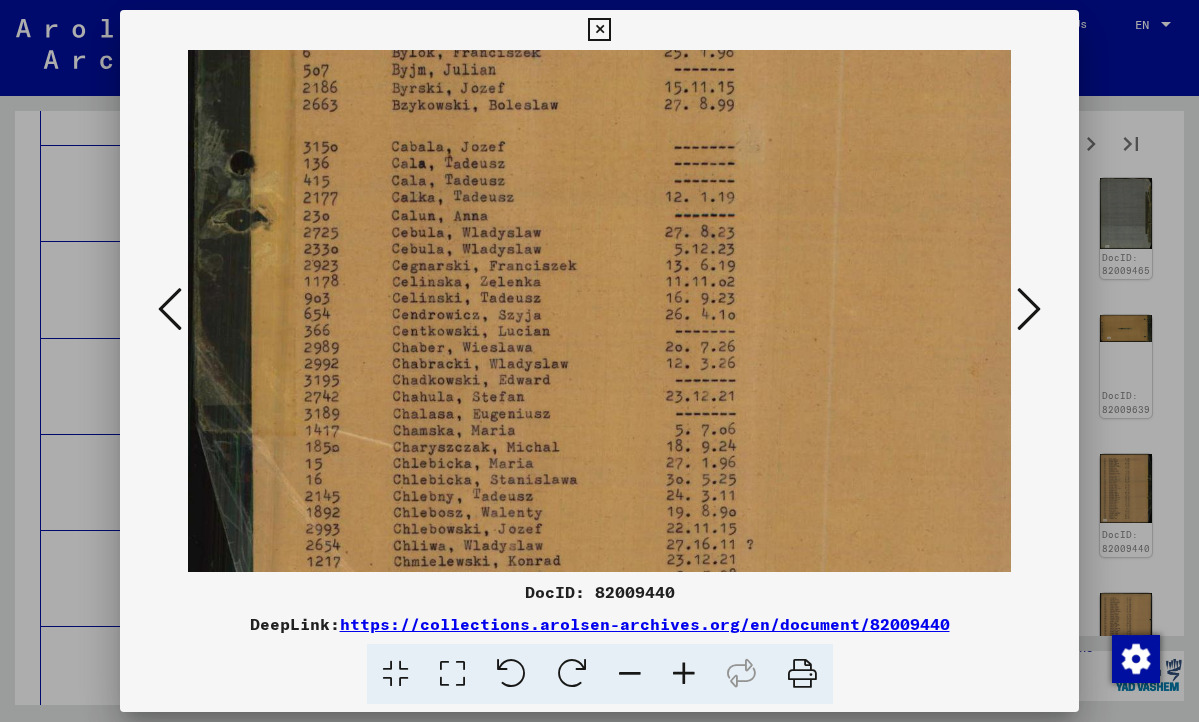 scroll, scrollTop: 650, scrollLeft: 0, axis: vertical 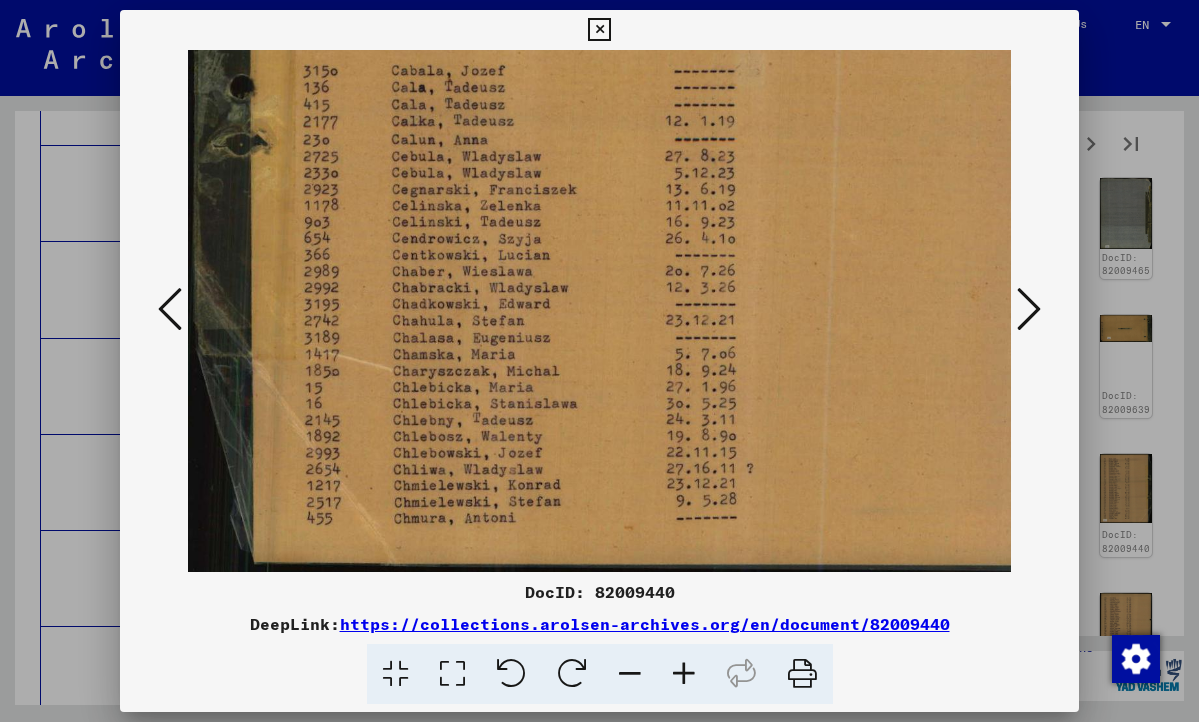 drag, startPoint x: 913, startPoint y: 454, endPoint x: 919, endPoint y: 156, distance: 298.0604 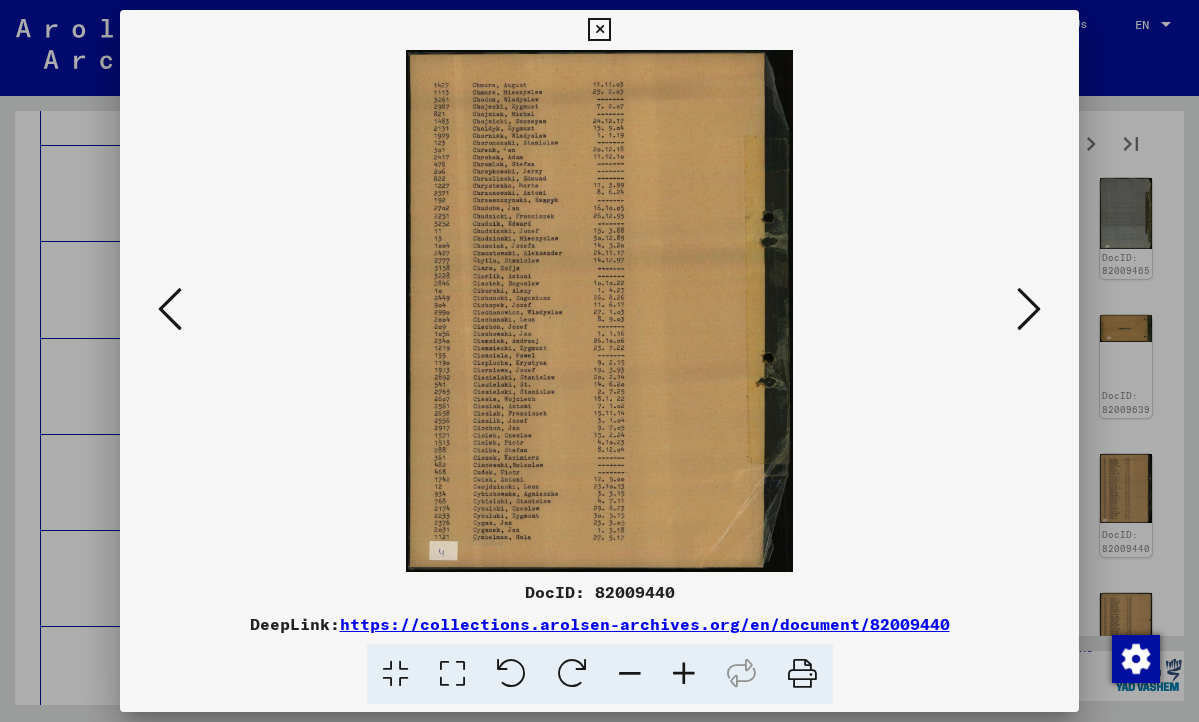 click at bounding box center (1029, 309) 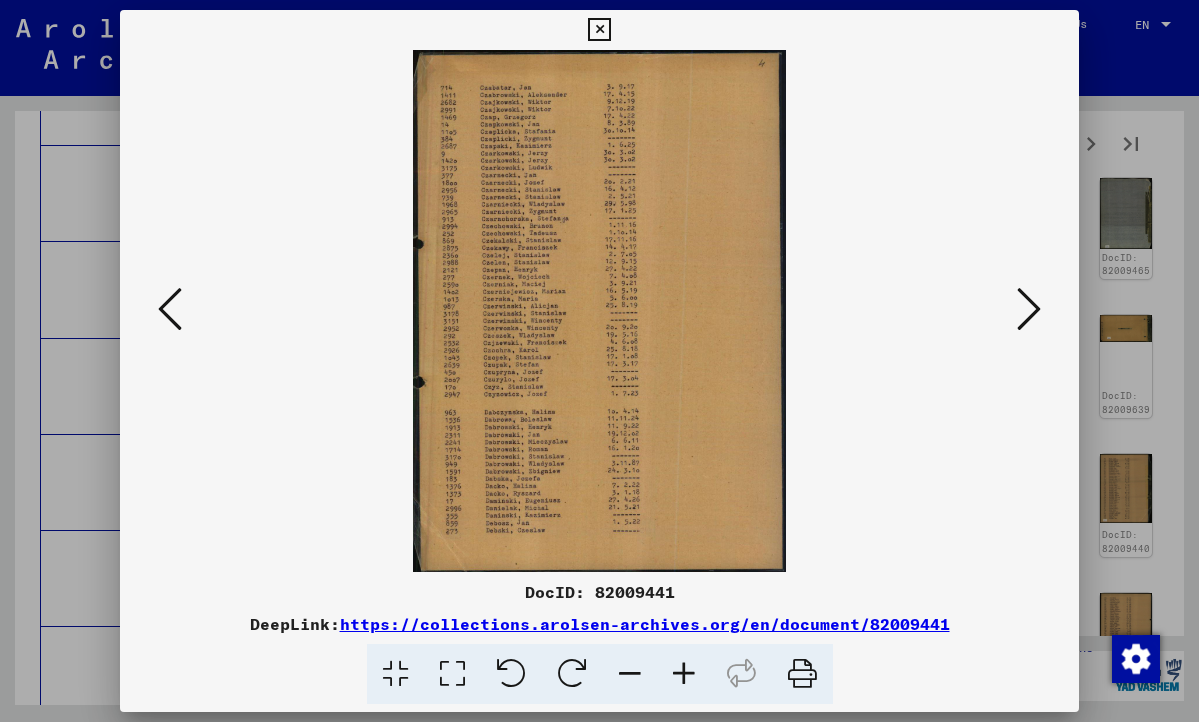 click at bounding box center (1029, 309) 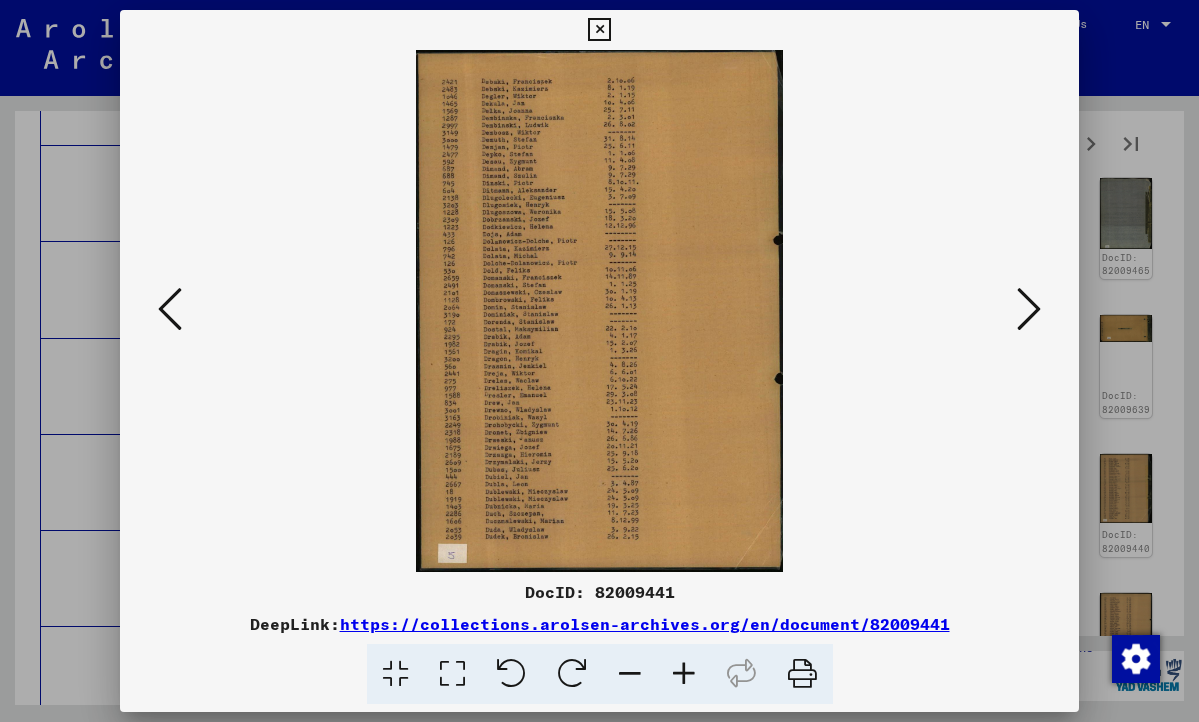 click at bounding box center (1029, 309) 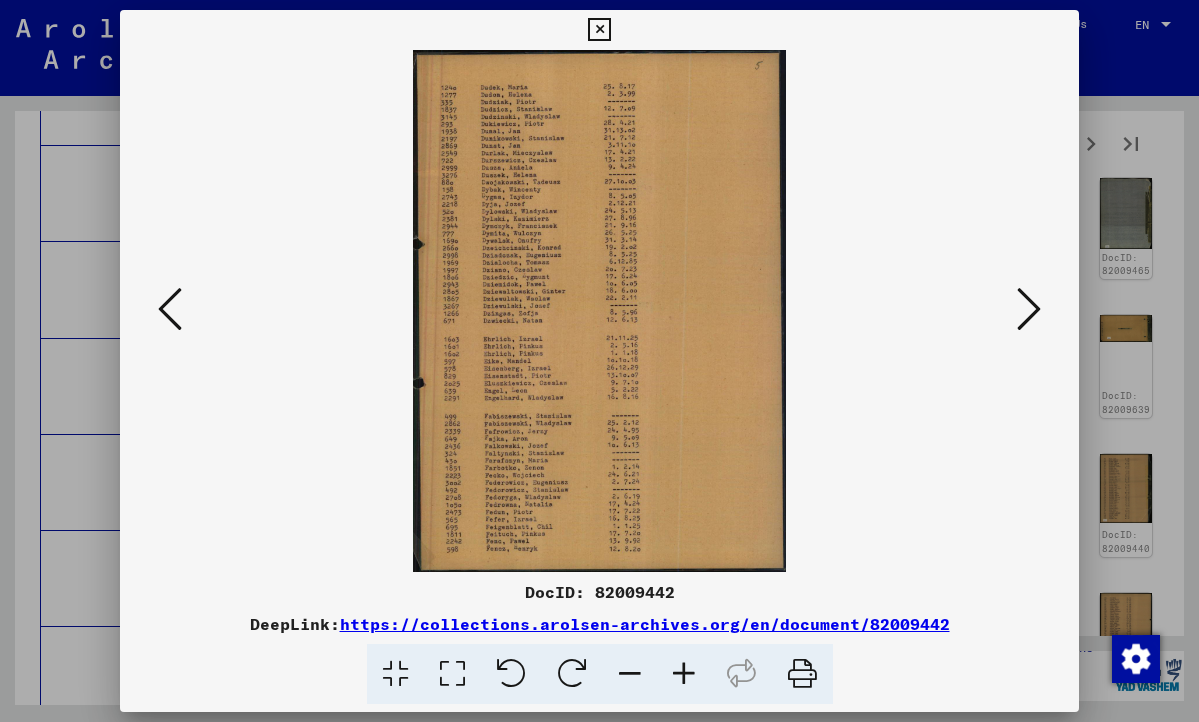click at bounding box center [1029, 309] 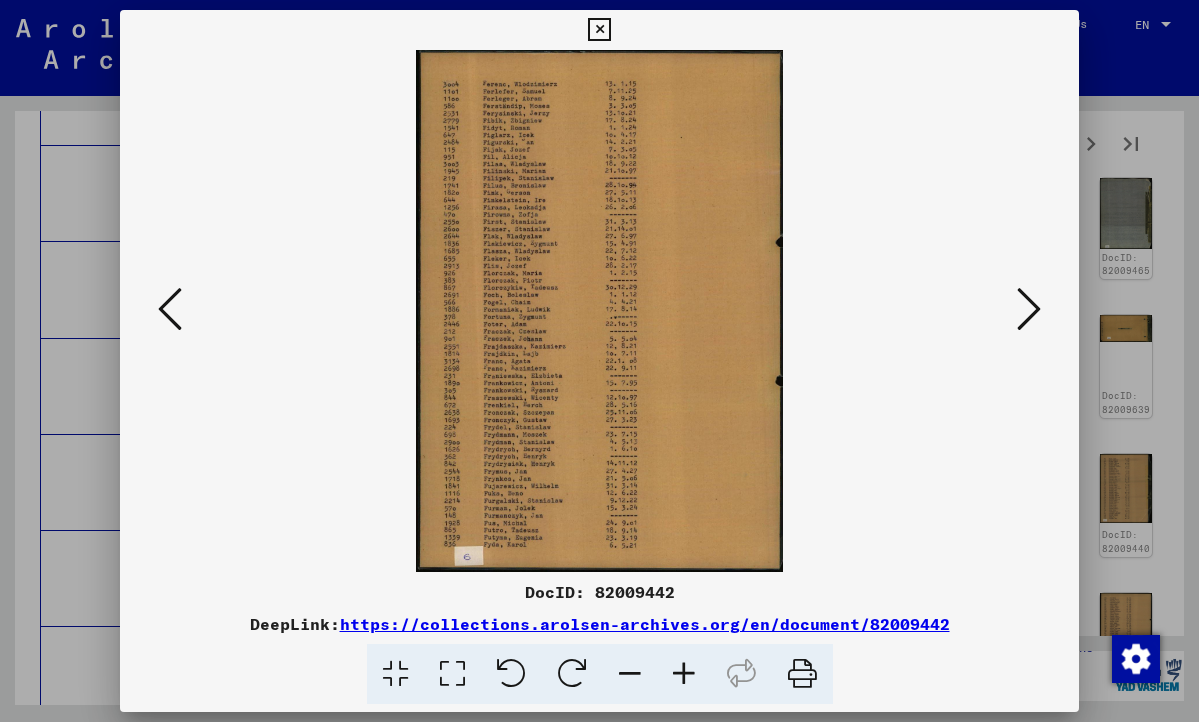 click at bounding box center (684, 674) 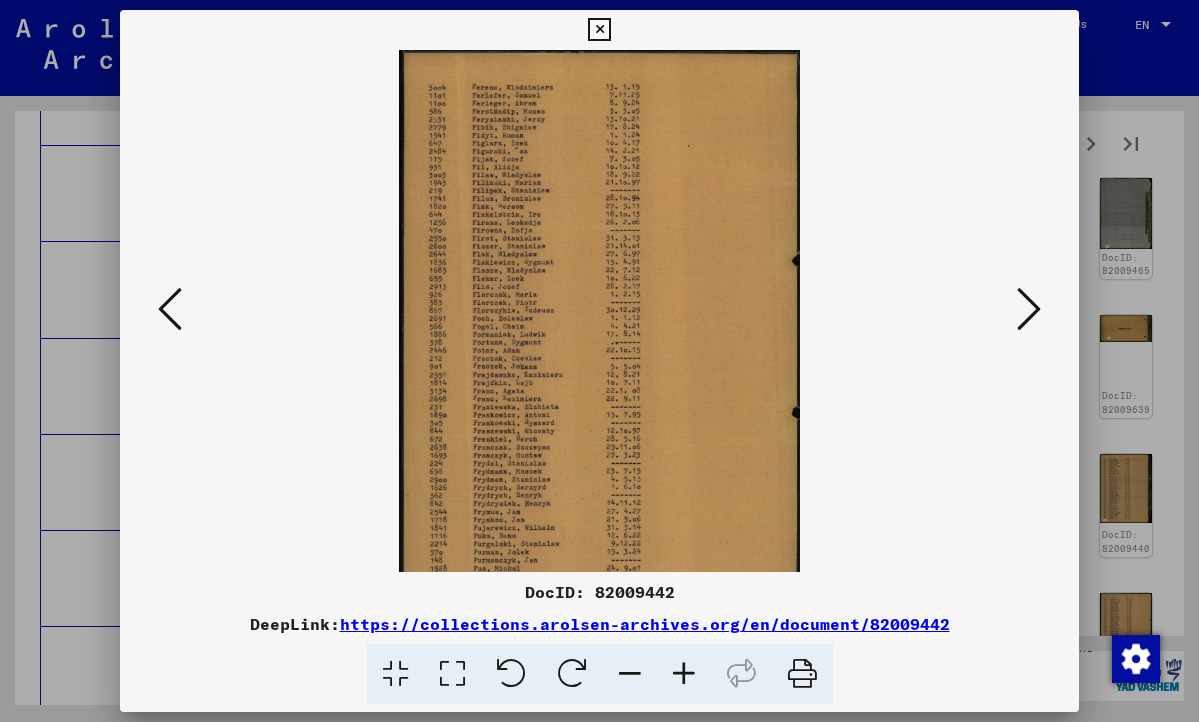click at bounding box center [684, 674] 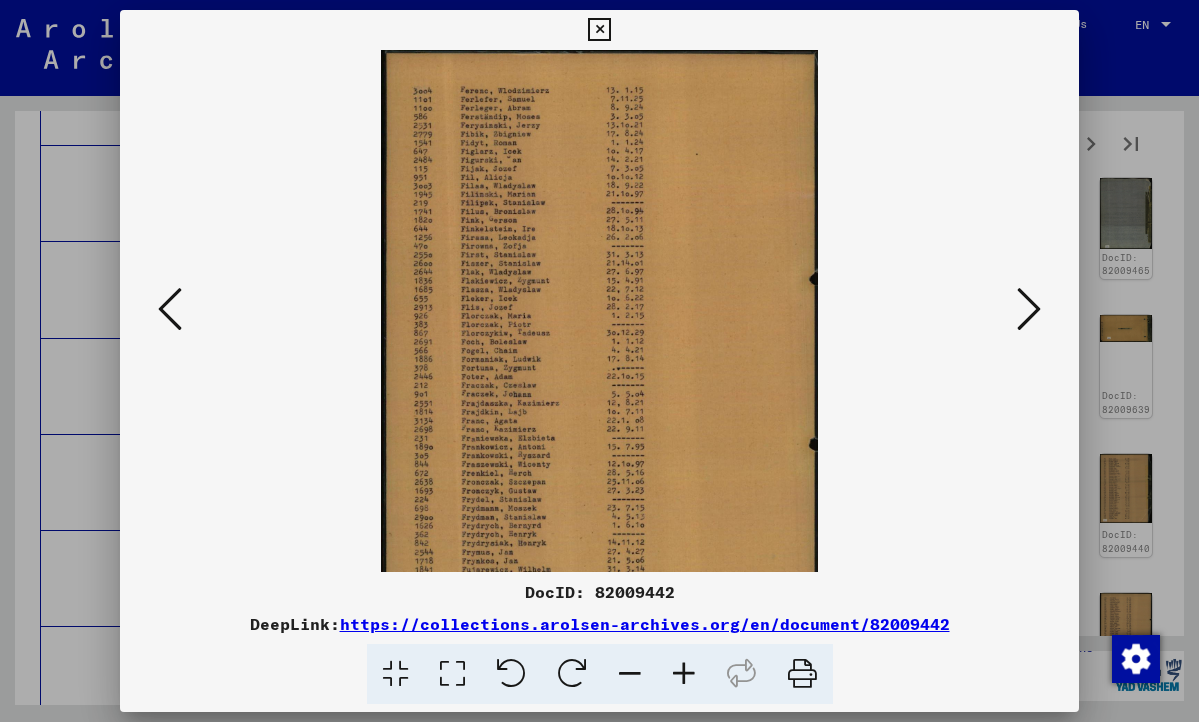 click at bounding box center [684, 674] 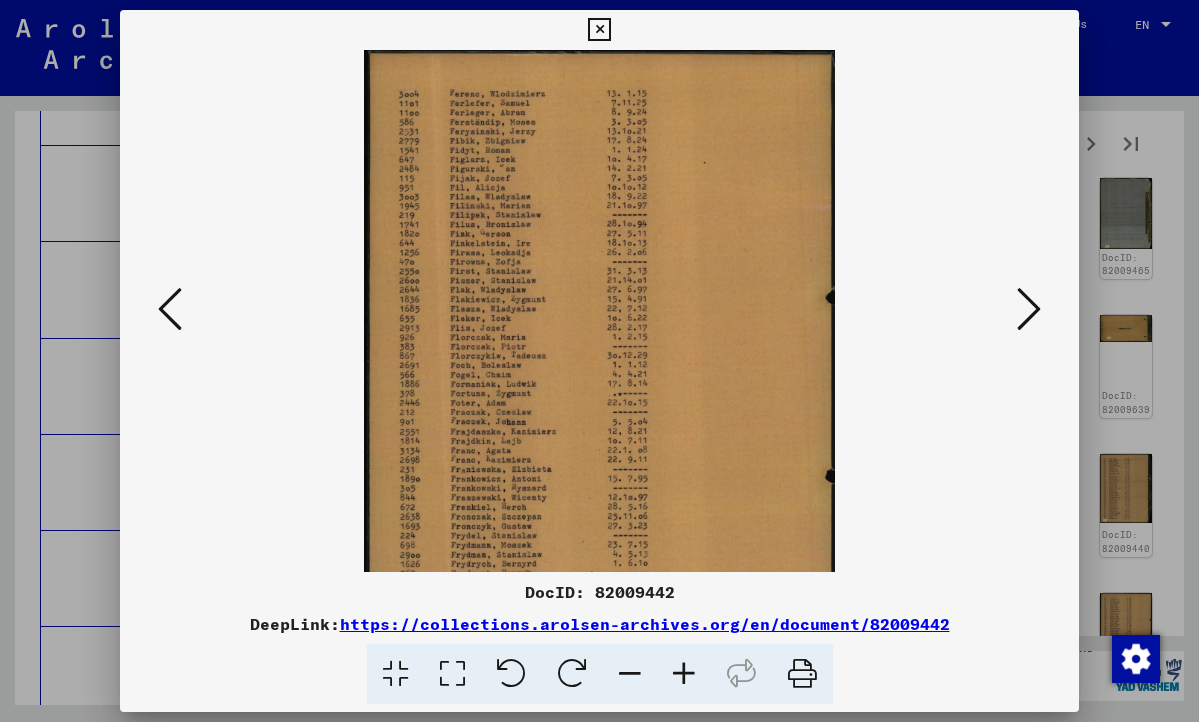 click at bounding box center (684, 674) 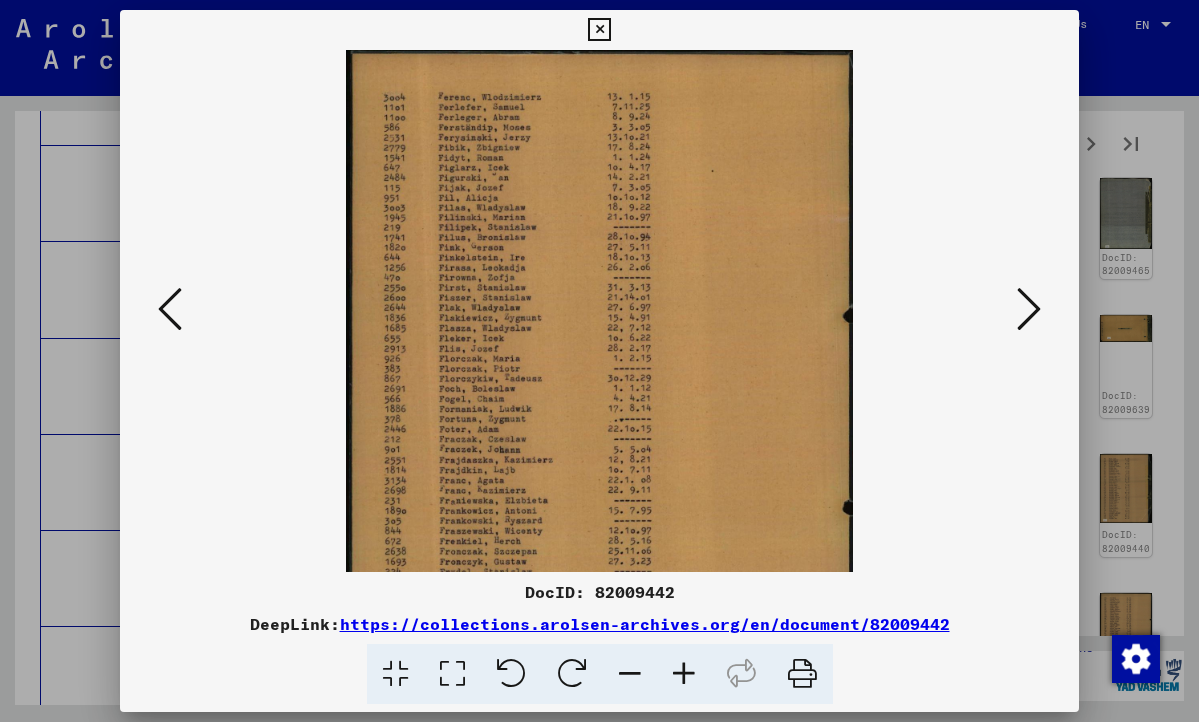 click at bounding box center [684, 674] 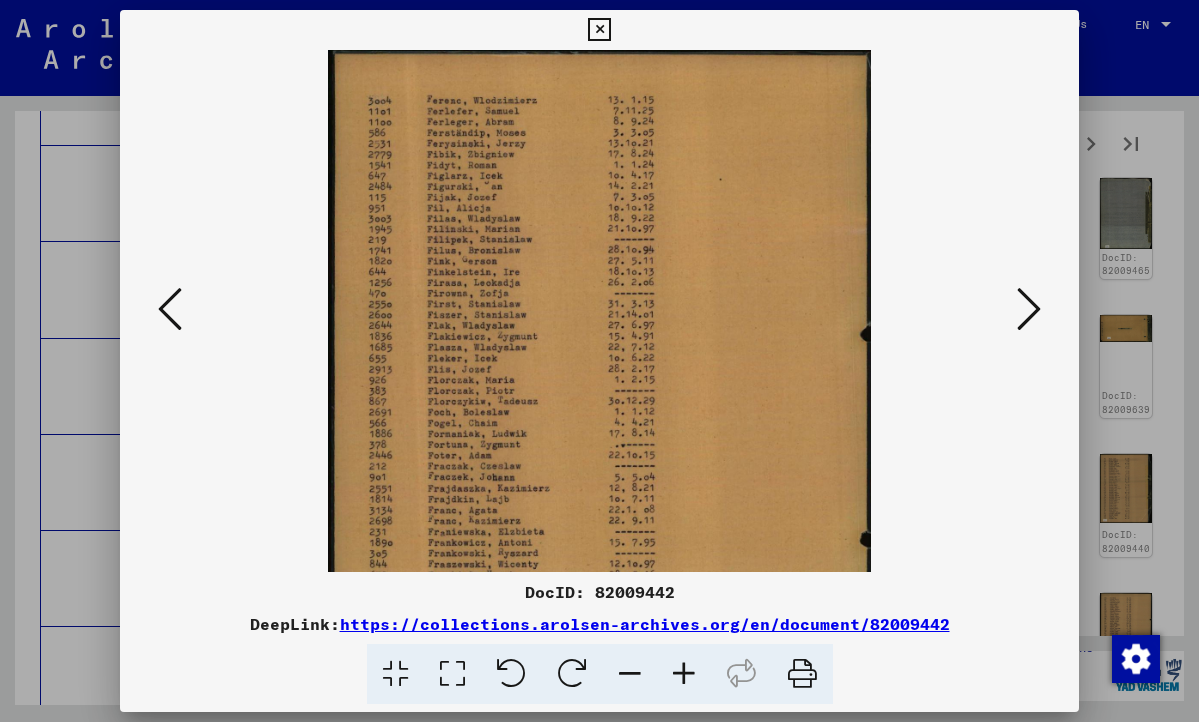 click at bounding box center [684, 674] 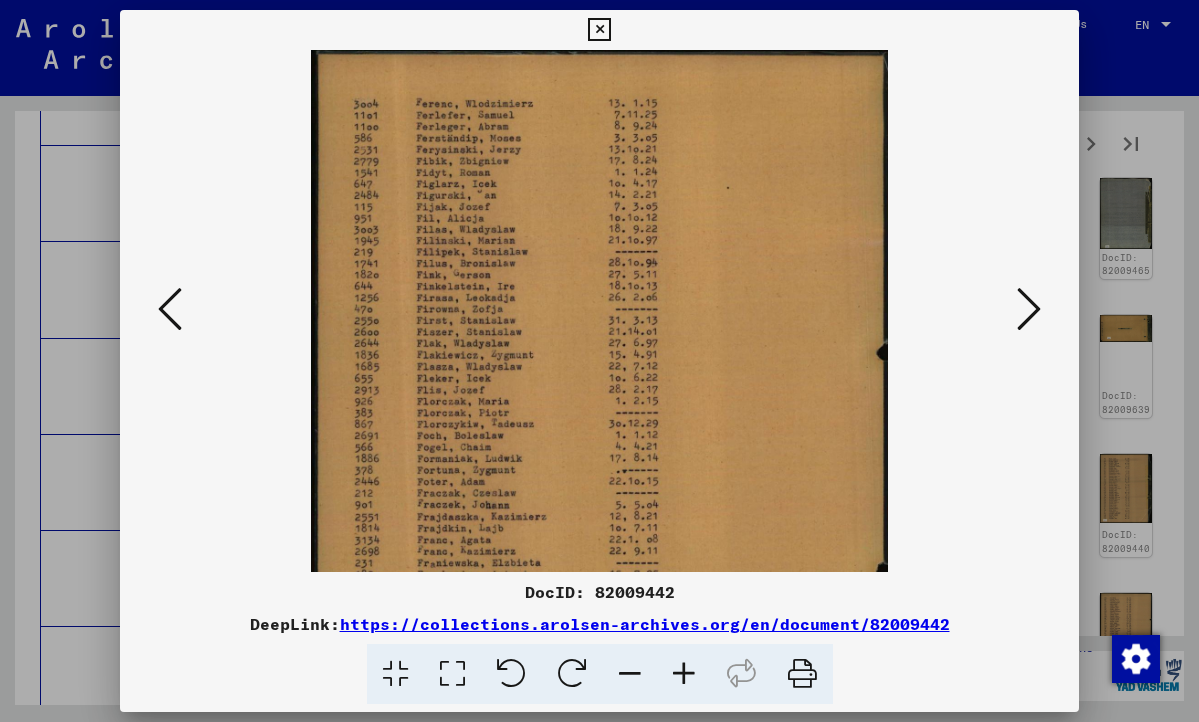 click at bounding box center [1029, 309] 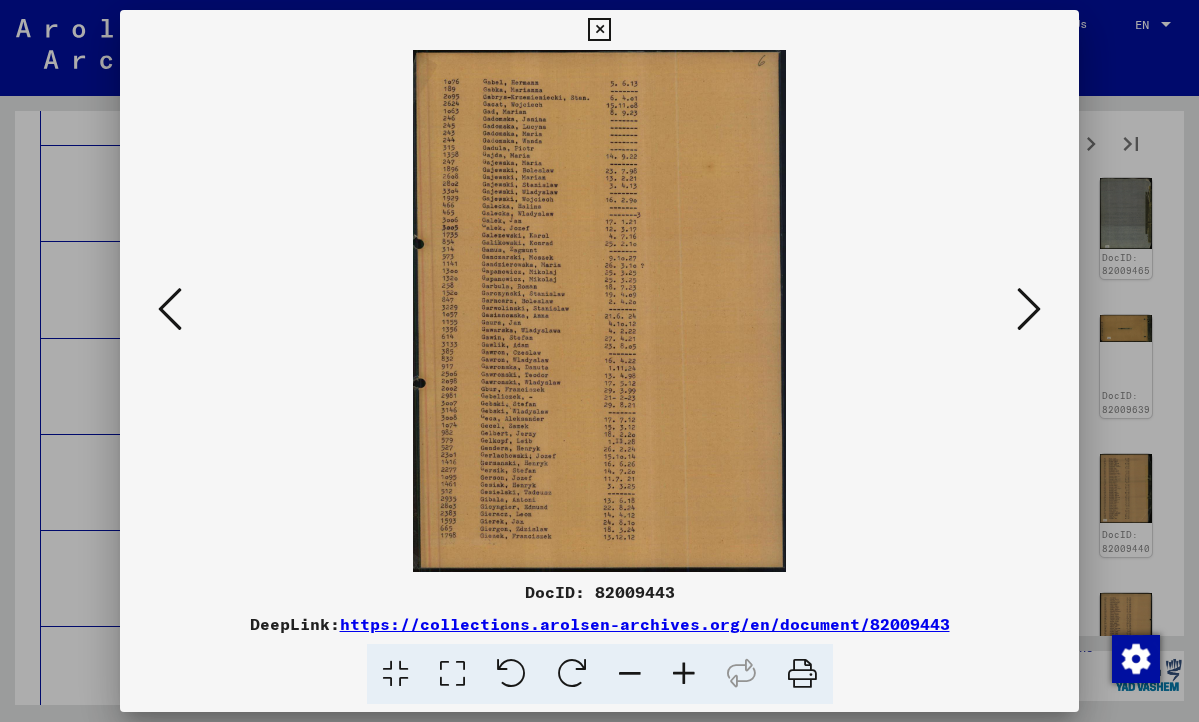 click at bounding box center (1029, 309) 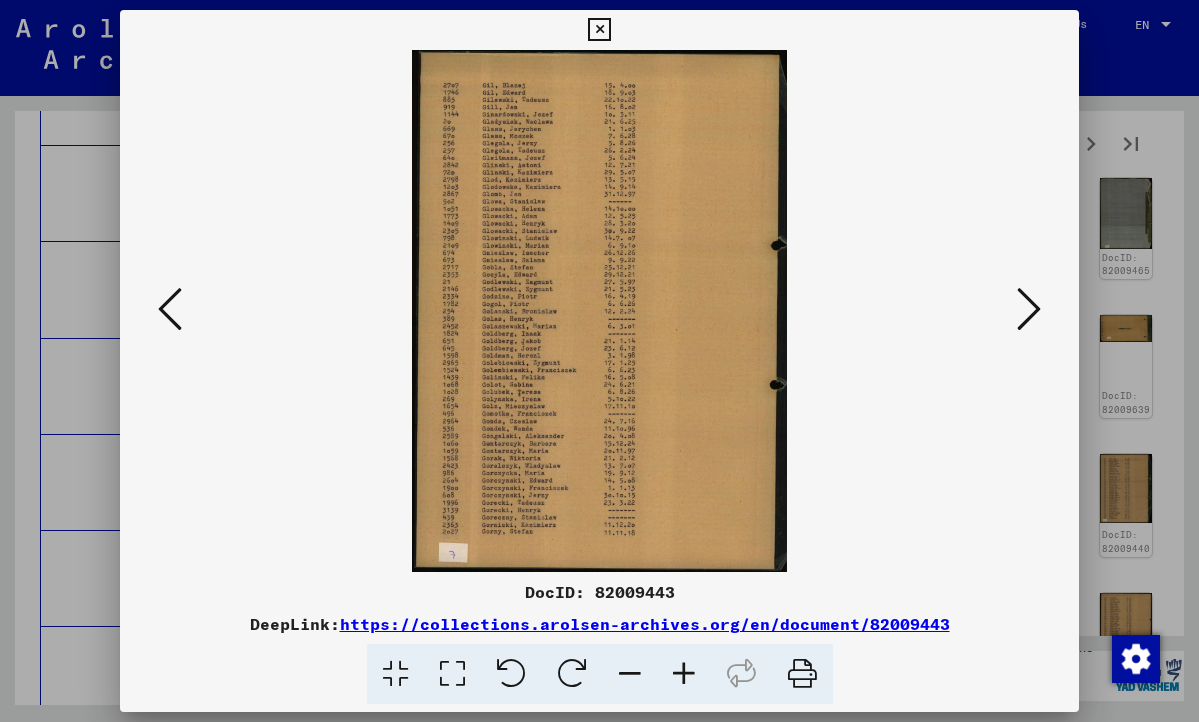 click at bounding box center (1029, 309) 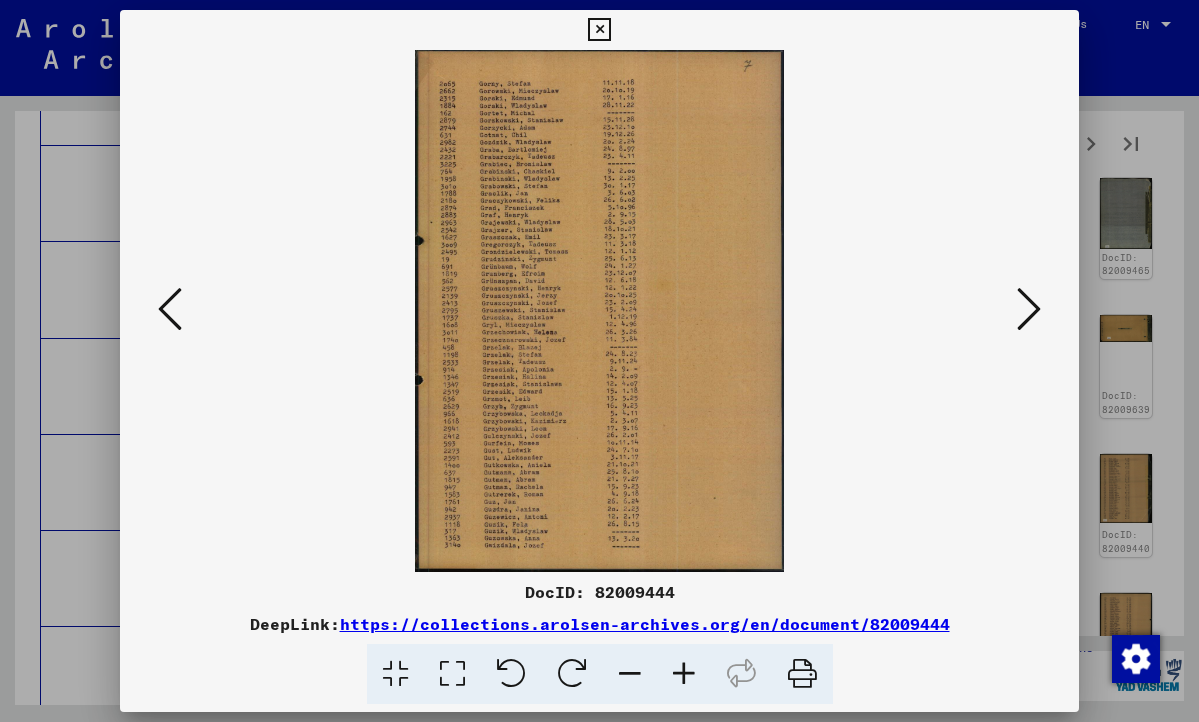 click at bounding box center [1029, 309] 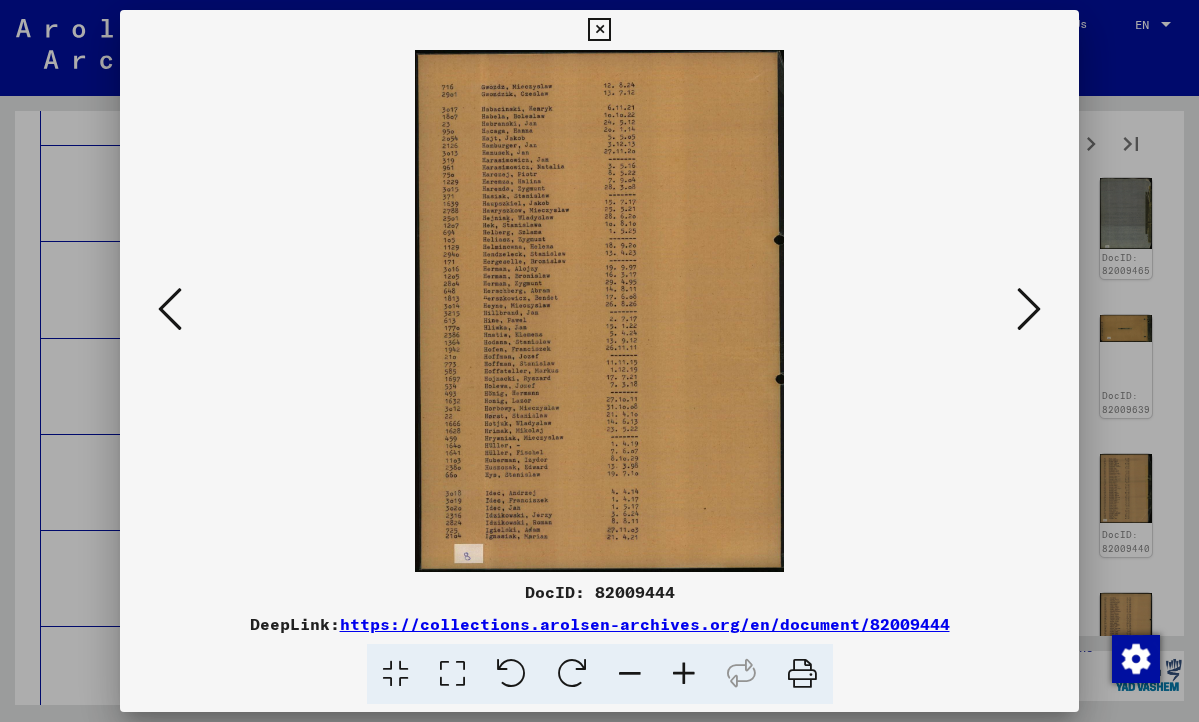 click at bounding box center (1029, 309) 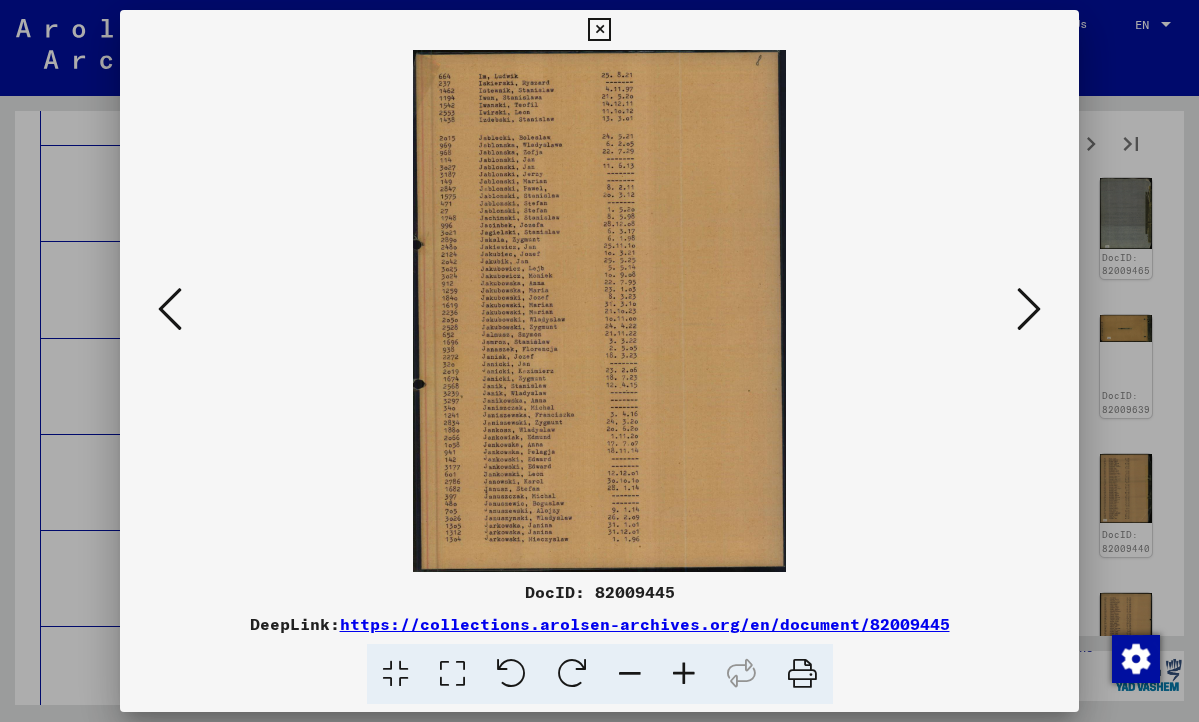 click at bounding box center [684, 674] 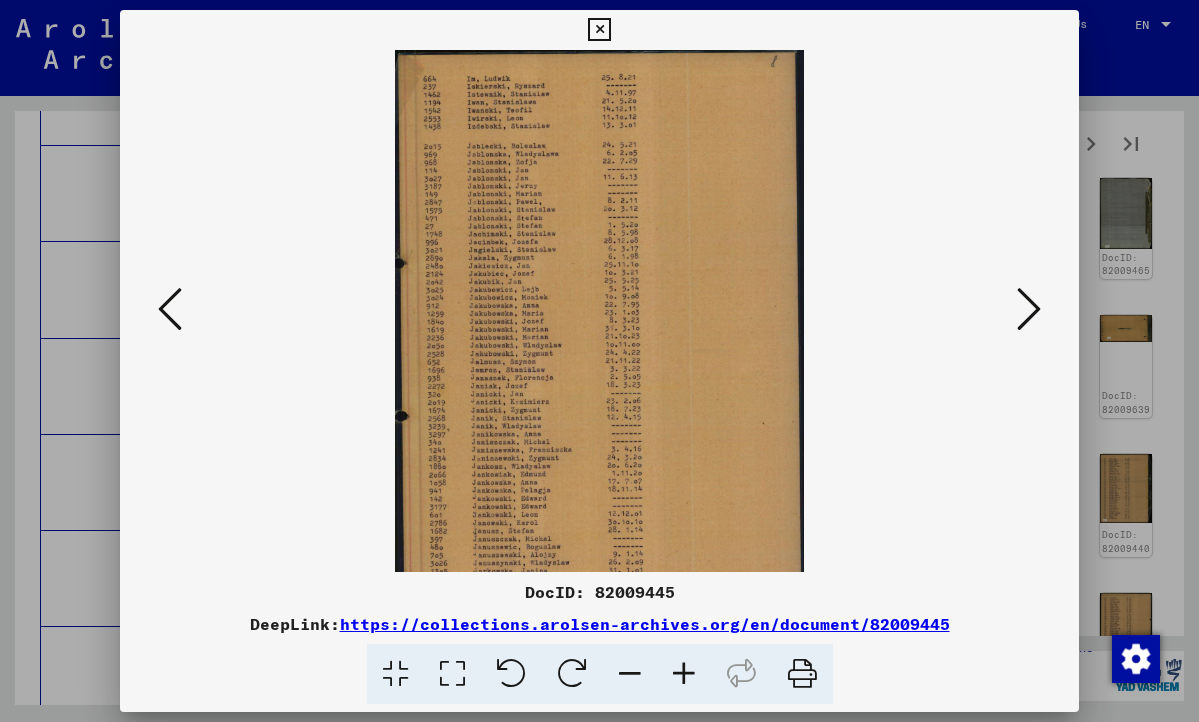 click at bounding box center [684, 674] 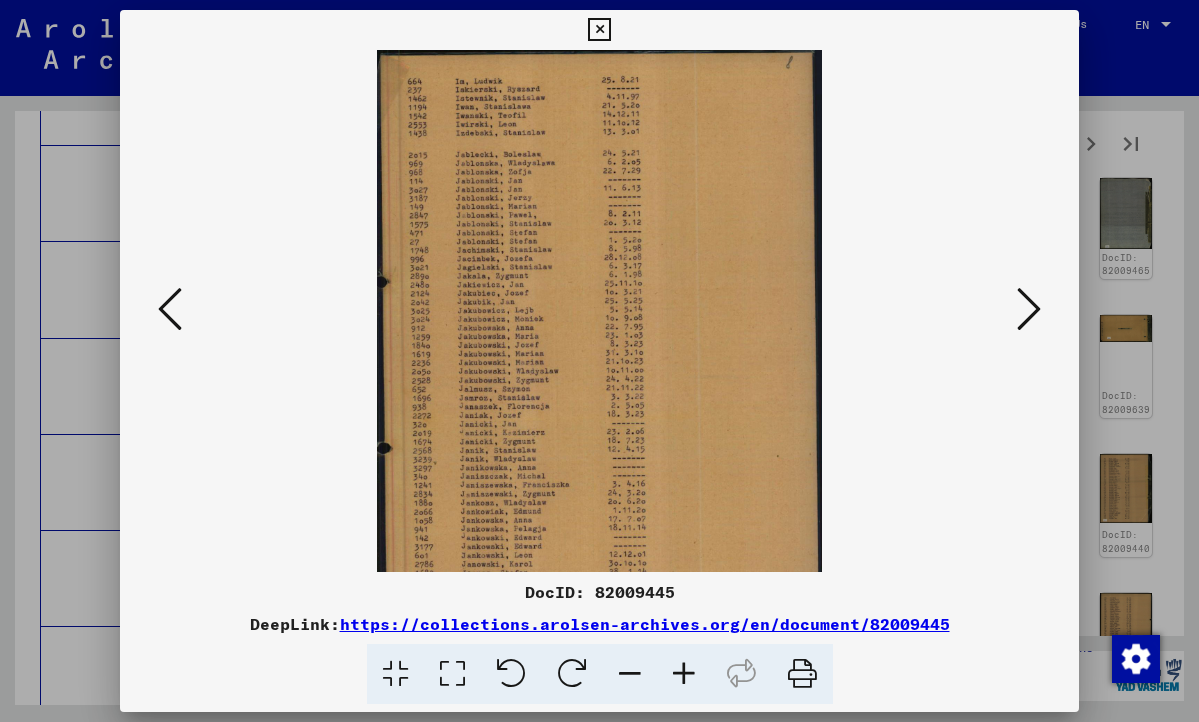 click at bounding box center (684, 674) 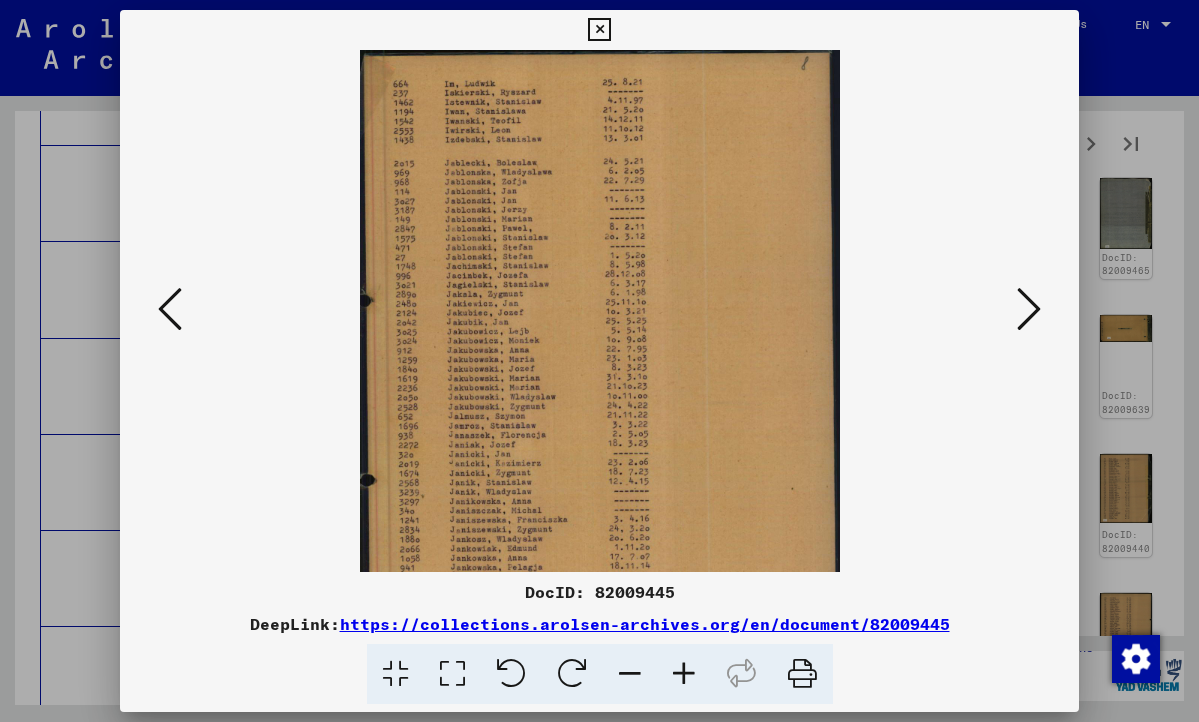 click at bounding box center [684, 674] 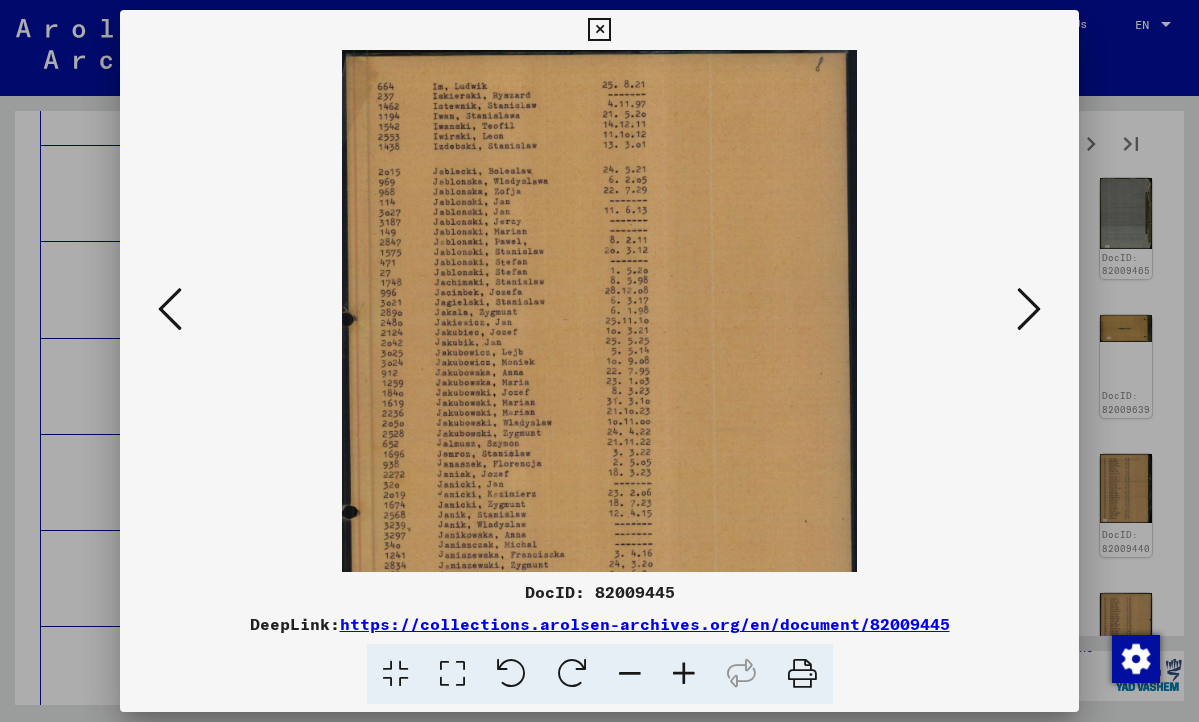 click at bounding box center (684, 674) 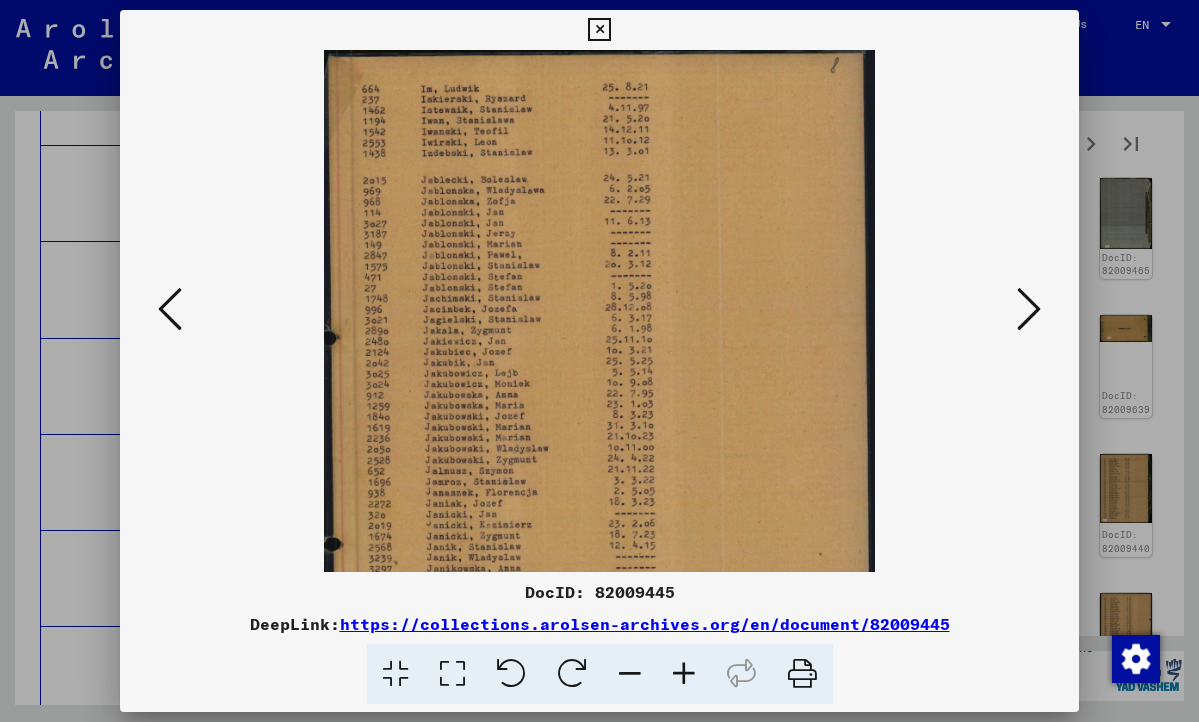 click at bounding box center [684, 674] 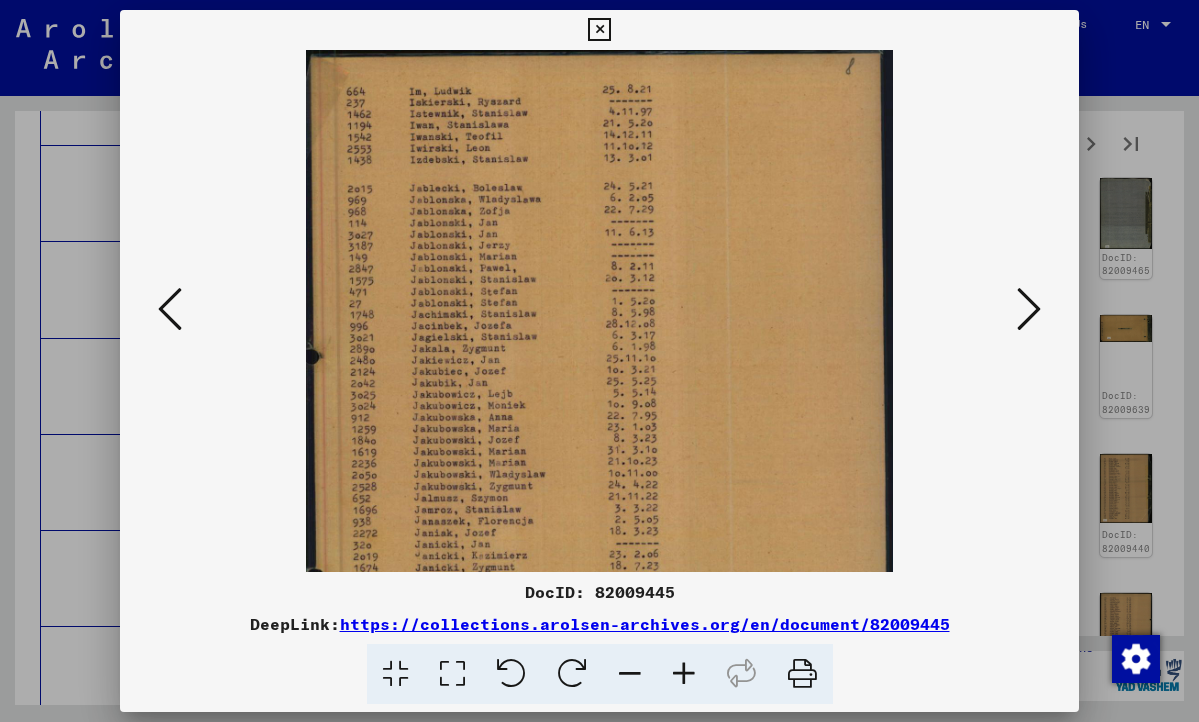 click at bounding box center (684, 674) 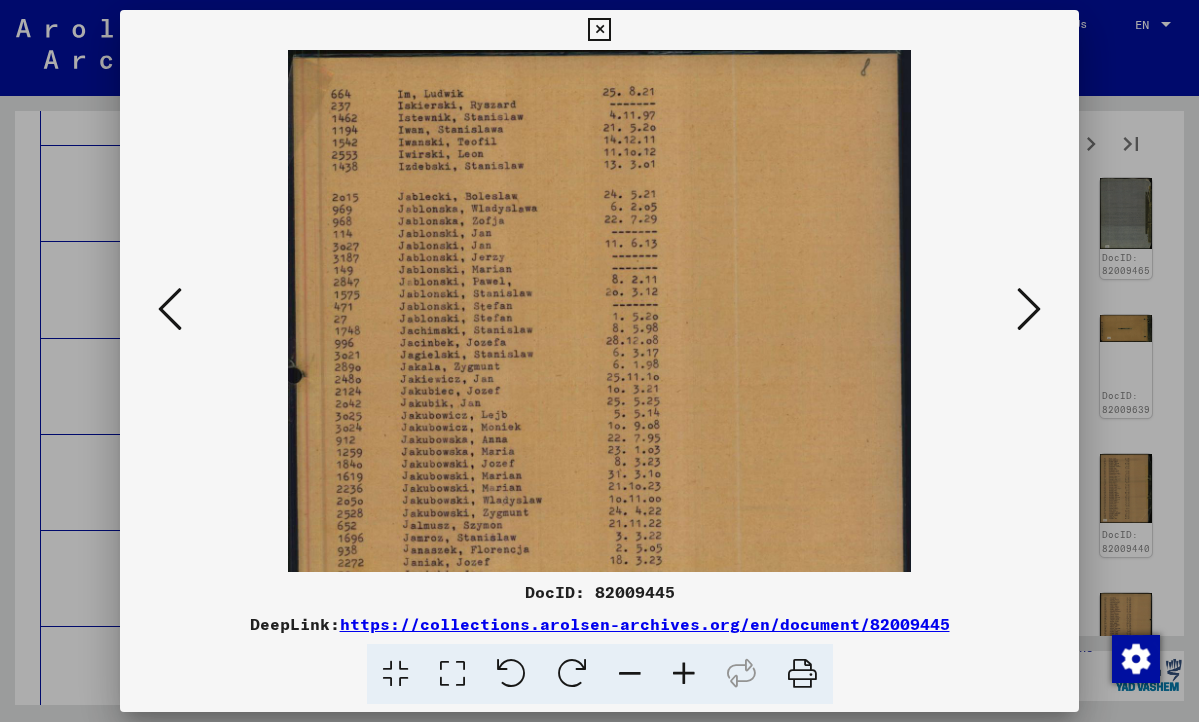 click at bounding box center [684, 674] 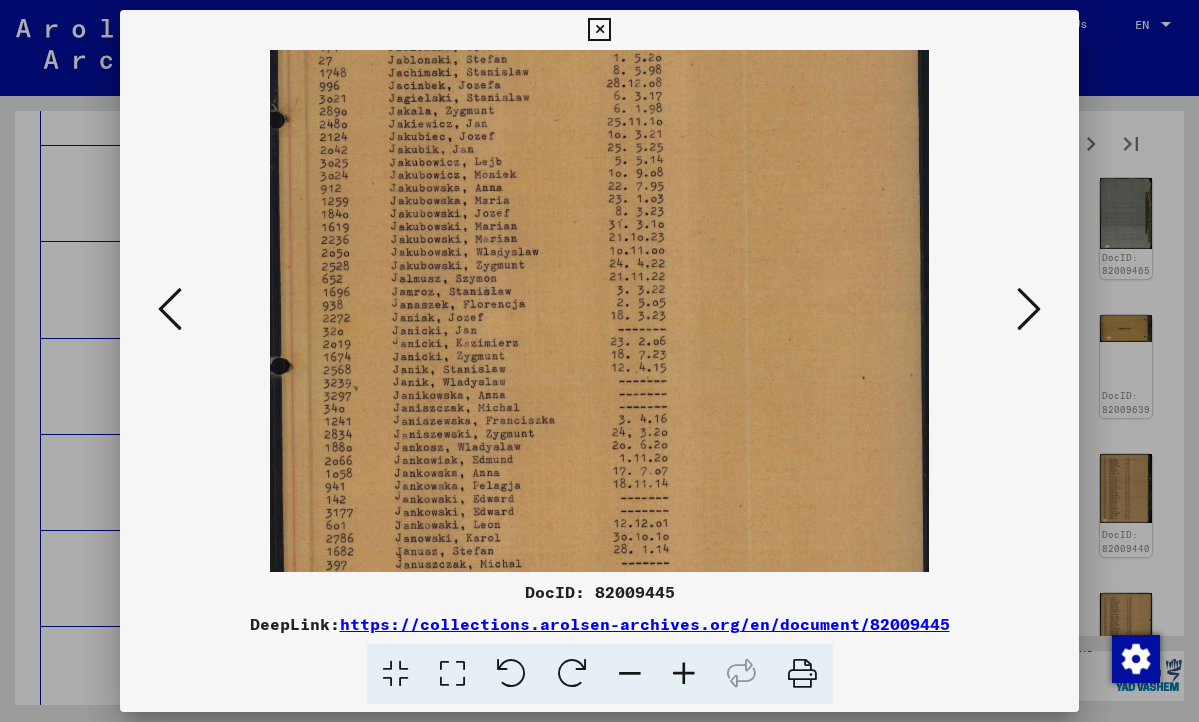 scroll, scrollTop: 273, scrollLeft: 0, axis: vertical 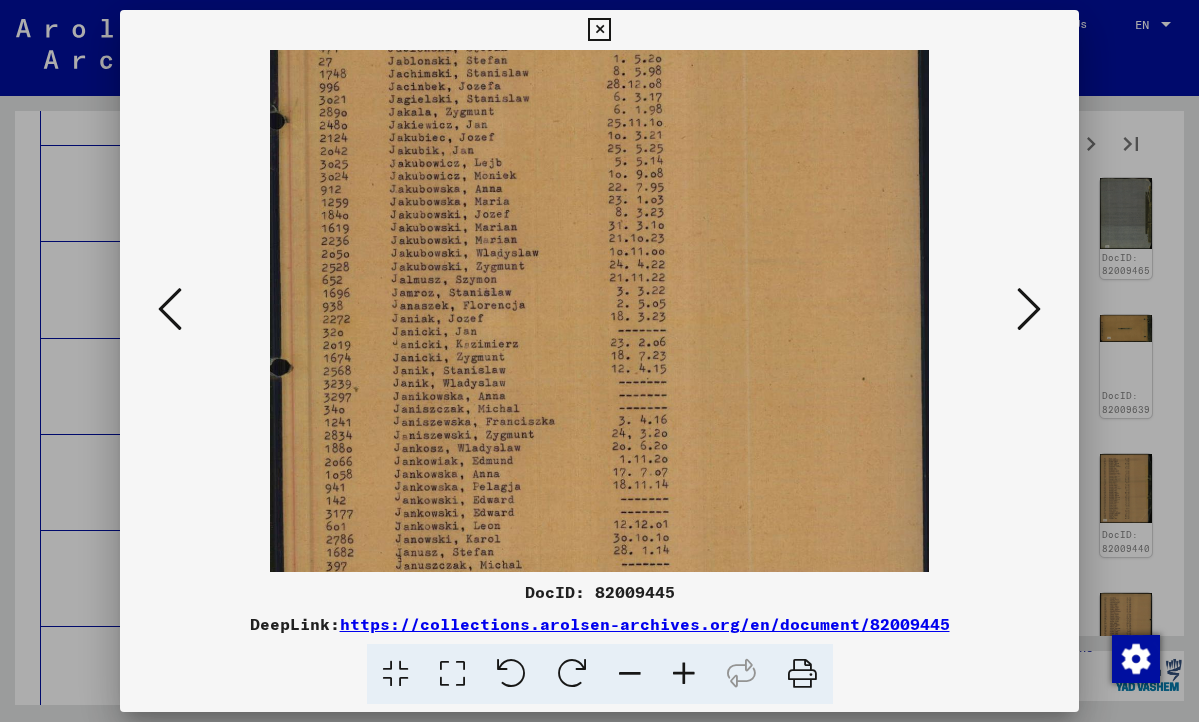 drag, startPoint x: 448, startPoint y: 502, endPoint x: 470, endPoint y: 229, distance: 273.885 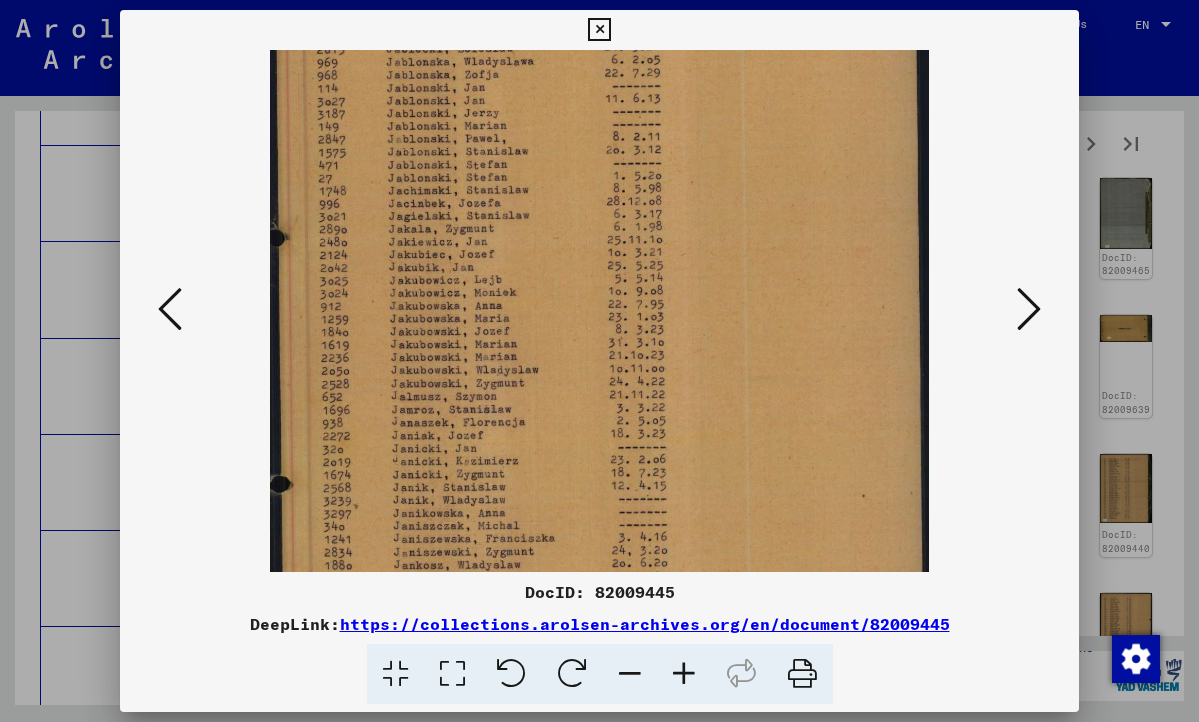 drag, startPoint x: 556, startPoint y: 268, endPoint x: 563, endPoint y: 385, distance: 117.20921 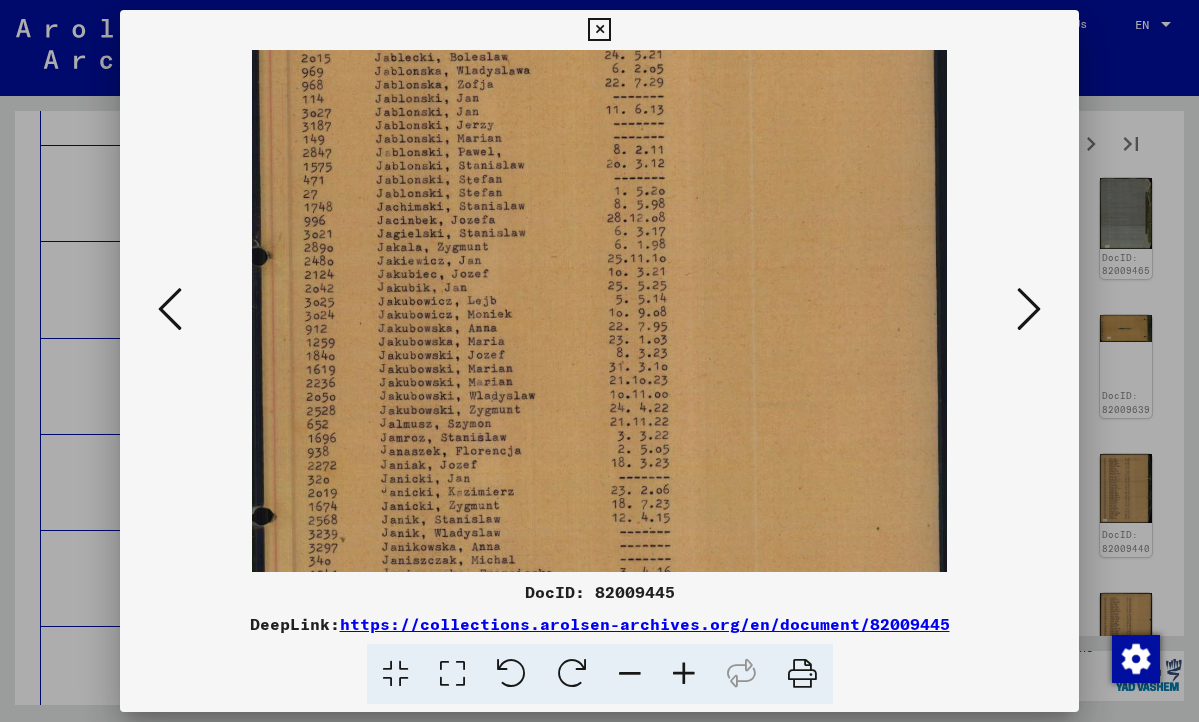 click at bounding box center [684, 674] 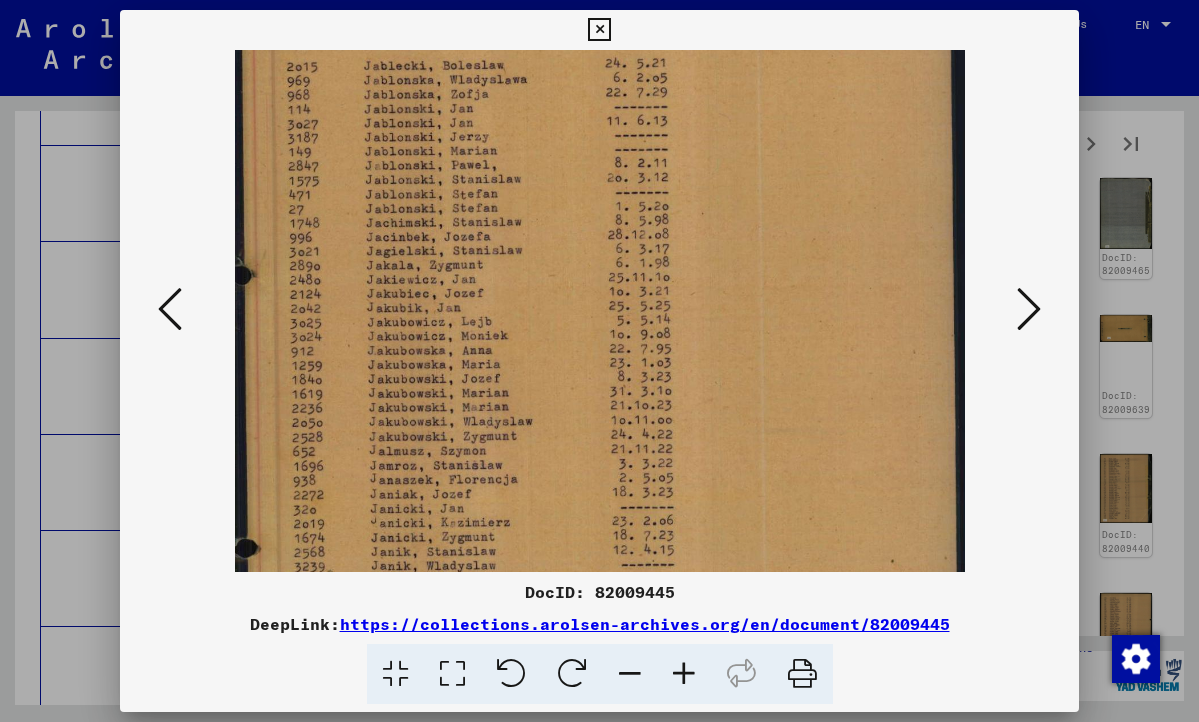 click at bounding box center [684, 674] 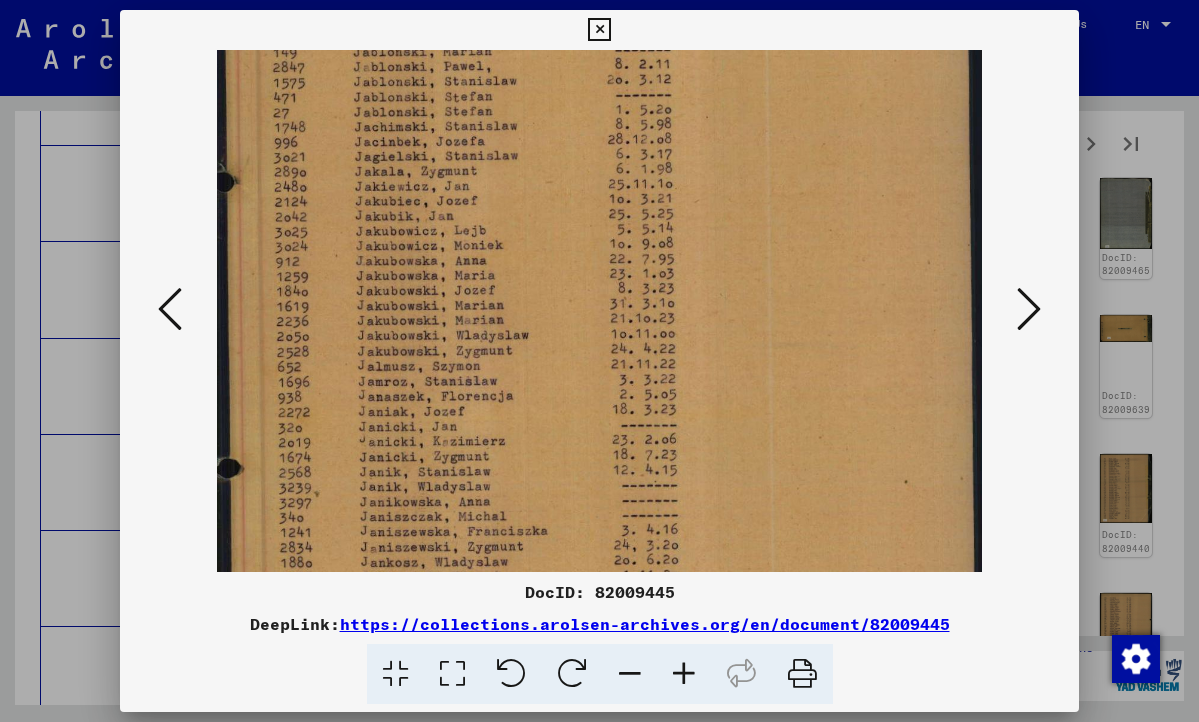scroll, scrollTop: 290, scrollLeft: 0, axis: vertical 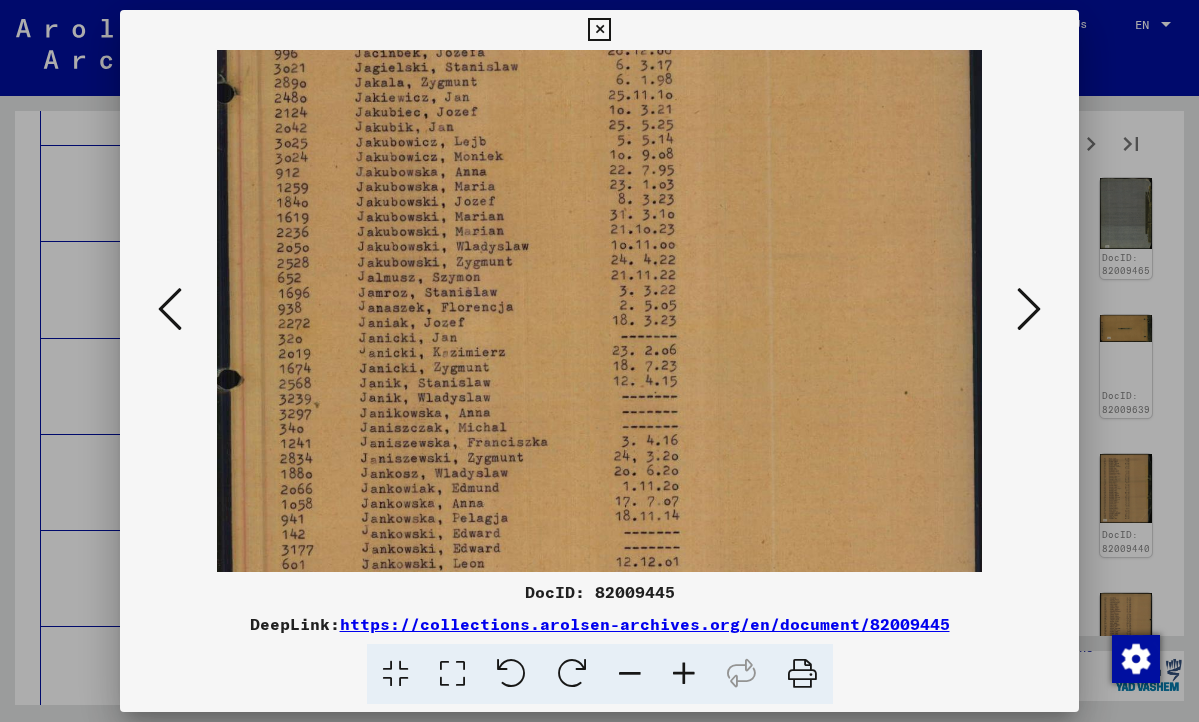 drag, startPoint x: 540, startPoint y: 533, endPoint x: 558, endPoint y: 290, distance: 243.66576 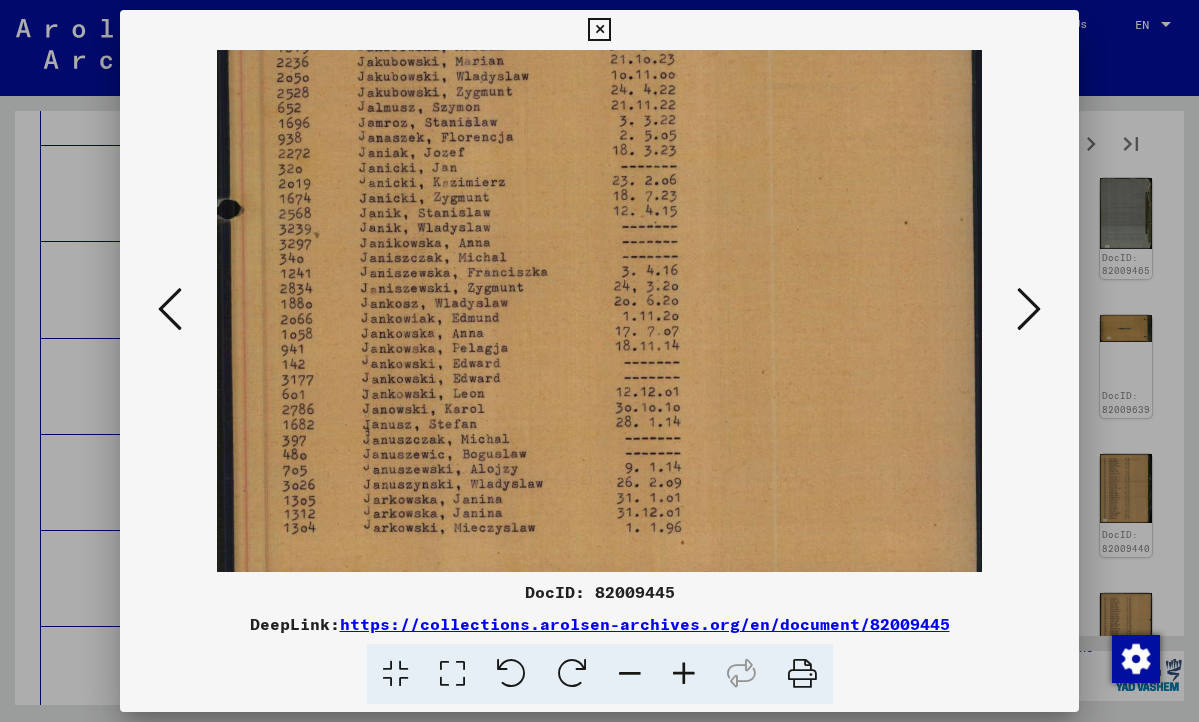 scroll, scrollTop: 550, scrollLeft: 0, axis: vertical 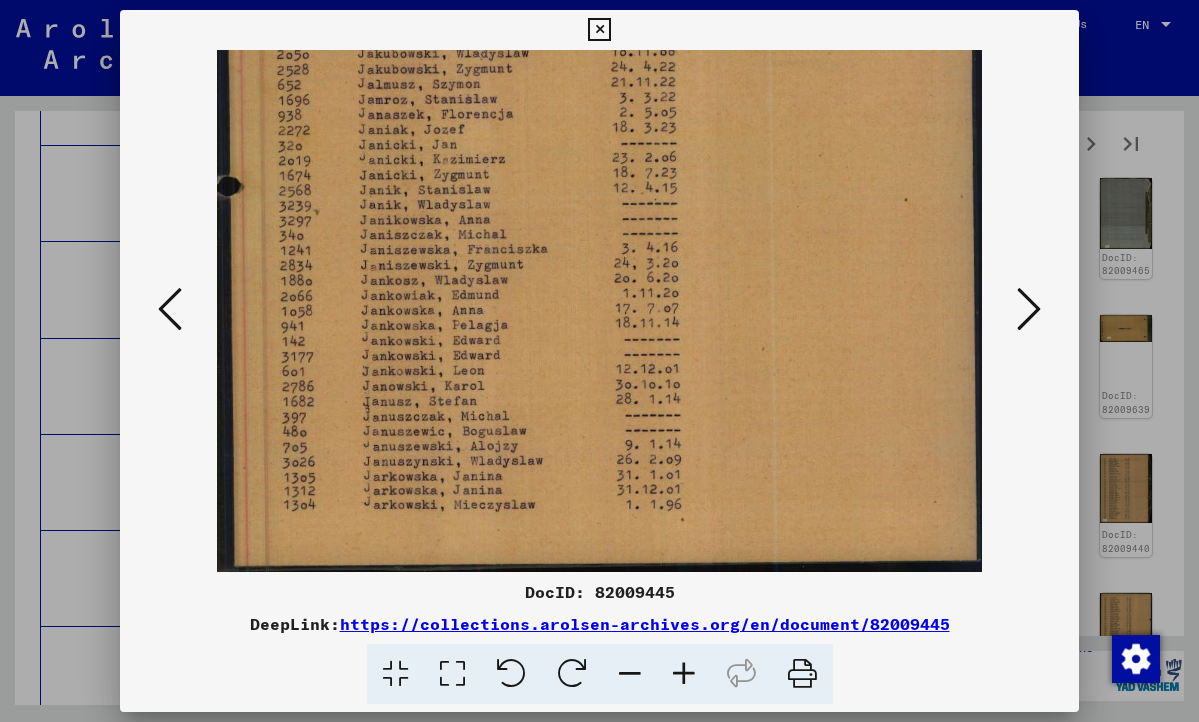 drag, startPoint x: 541, startPoint y: 489, endPoint x: 541, endPoint y: 331, distance: 158 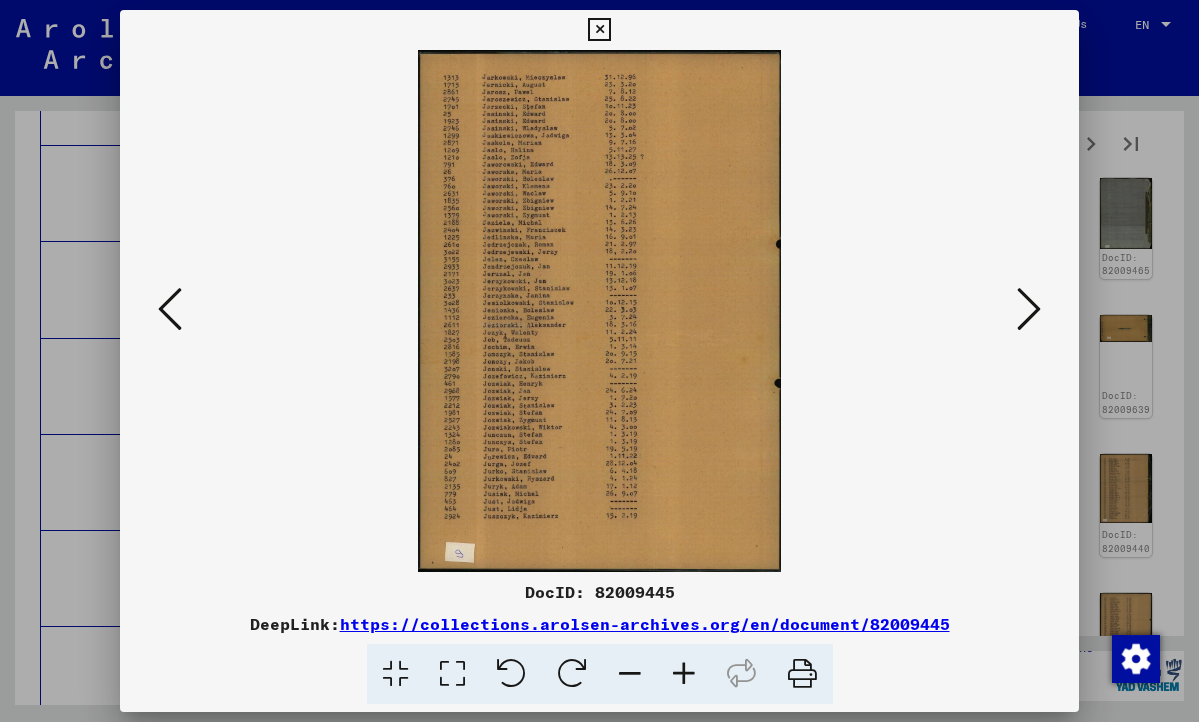 click at bounding box center [1029, 309] 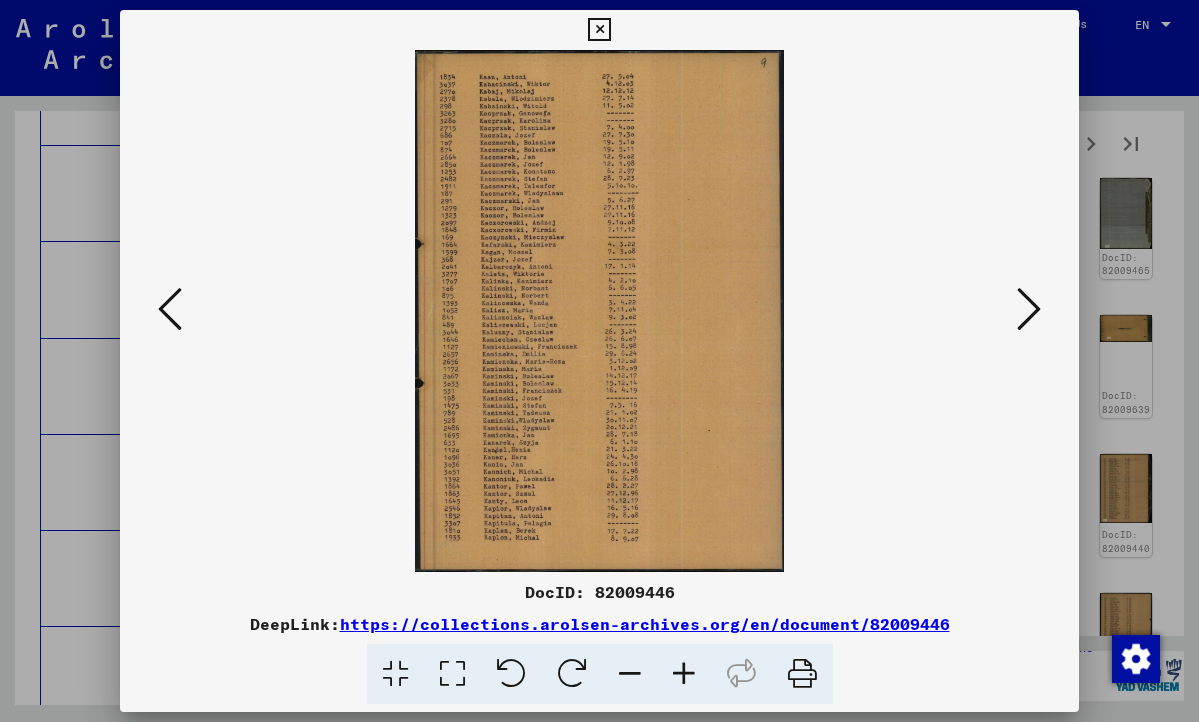 click at bounding box center (1029, 309) 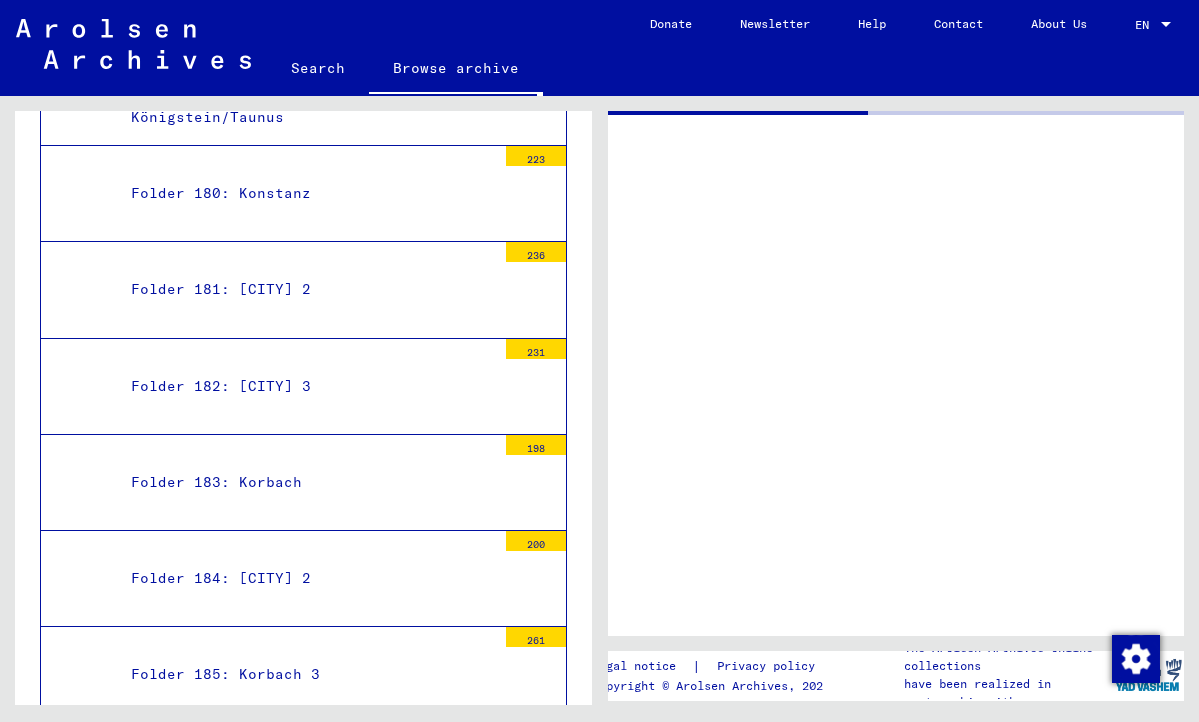 scroll, scrollTop: 0, scrollLeft: 0, axis: both 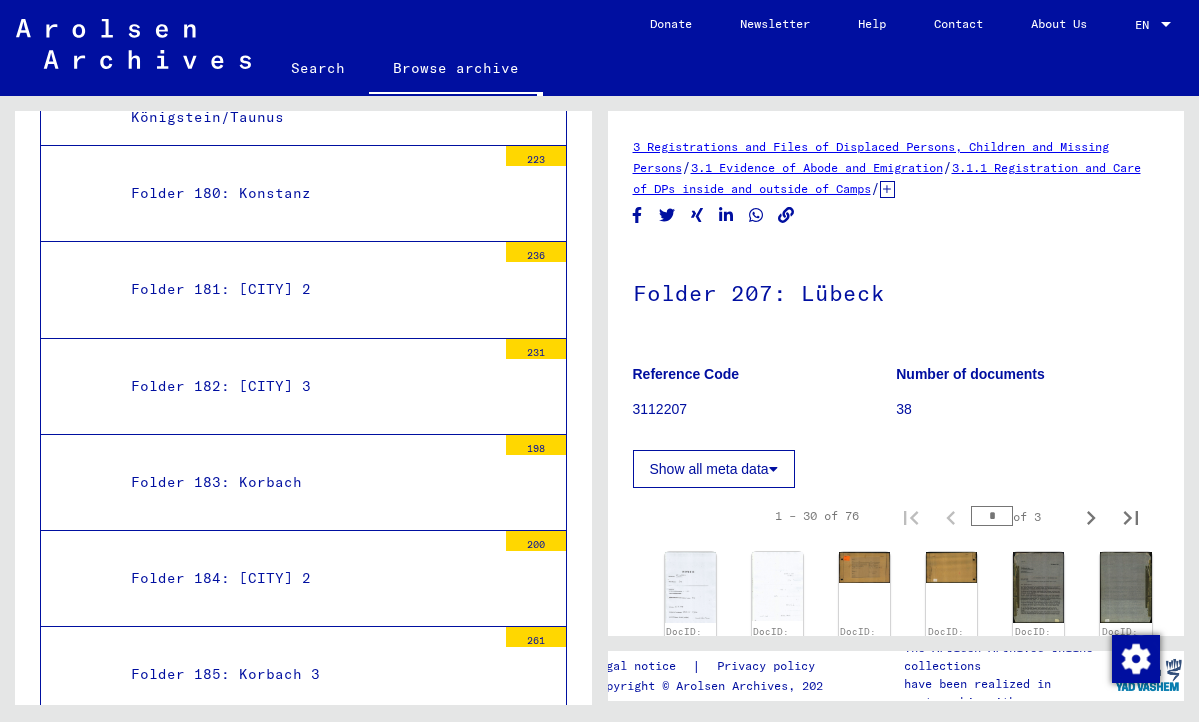 click on "Folder 208: Lübeck" at bounding box center [306, 2971] 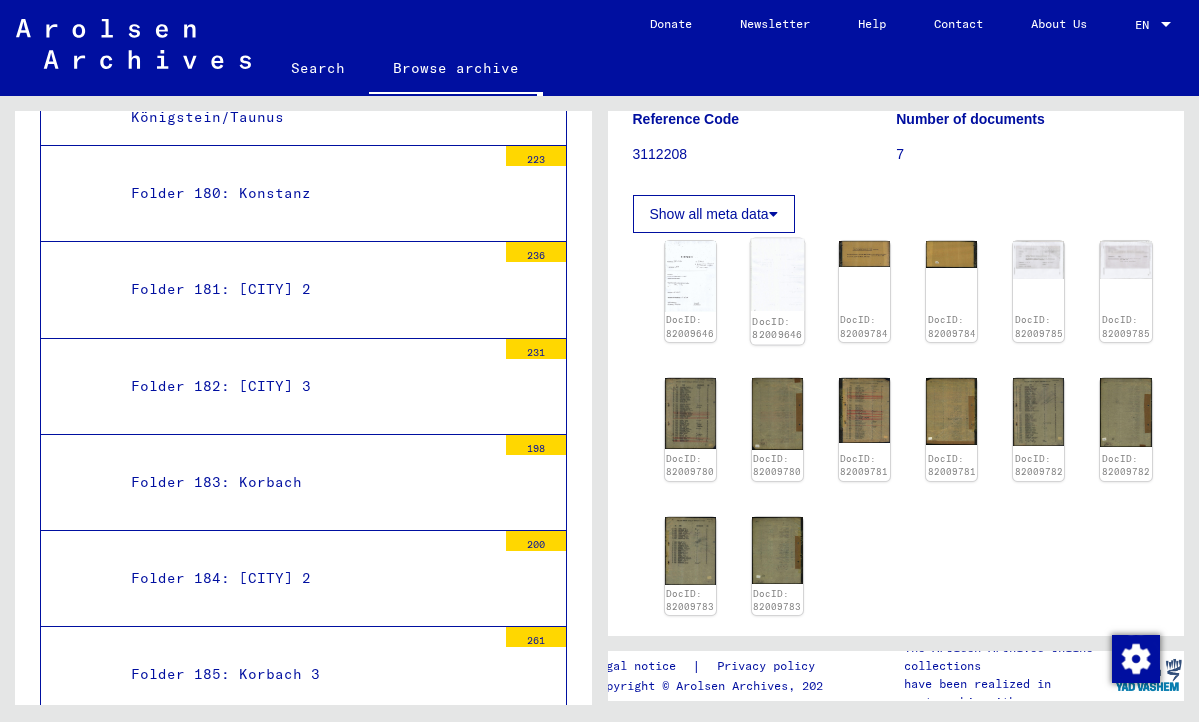 scroll, scrollTop: 302, scrollLeft: 0, axis: vertical 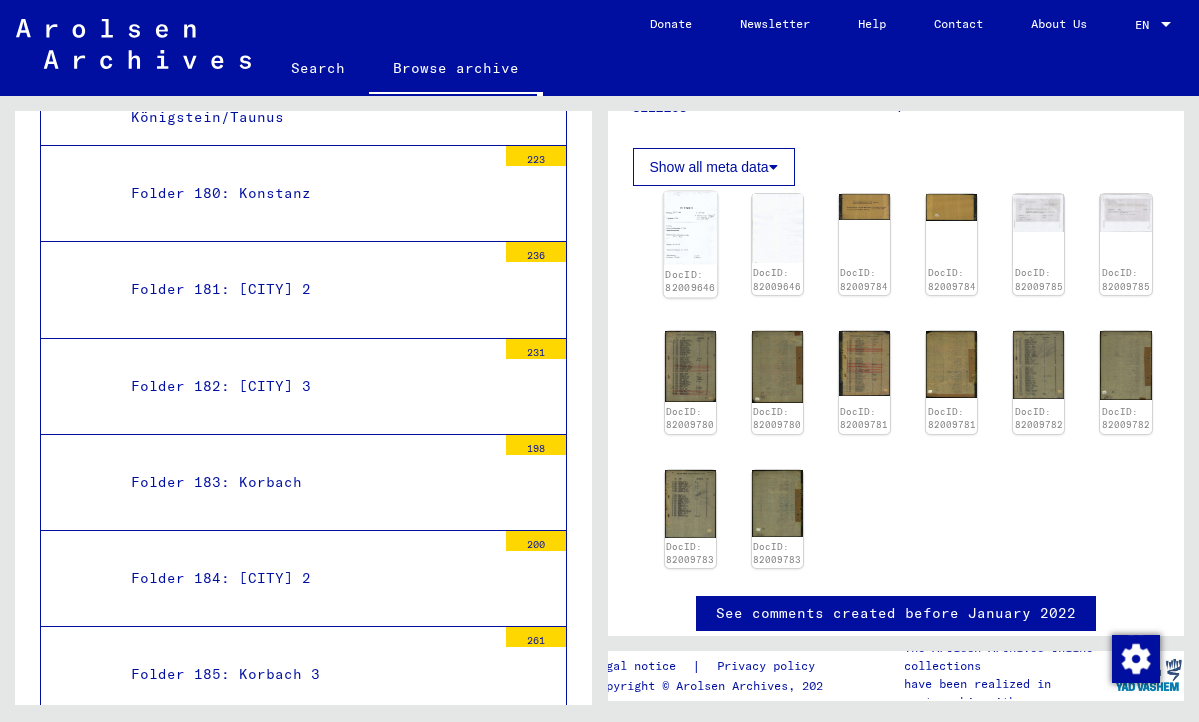 click 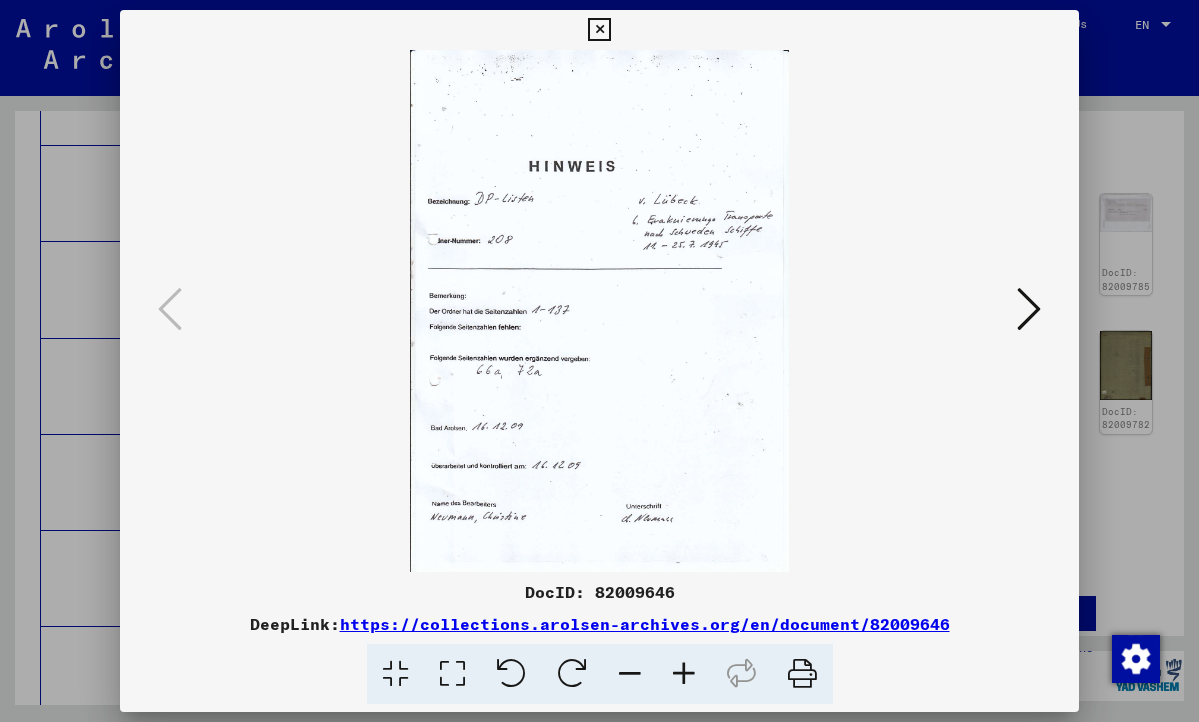 click at bounding box center [1029, 309] 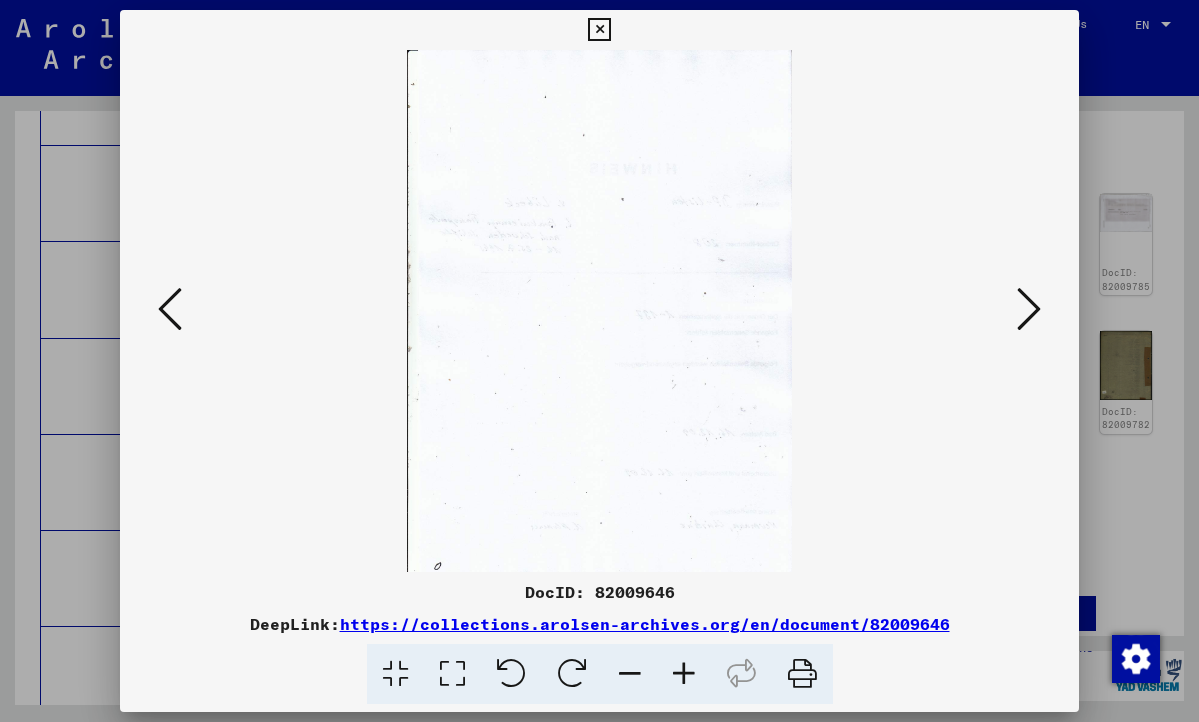 click at bounding box center [1029, 309] 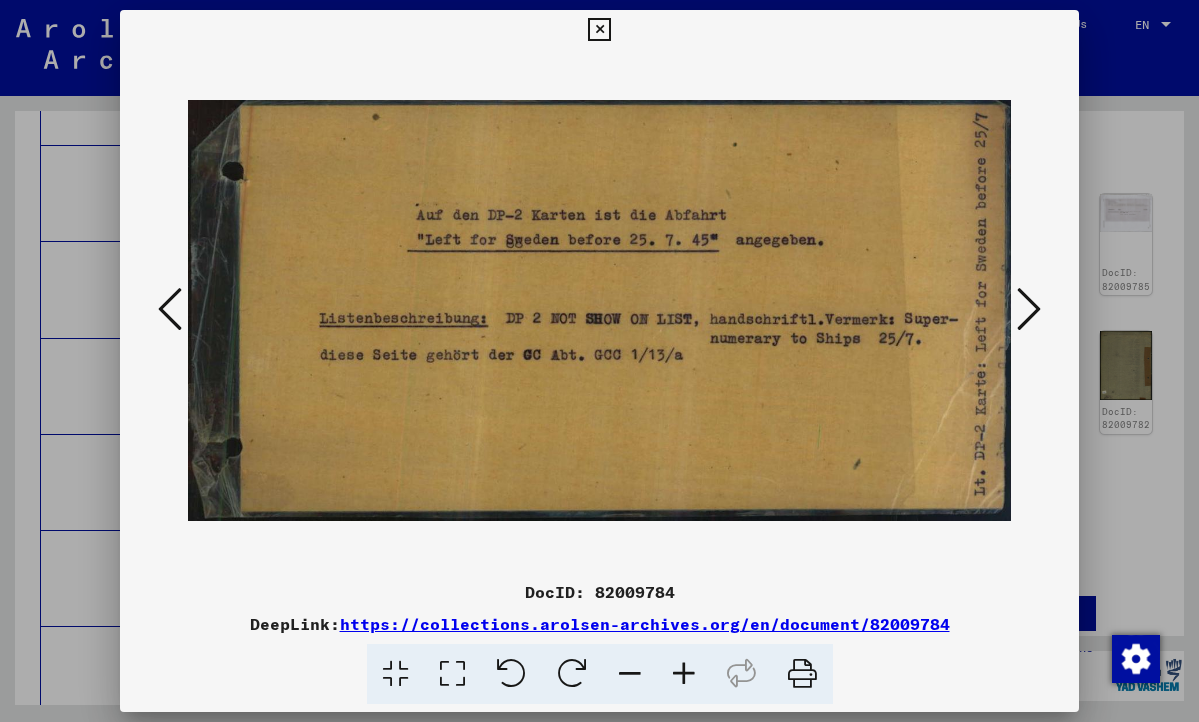 click at bounding box center (1029, 309) 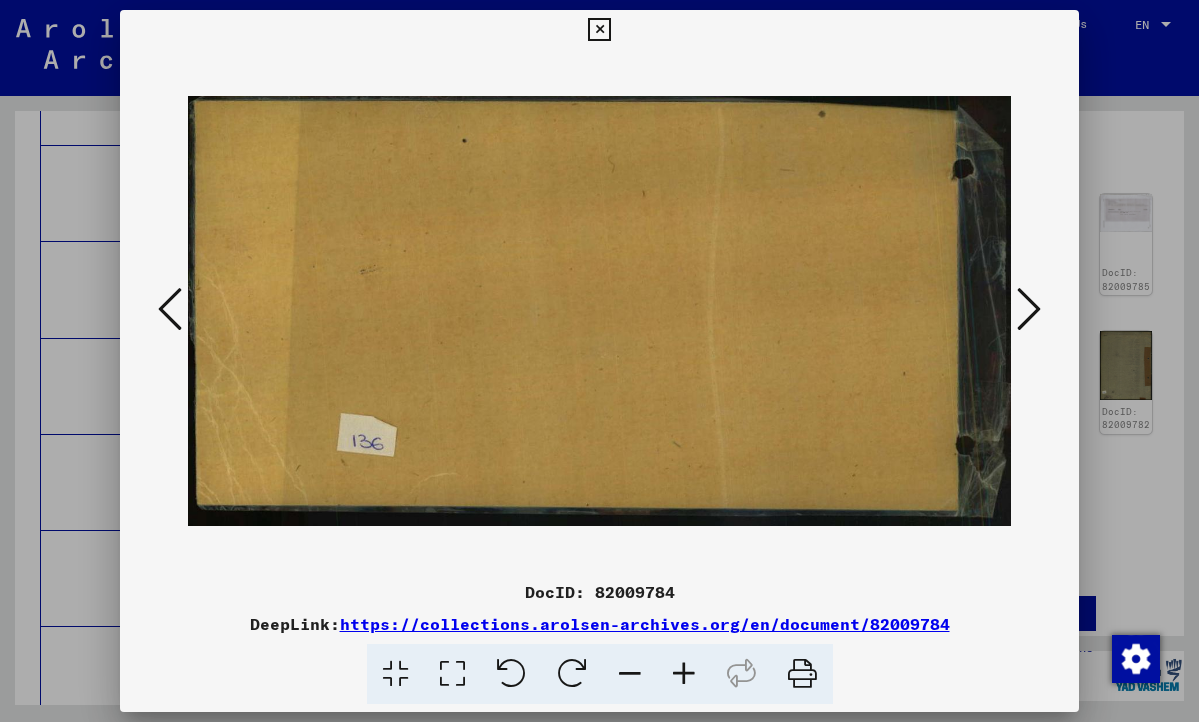 click at bounding box center [1029, 309] 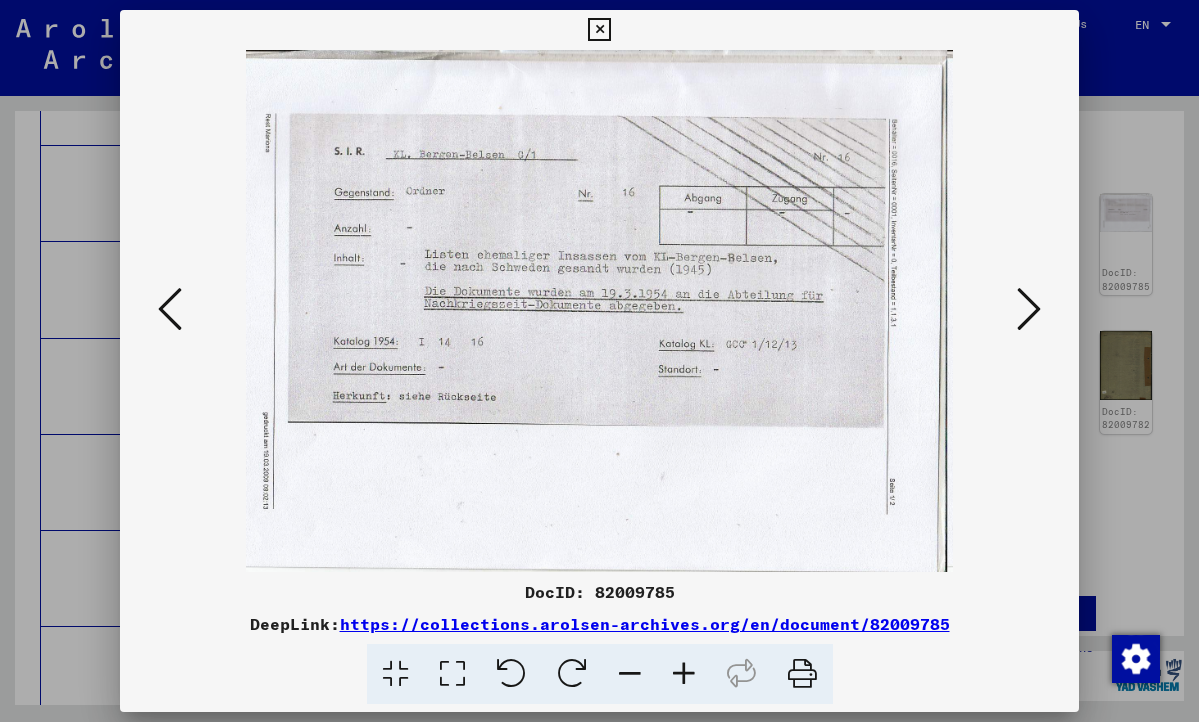 click at bounding box center (1029, 309) 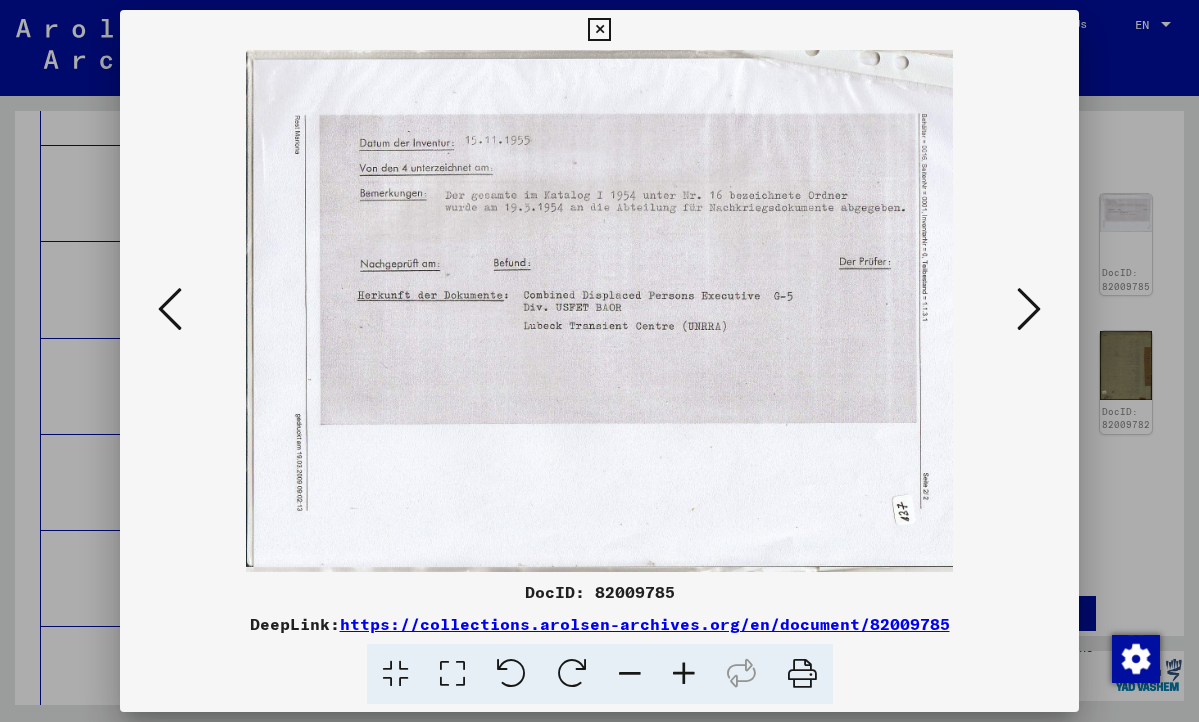 click at bounding box center (1029, 309) 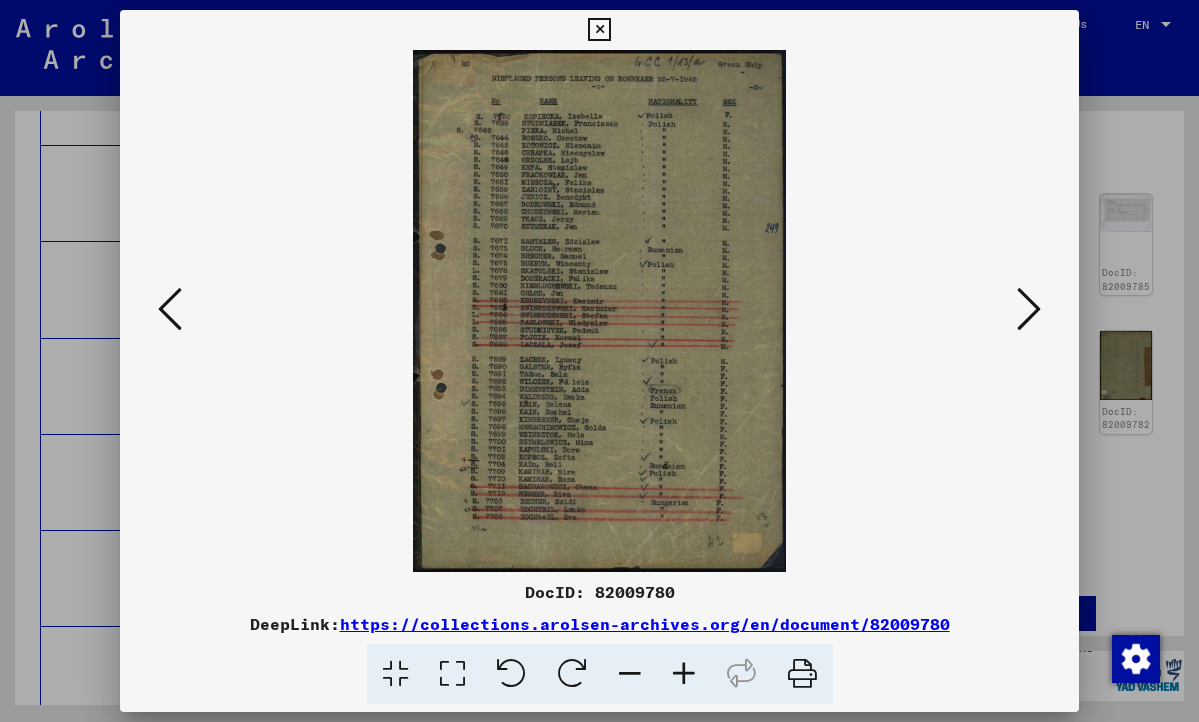 click at bounding box center [684, 674] 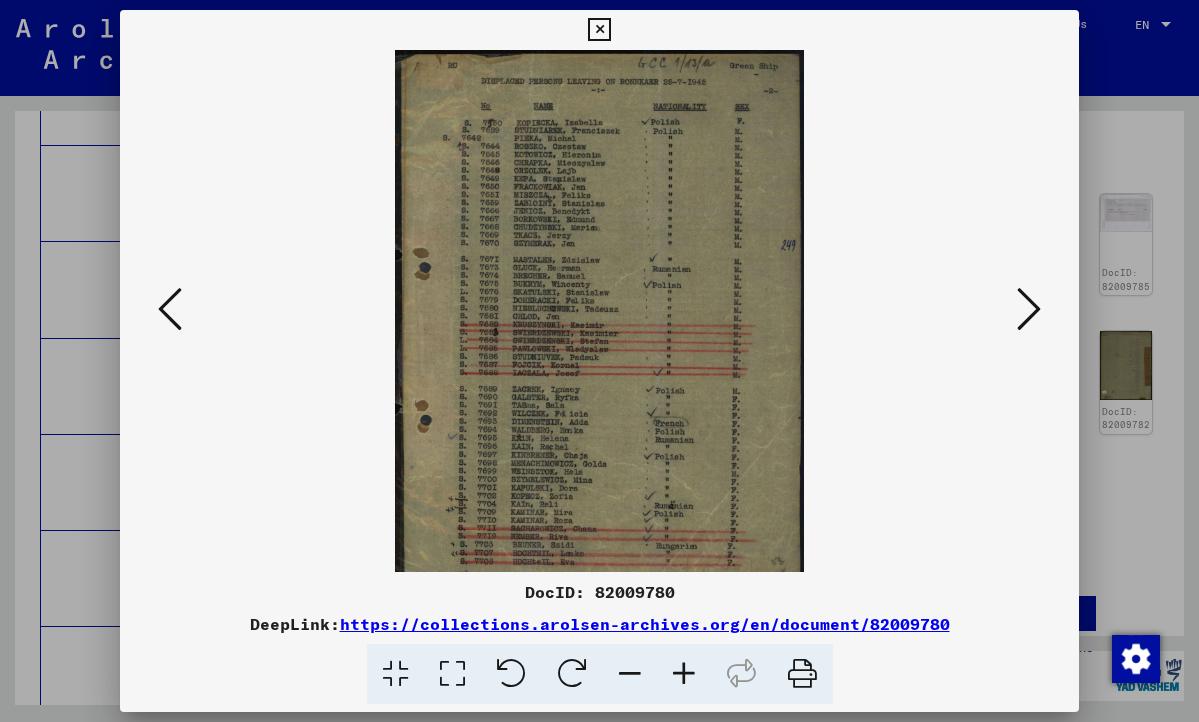 click at bounding box center [684, 674] 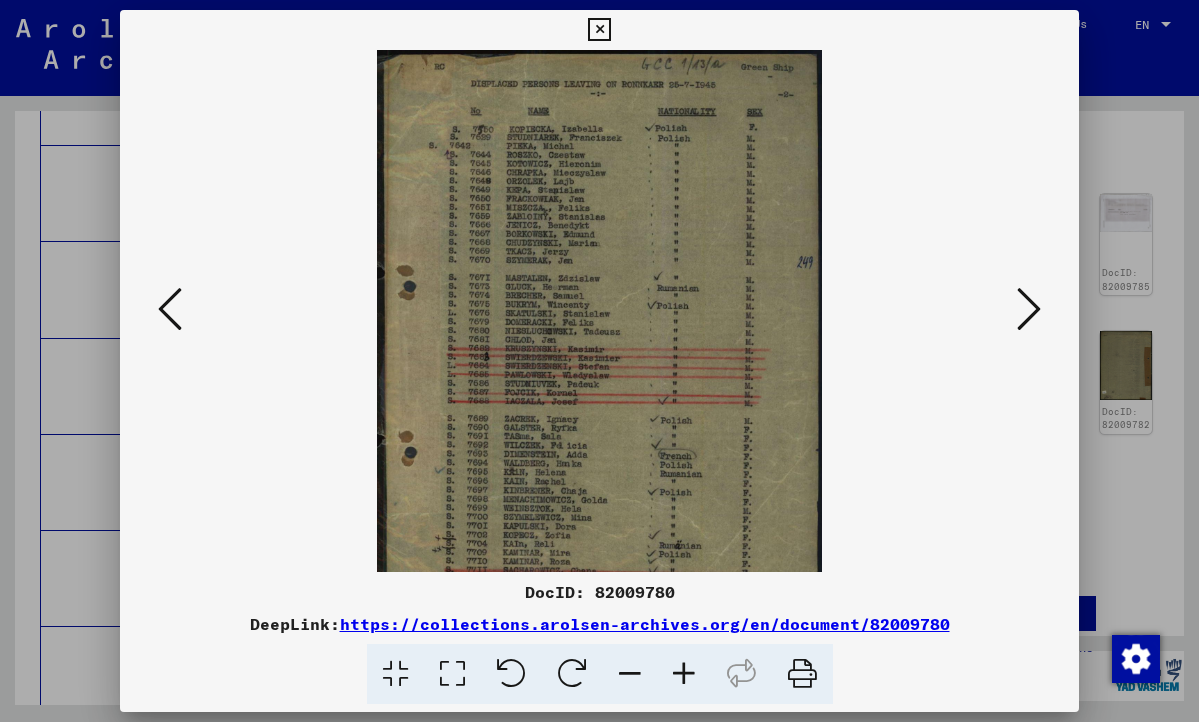 click at bounding box center [684, 674] 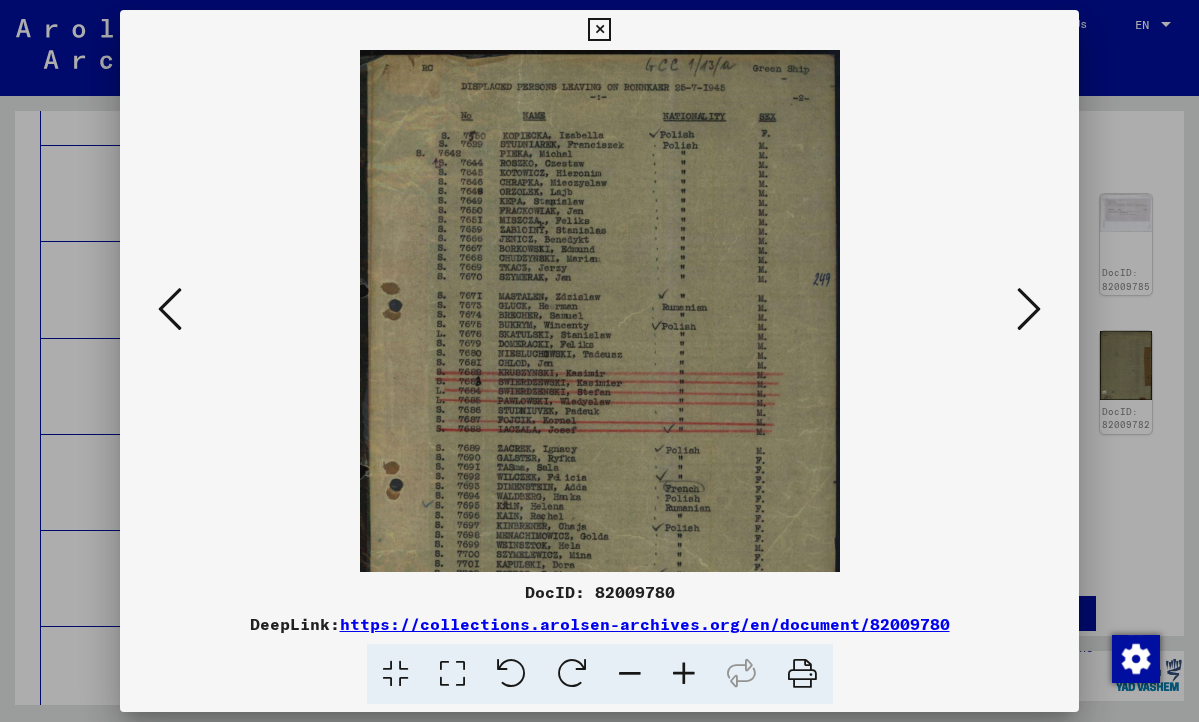click at bounding box center (684, 674) 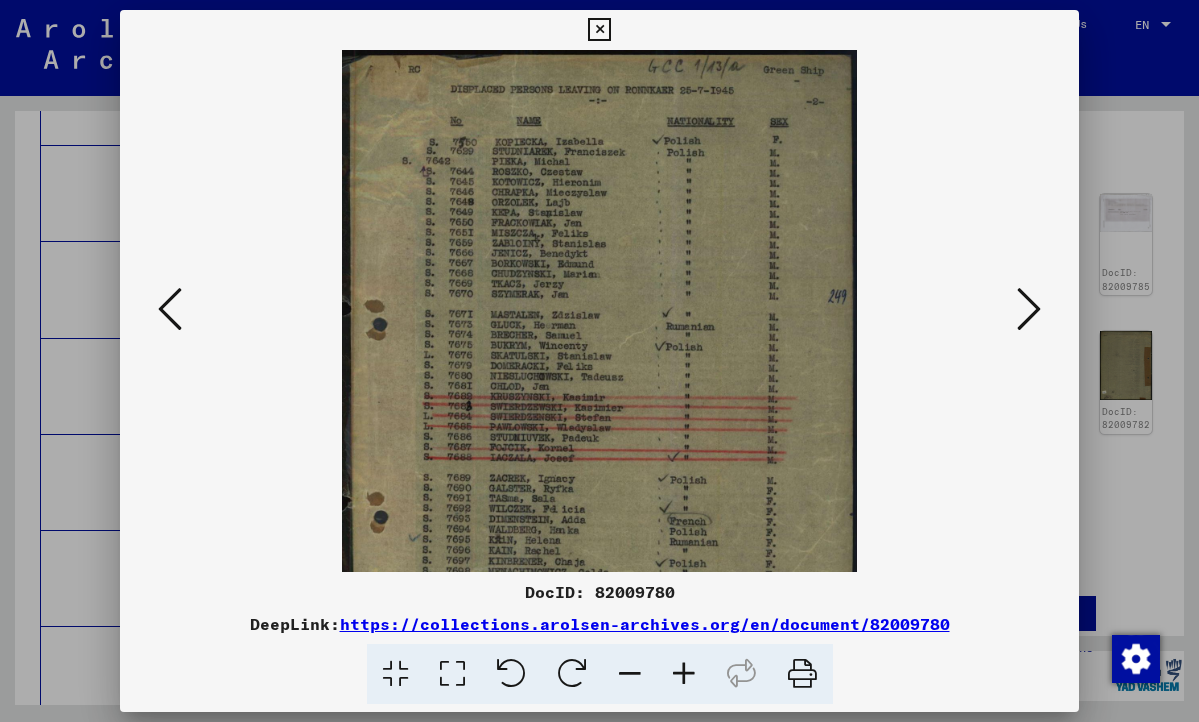 click at bounding box center (684, 674) 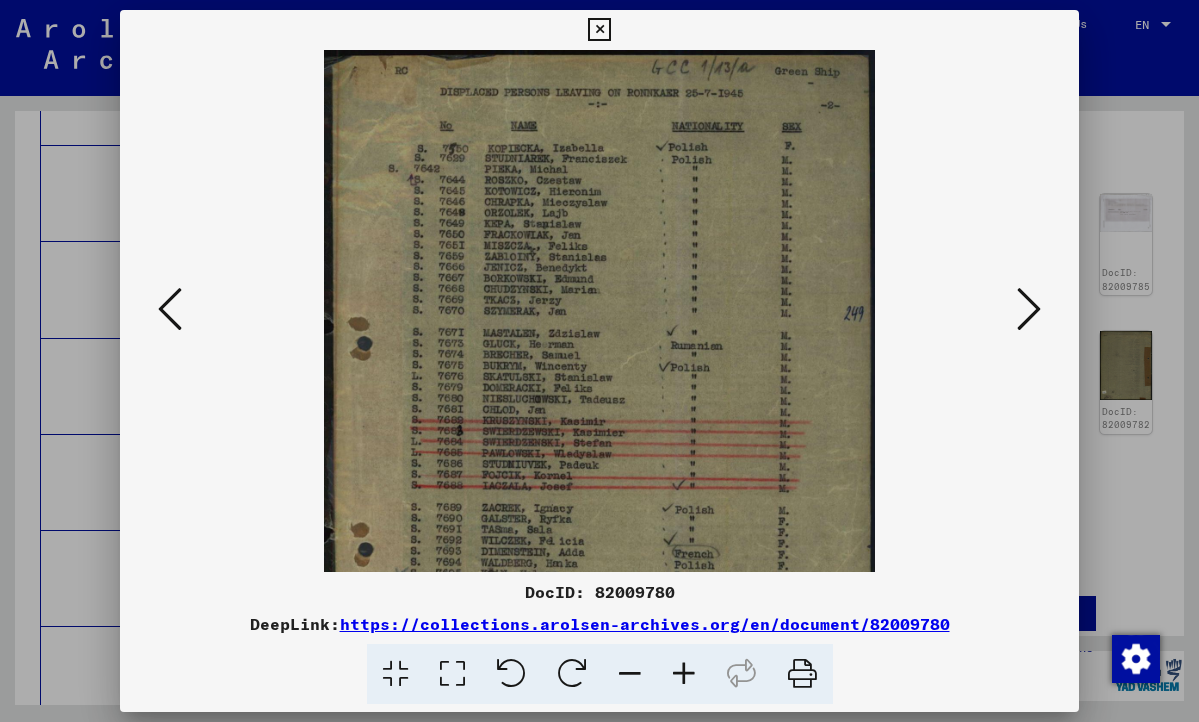 click at bounding box center [684, 674] 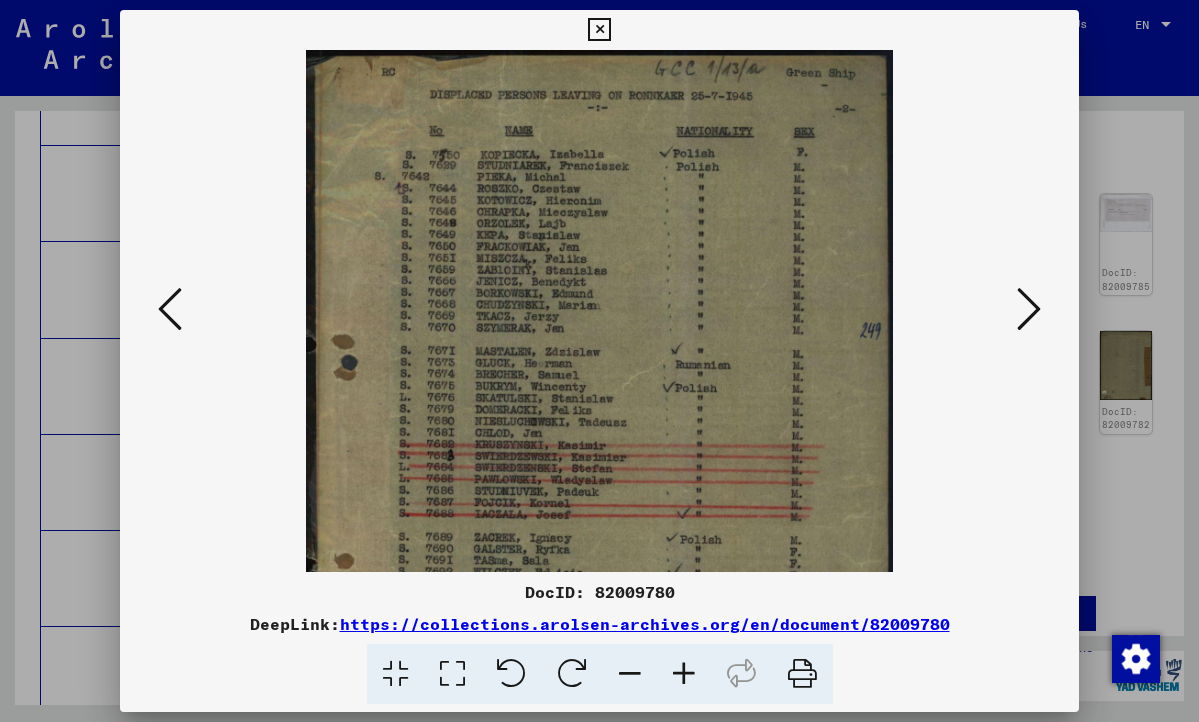 click at bounding box center [684, 674] 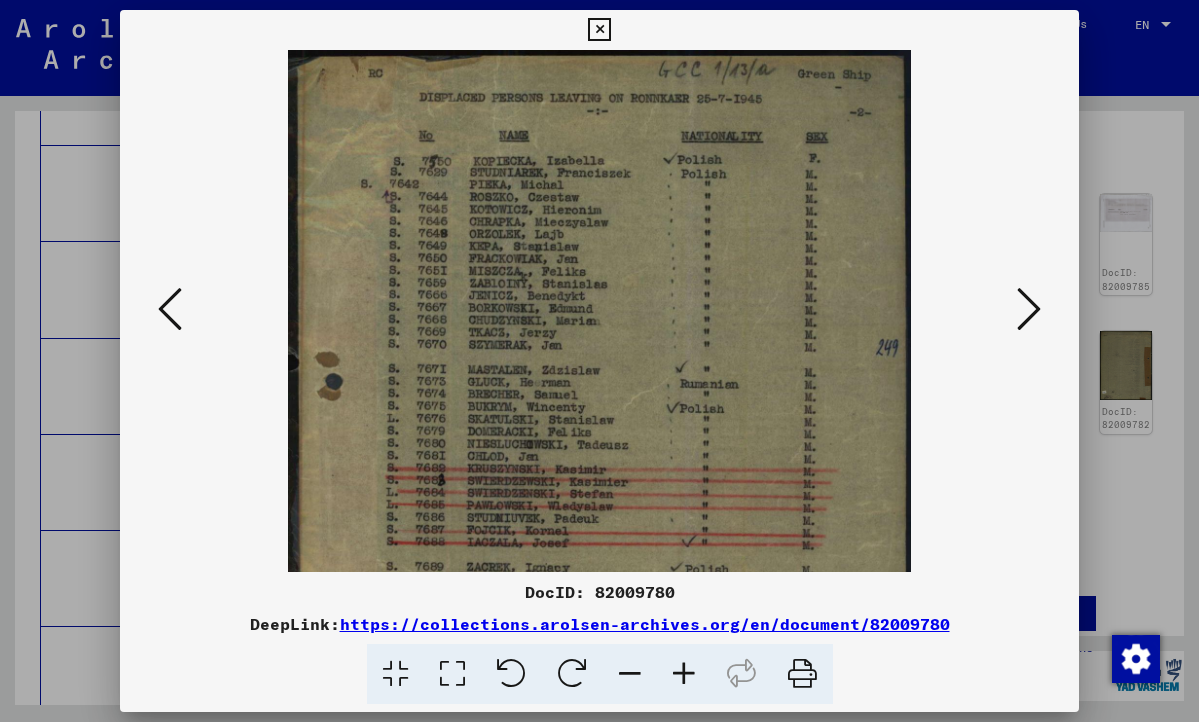 click at bounding box center [684, 674] 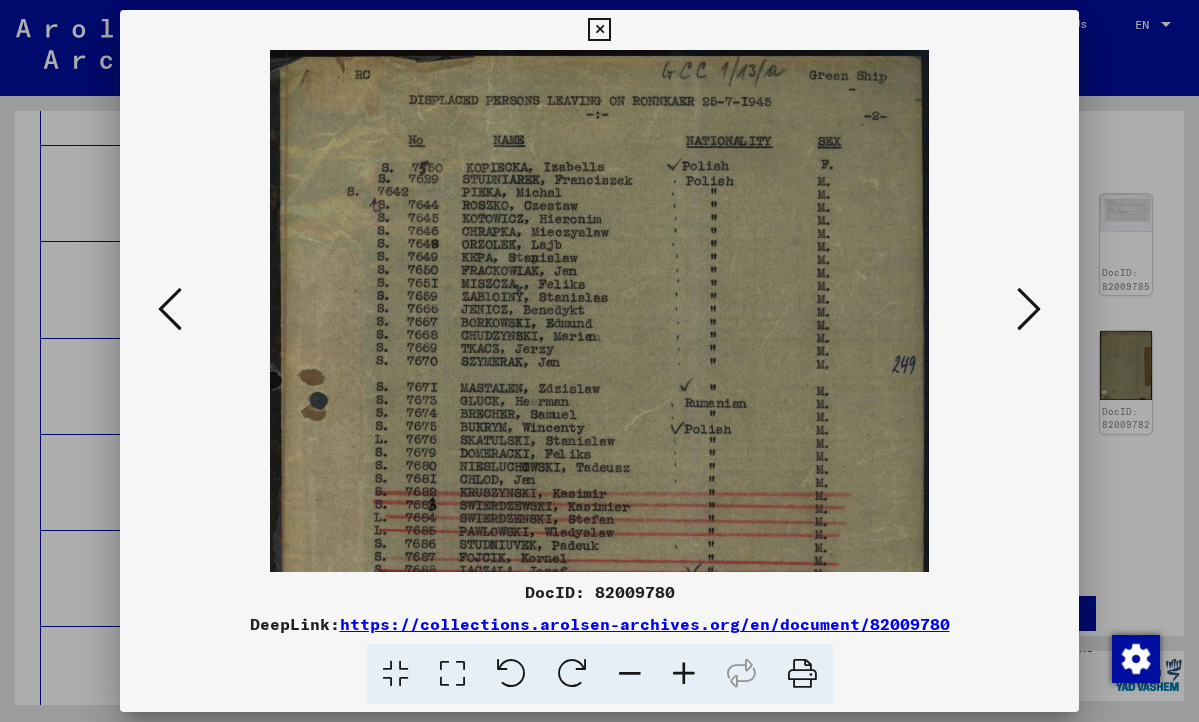 click at bounding box center (684, 674) 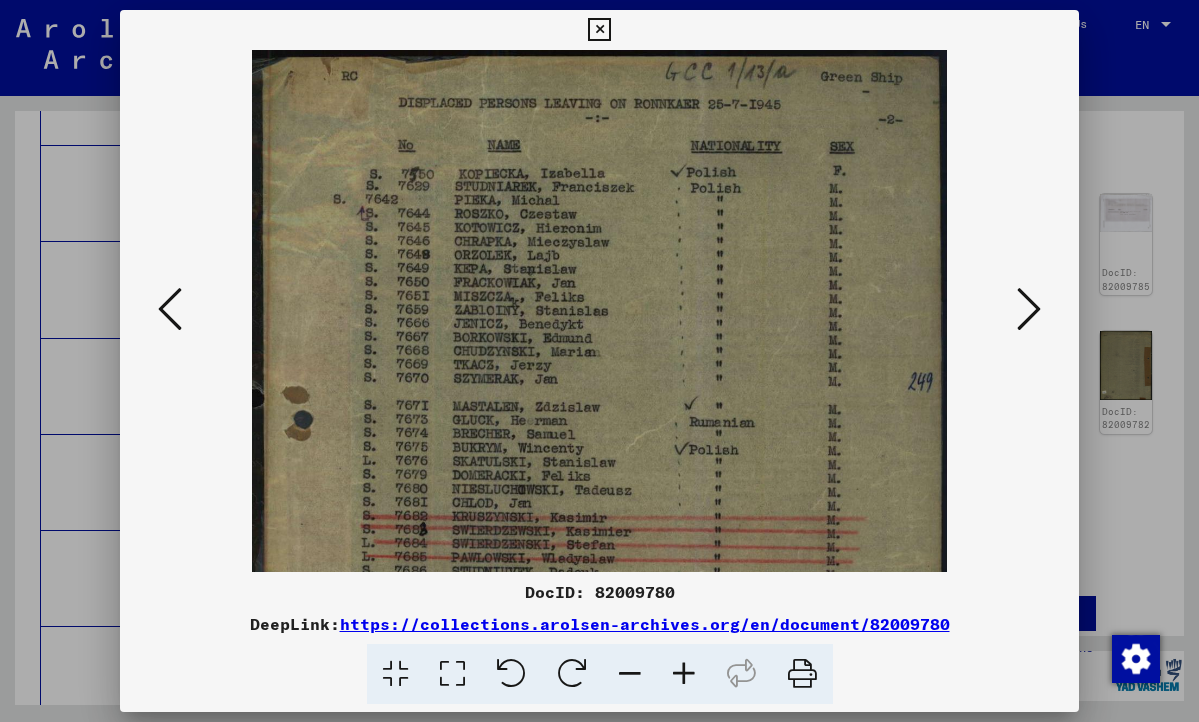 click at bounding box center (684, 674) 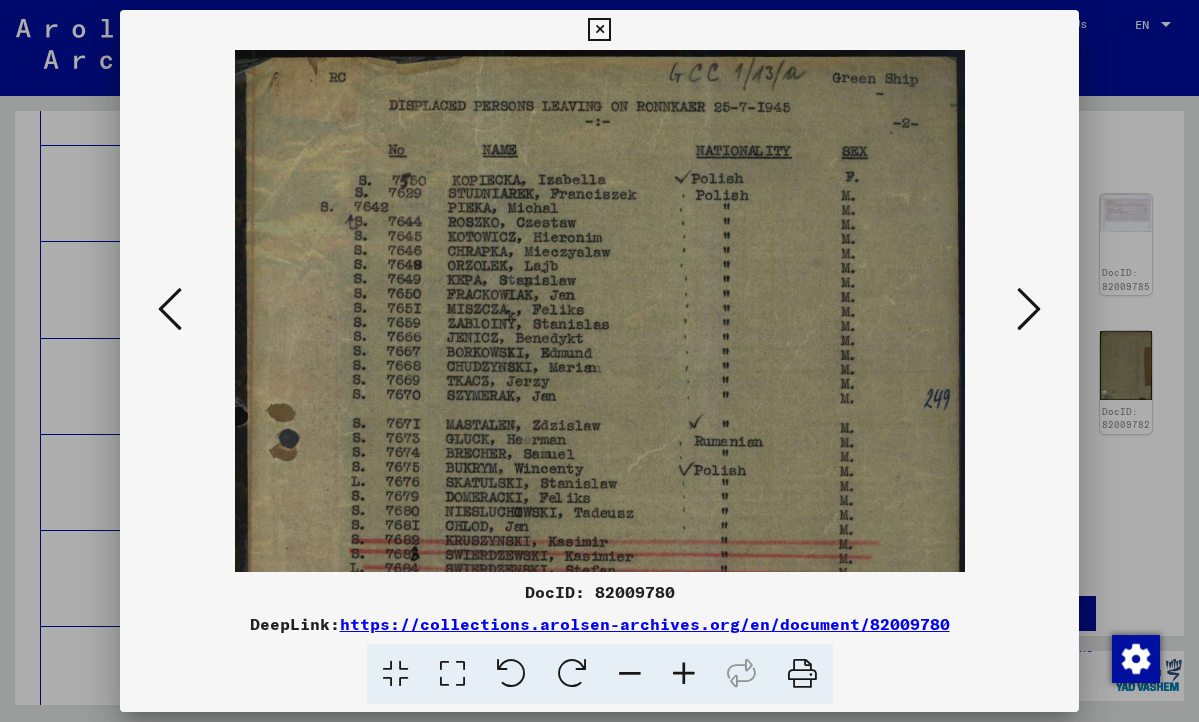 click at bounding box center [684, 674] 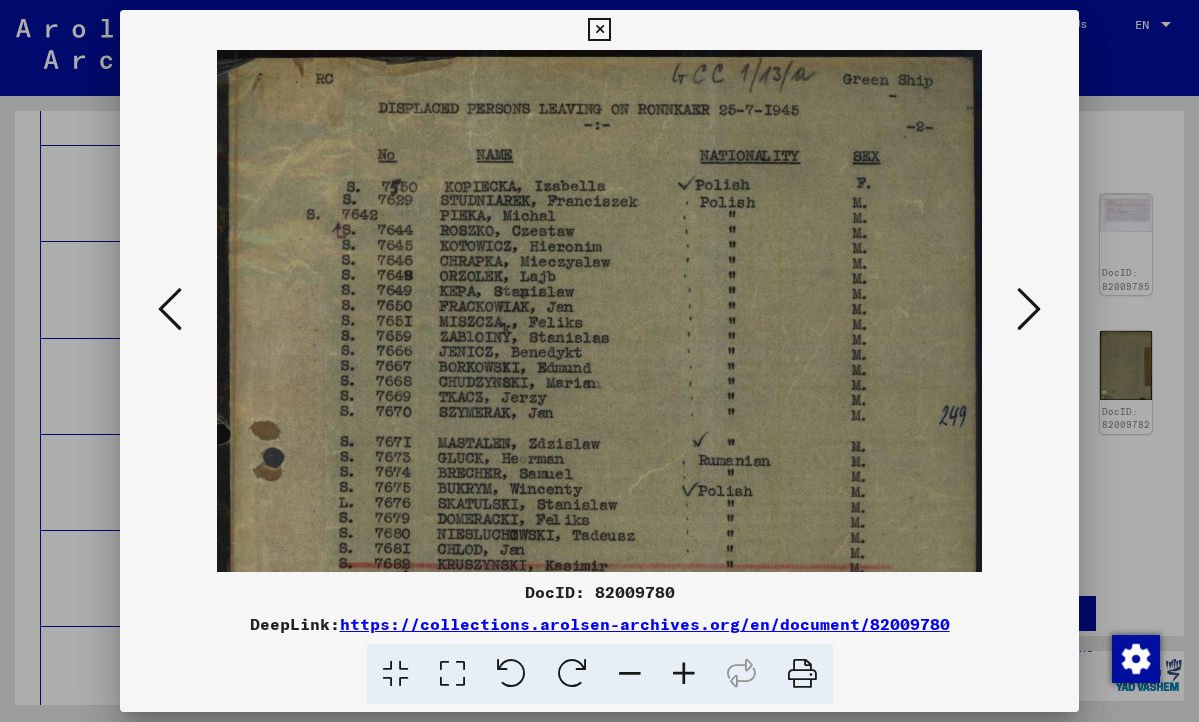 scroll, scrollTop: 0, scrollLeft: 0, axis: both 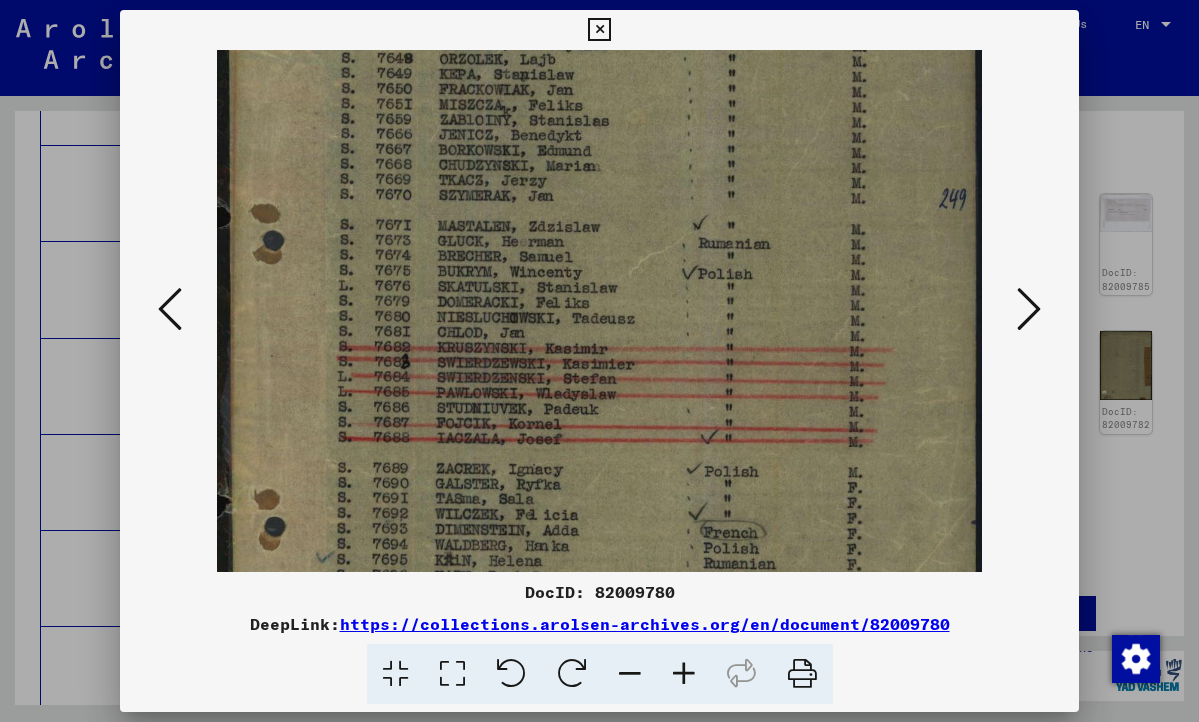 drag, startPoint x: 530, startPoint y: 506, endPoint x: 536, endPoint y: 301, distance: 205.08778 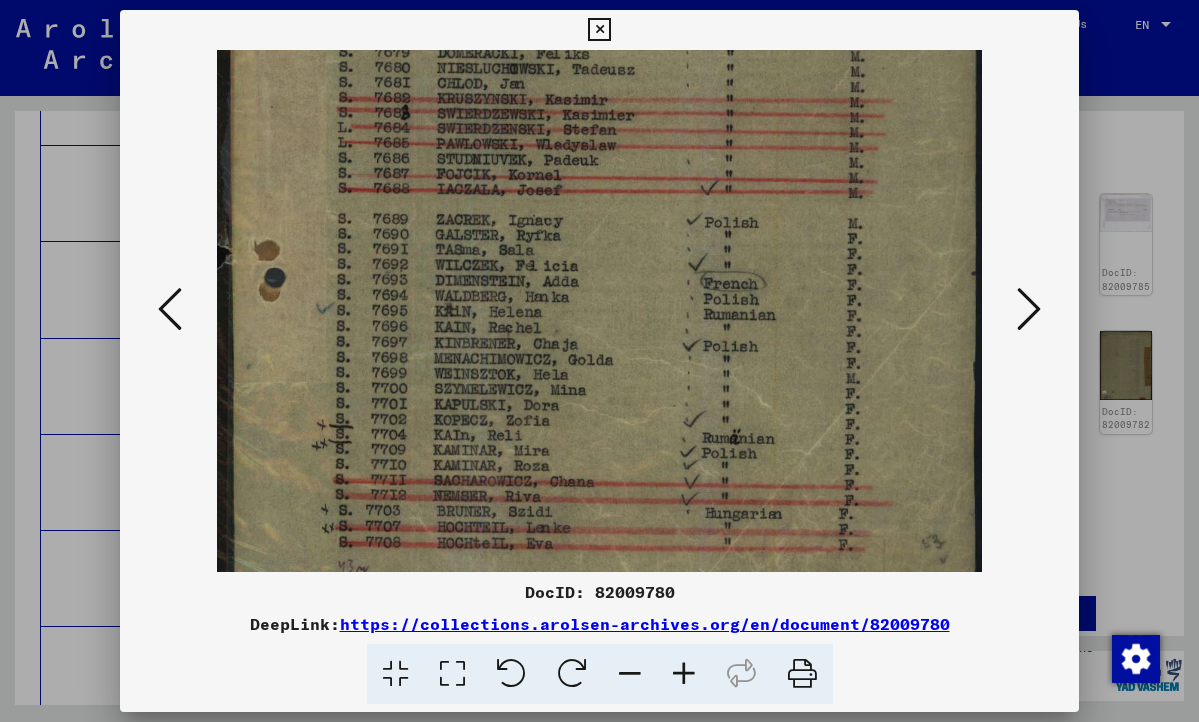 drag, startPoint x: 506, startPoint y: 462, endPoint x: 507, endPoint y: 204, distance: 258.00195 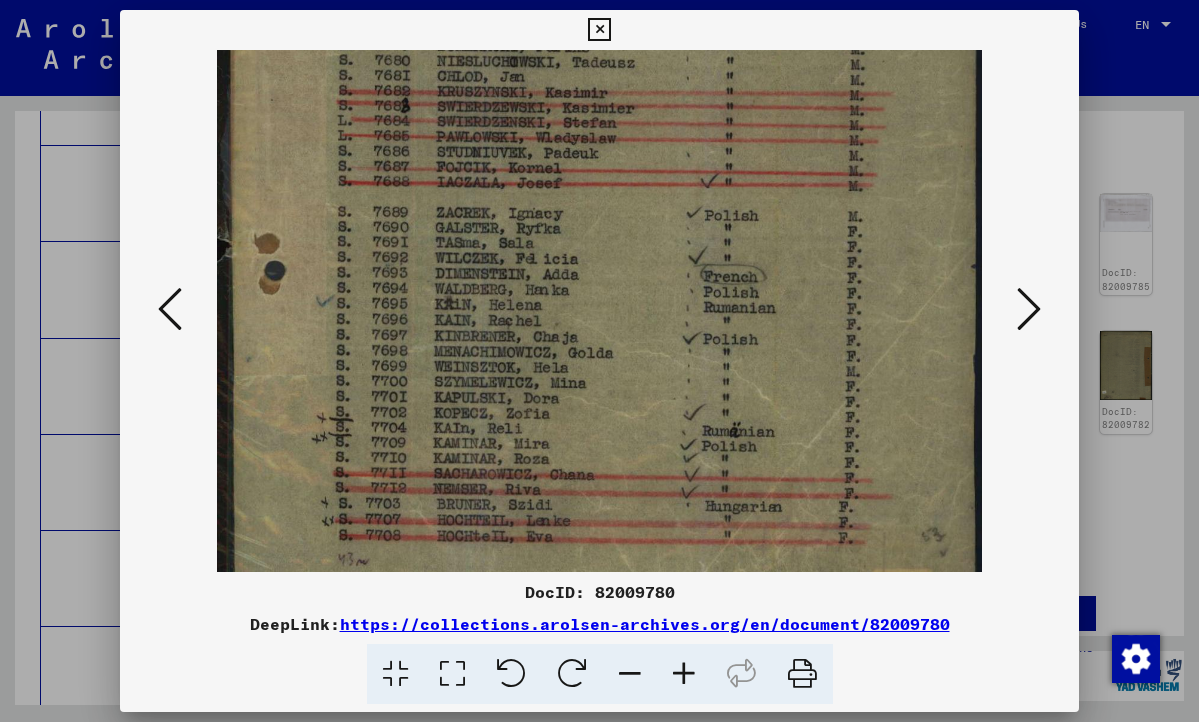 scroll, scrollTop: 550, scrollLeft: 0, axis: vertical 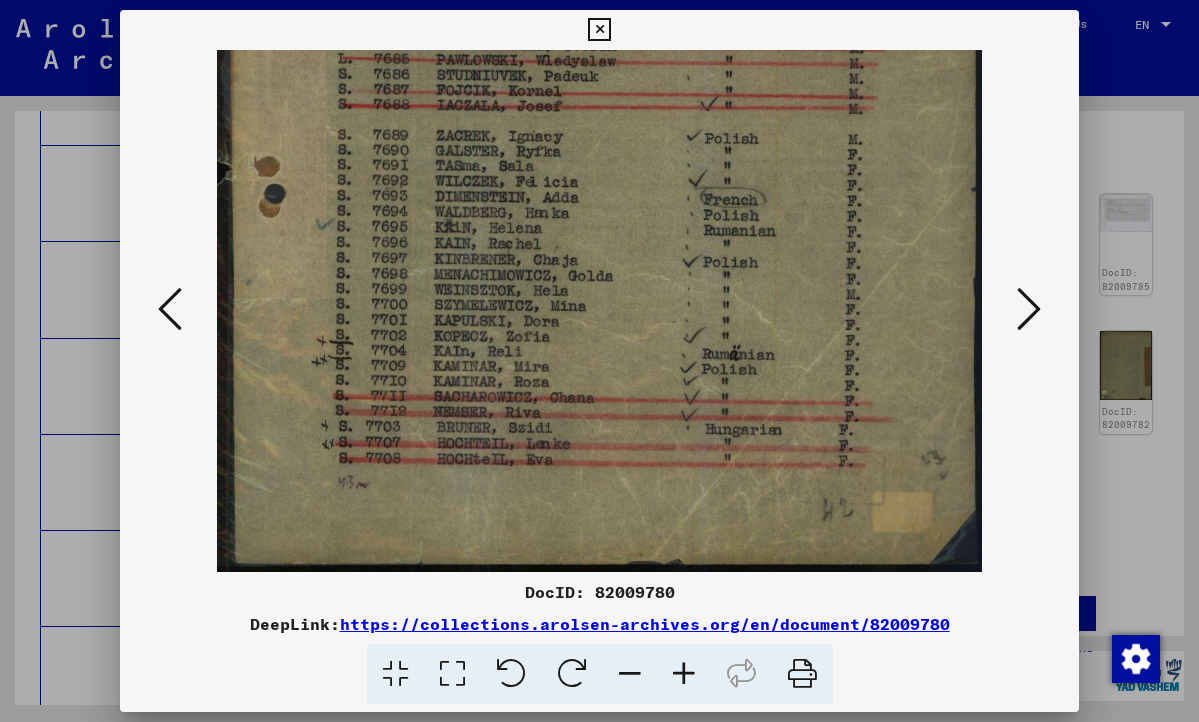 drag, startPoint x: 526, startPoint y: 508, endPoint x: 526, endPoint y: 406, distance: 102 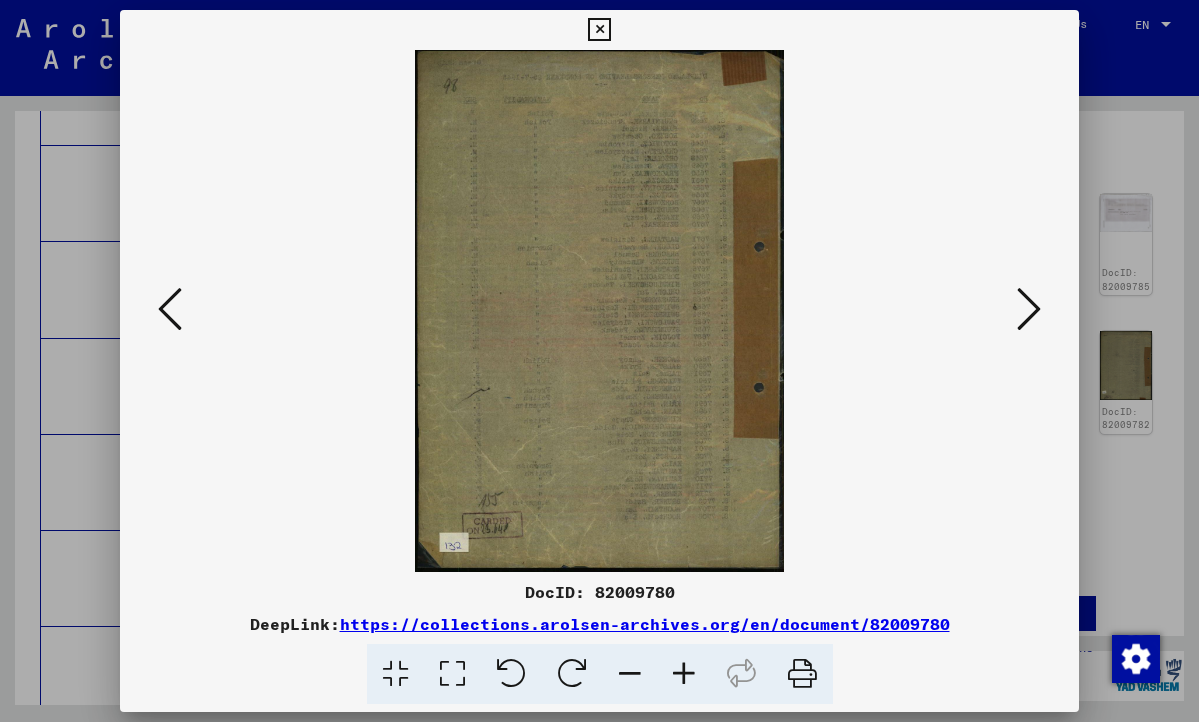 scroll, scrollTop: 0, scrollLeft: 0, axis: both 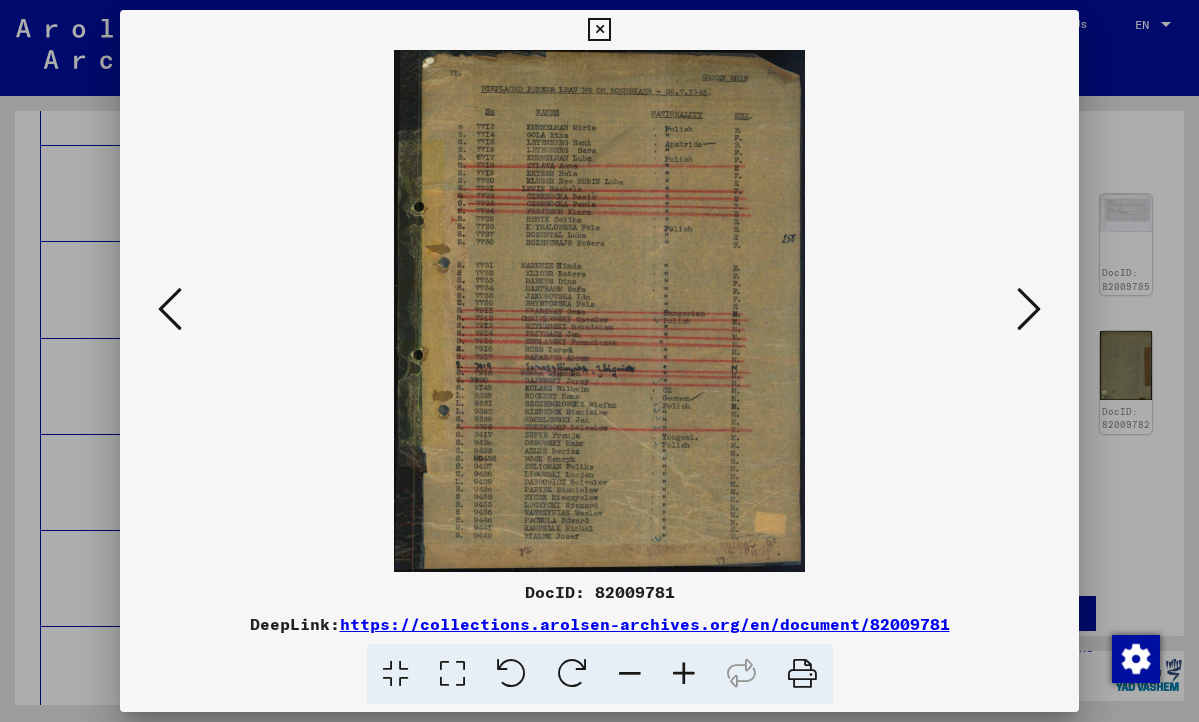 click at bounding box center [684, 674] 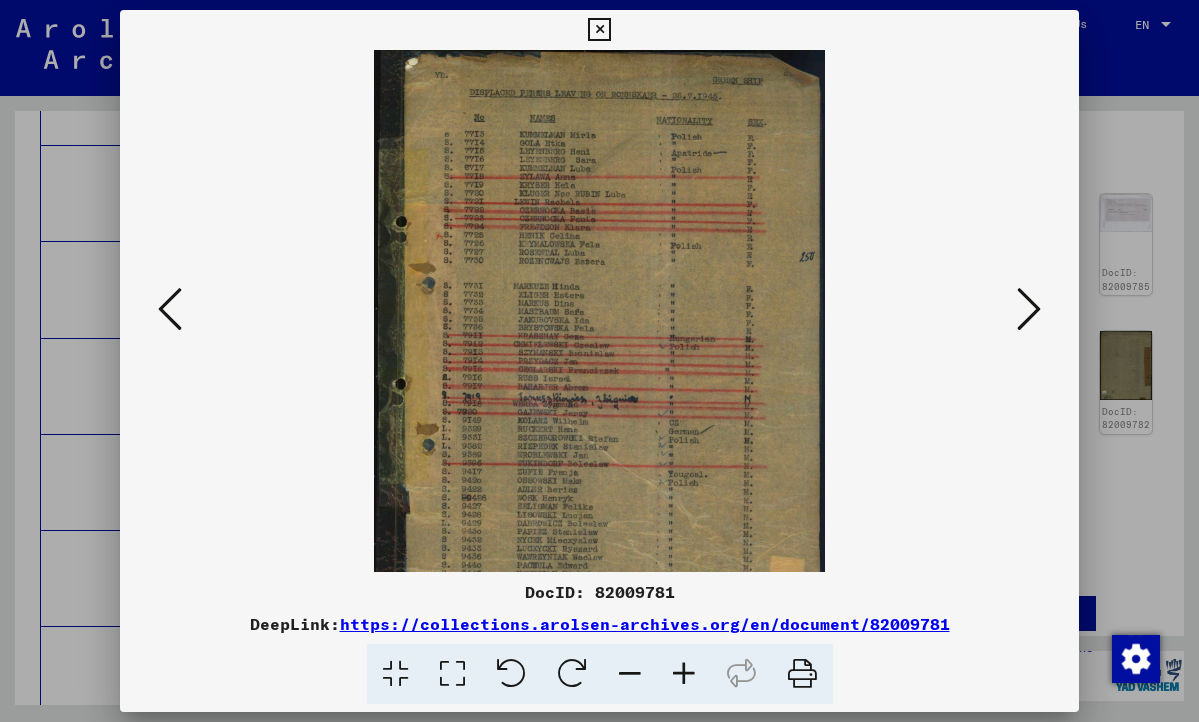 click at bounding box center (684, 674) 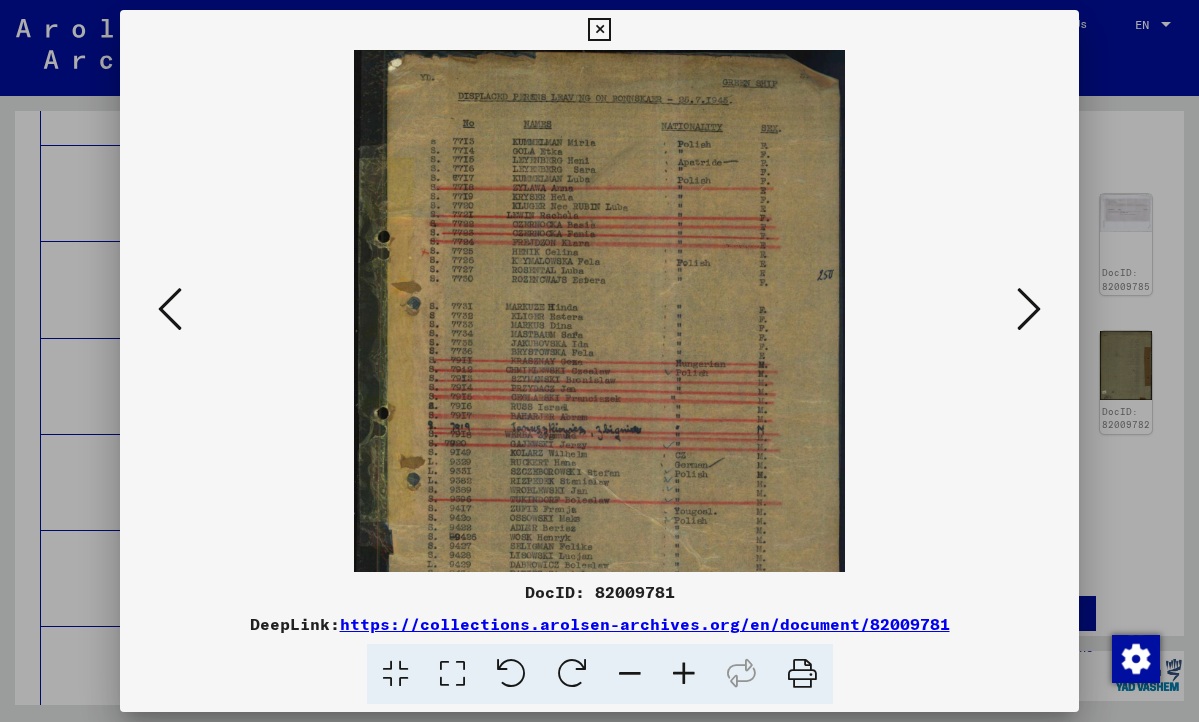 click at bounding box center [684, 674] 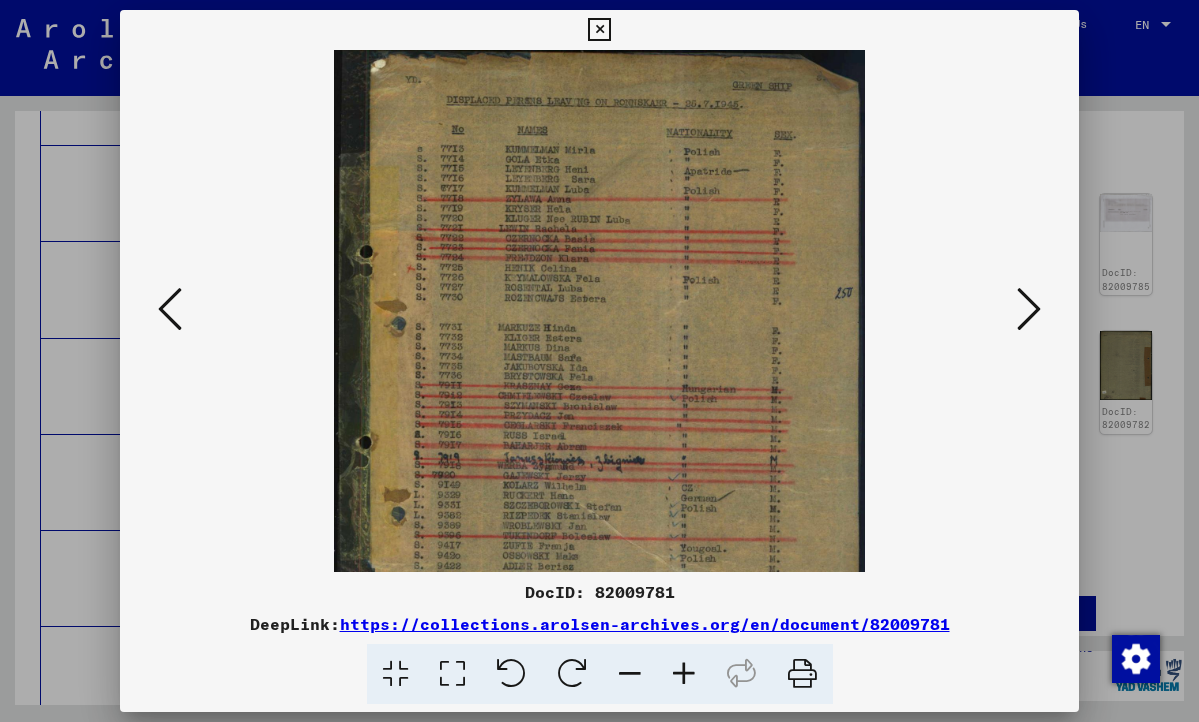 click at bounding box center (684, 674) 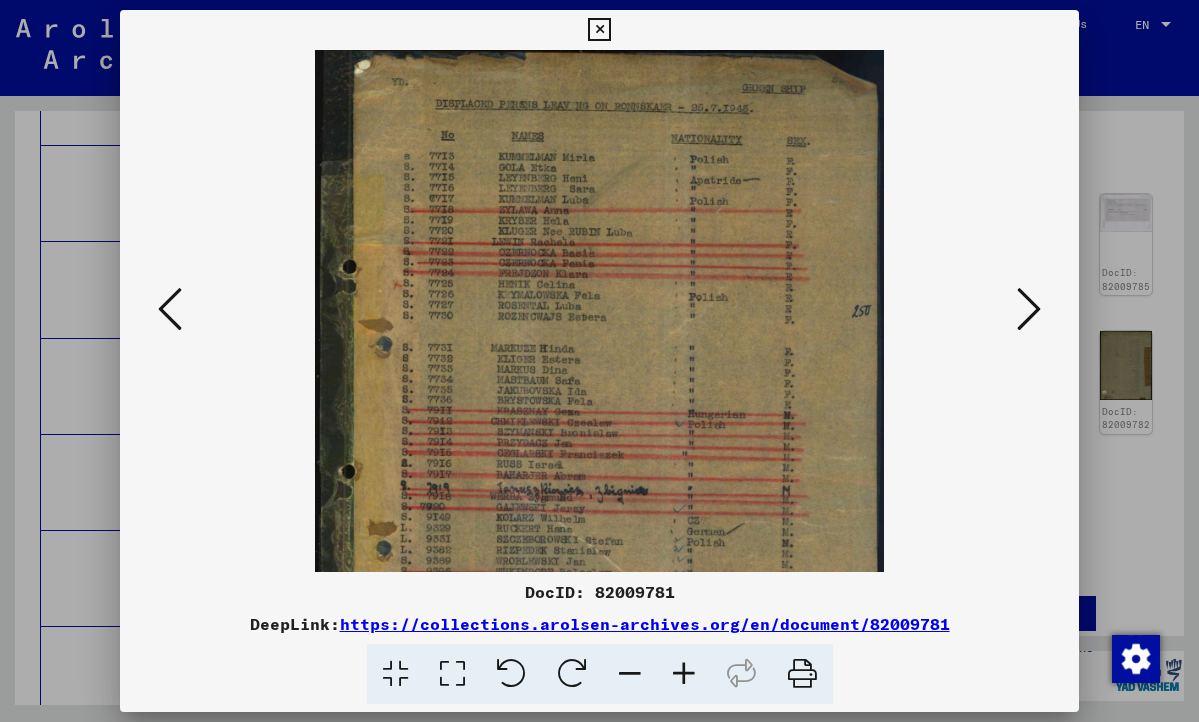 click at bounding box center (684, 674) 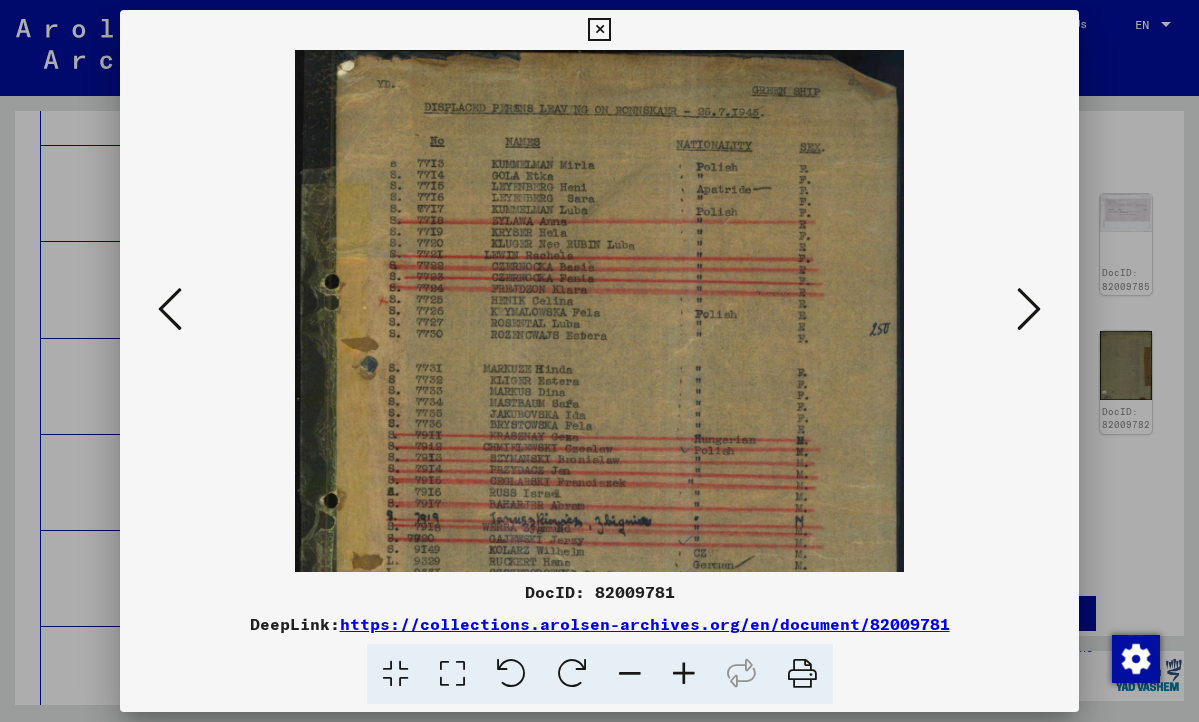 click at bounding box center (684, 674) 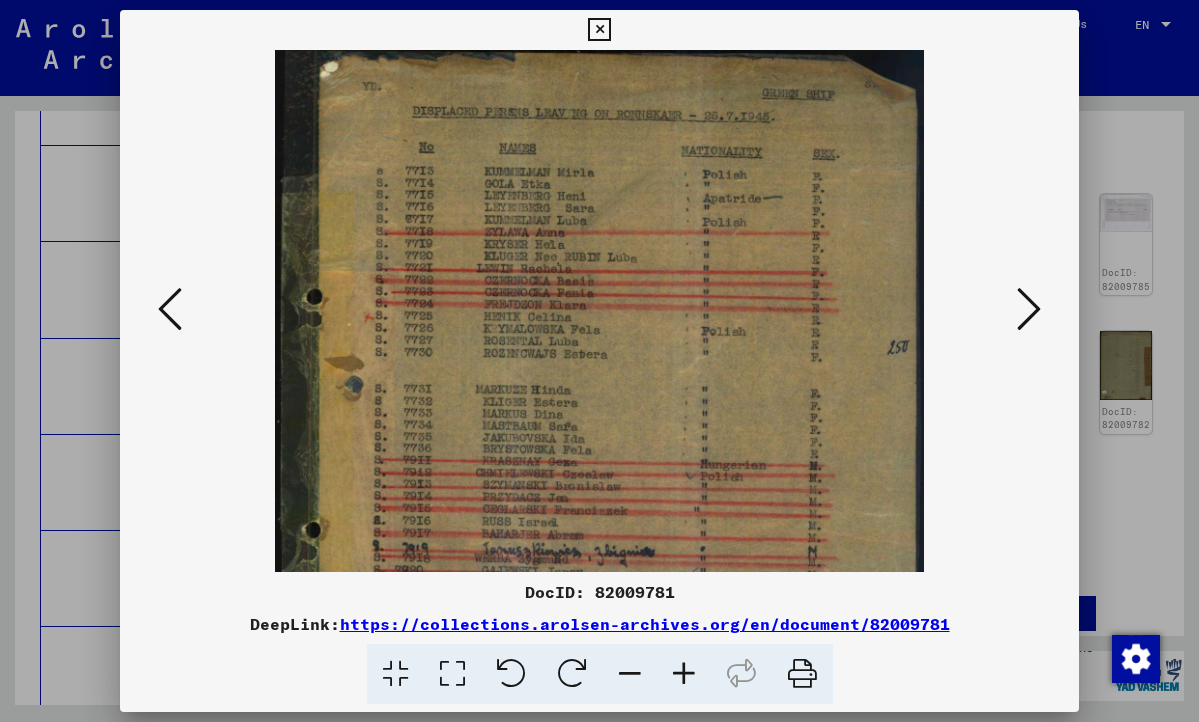 click at bounding box center [684, 674] 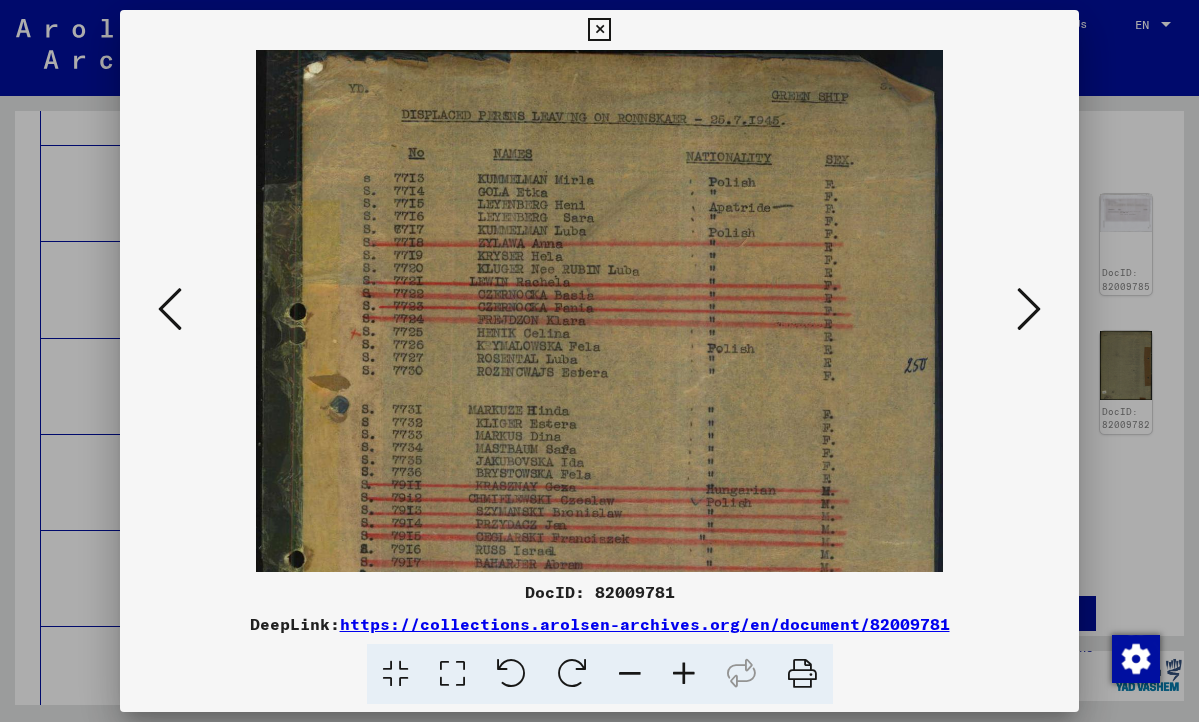 click at bounding box center (684, 674) 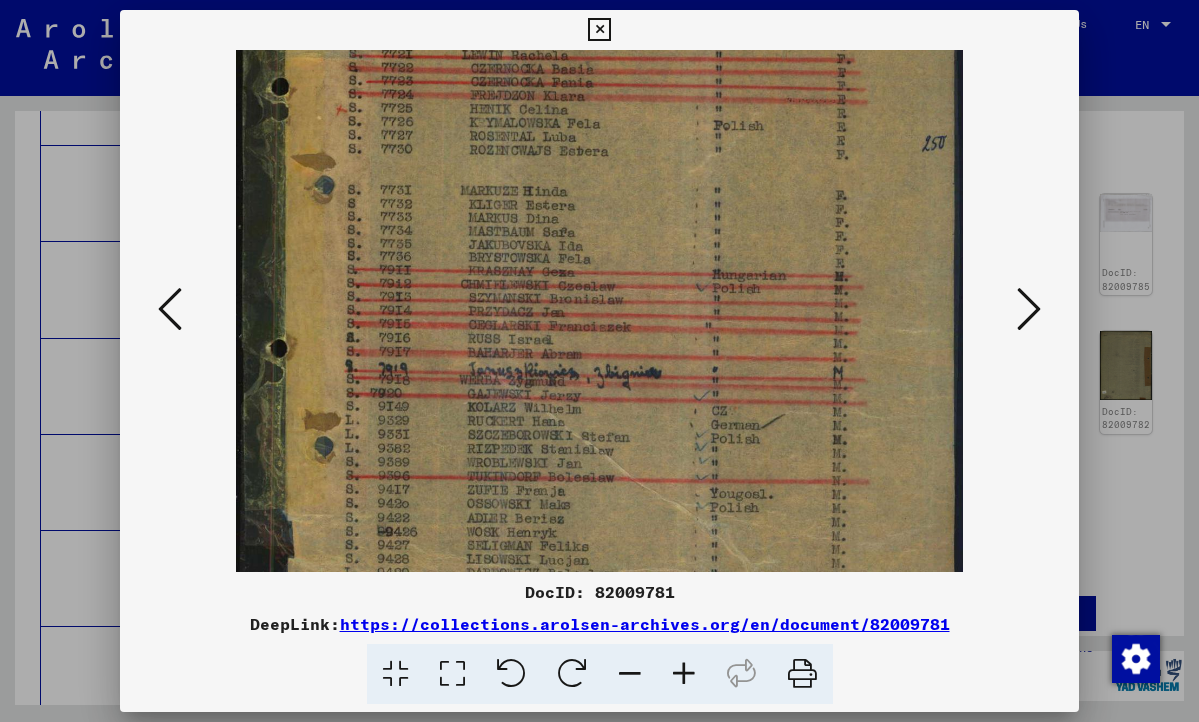 drag, startPoint x: 536, startPoint y: 447, endPoint x: 542, endPoint y: 159, distance: 288.0625 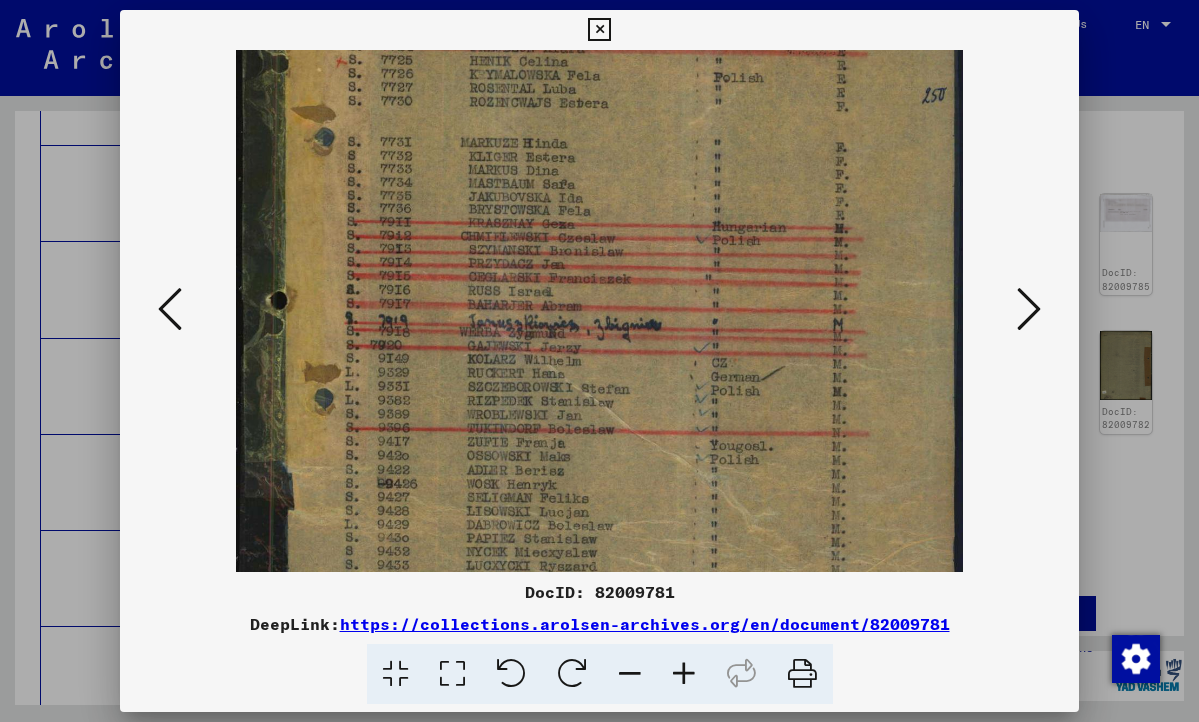 click at bounding box center [684, 674] 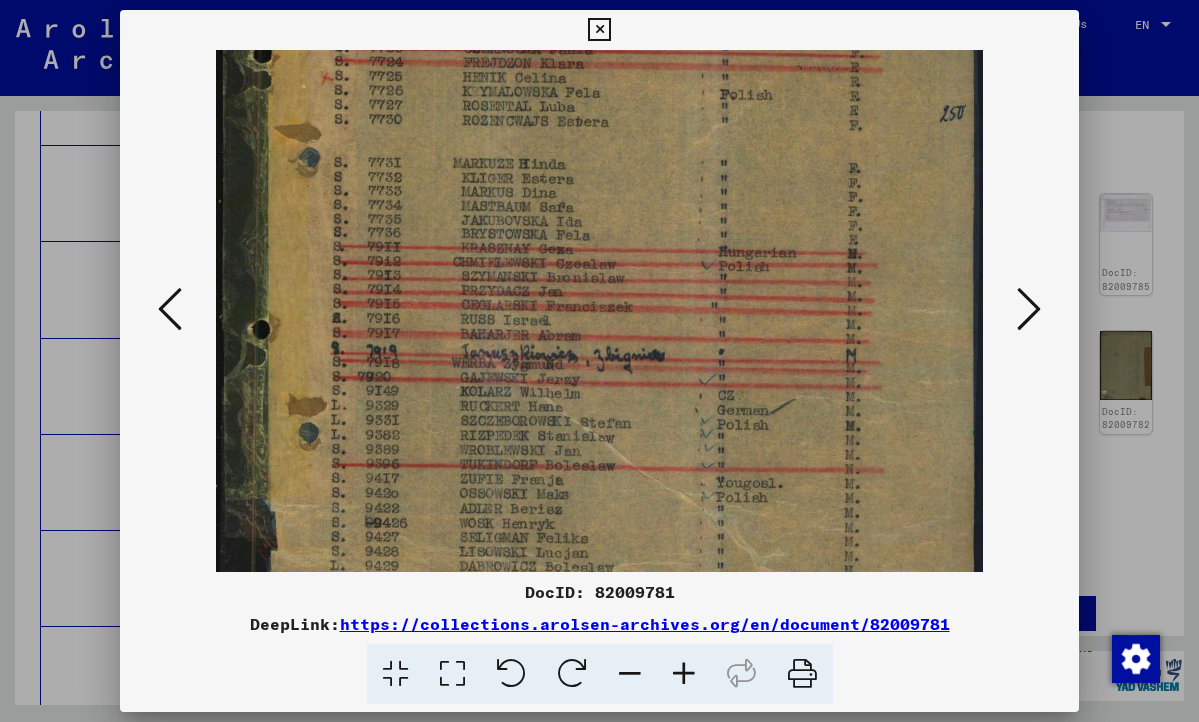 click at bounding box center (684, 674) 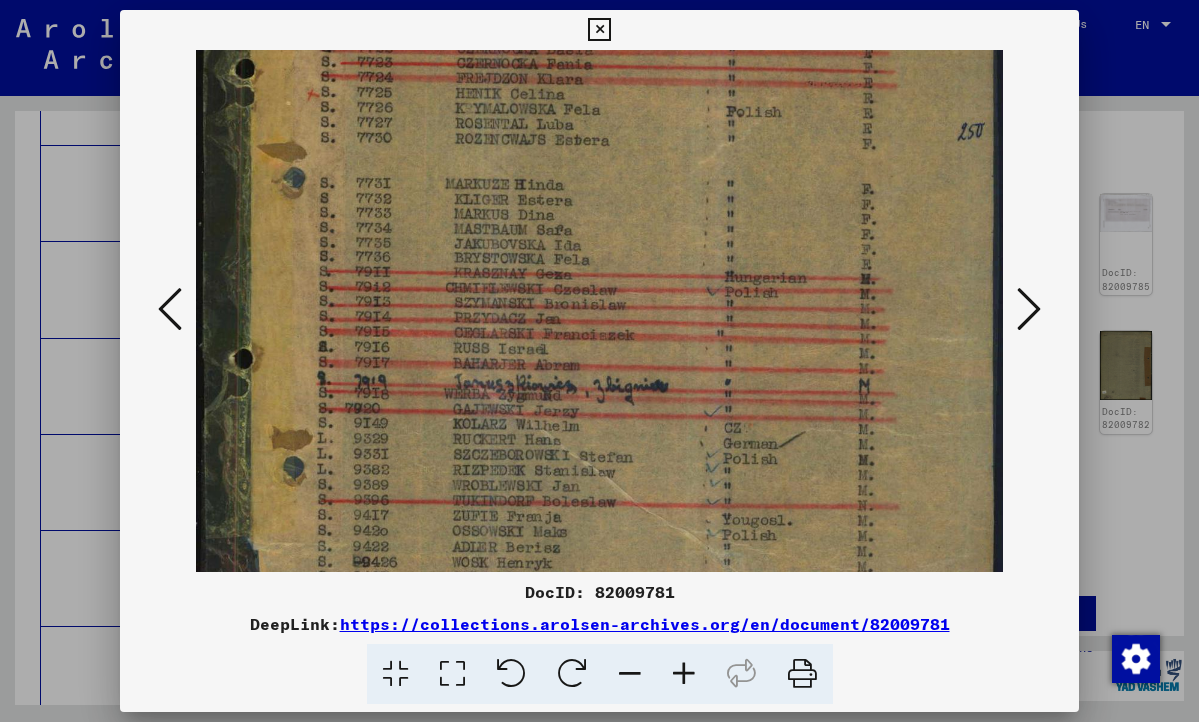 click at bounding box center [684, 674] 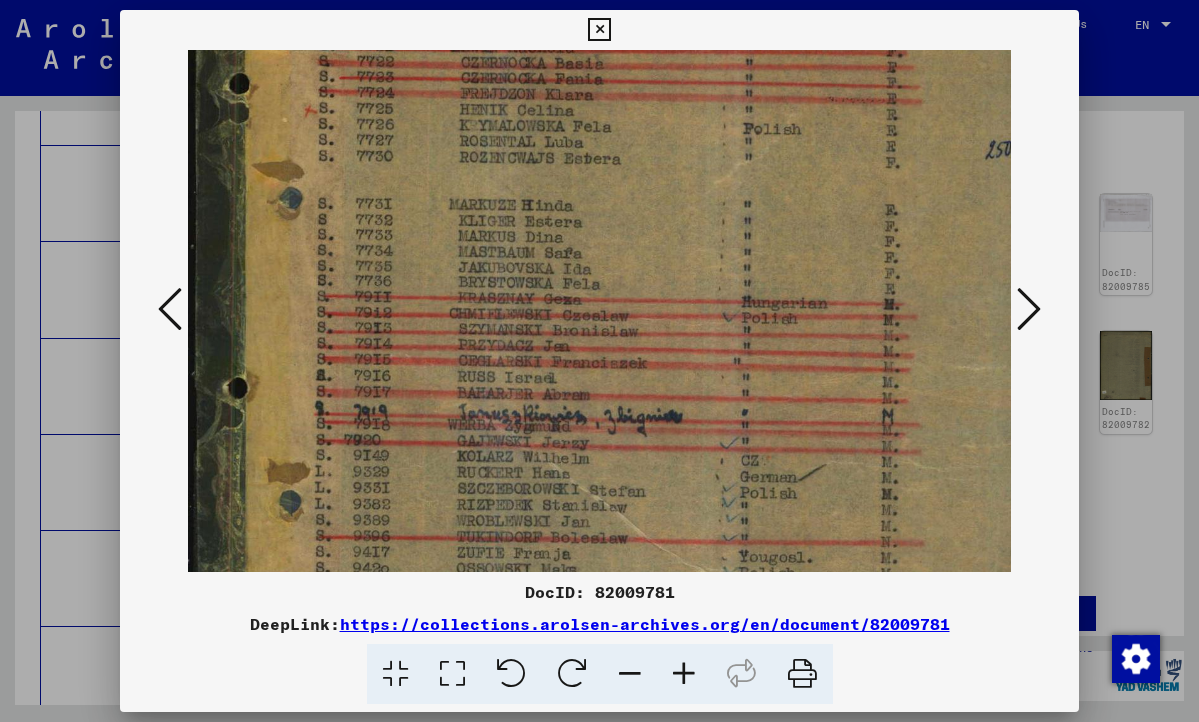 click at bounding box center [684, 674] 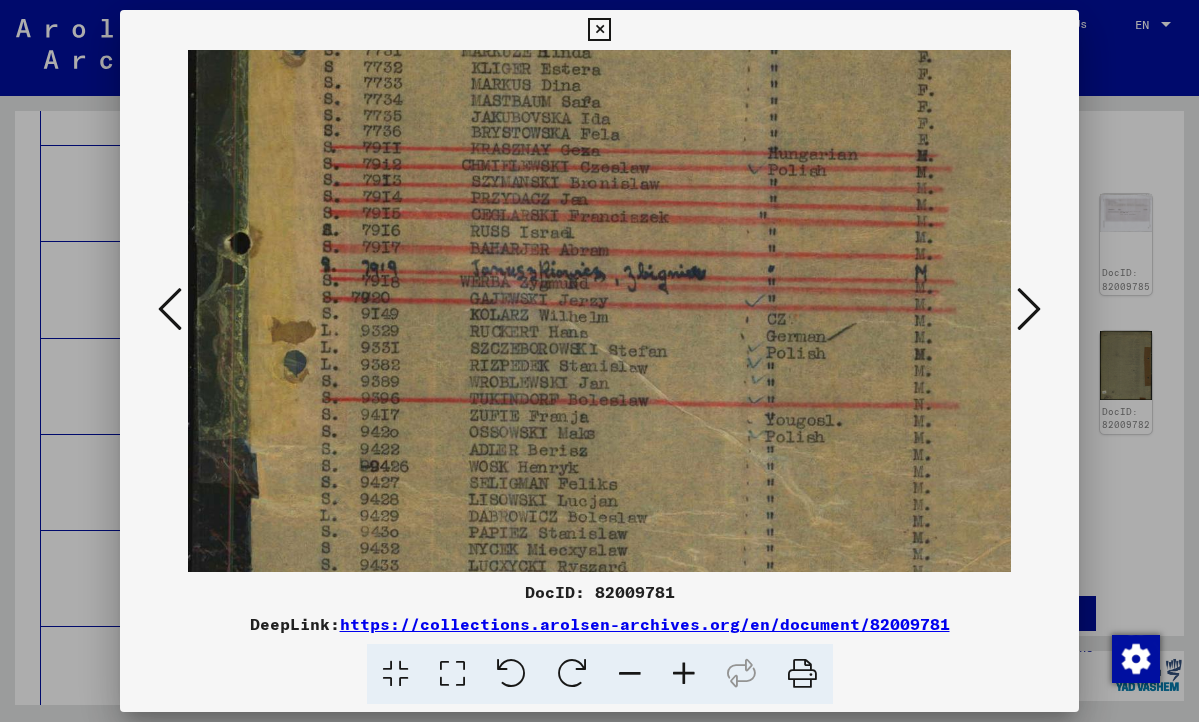 drag, startPoint x: 629, startPoint y: 417, endPoint x: 629, endPoint y: 242, distance: 175 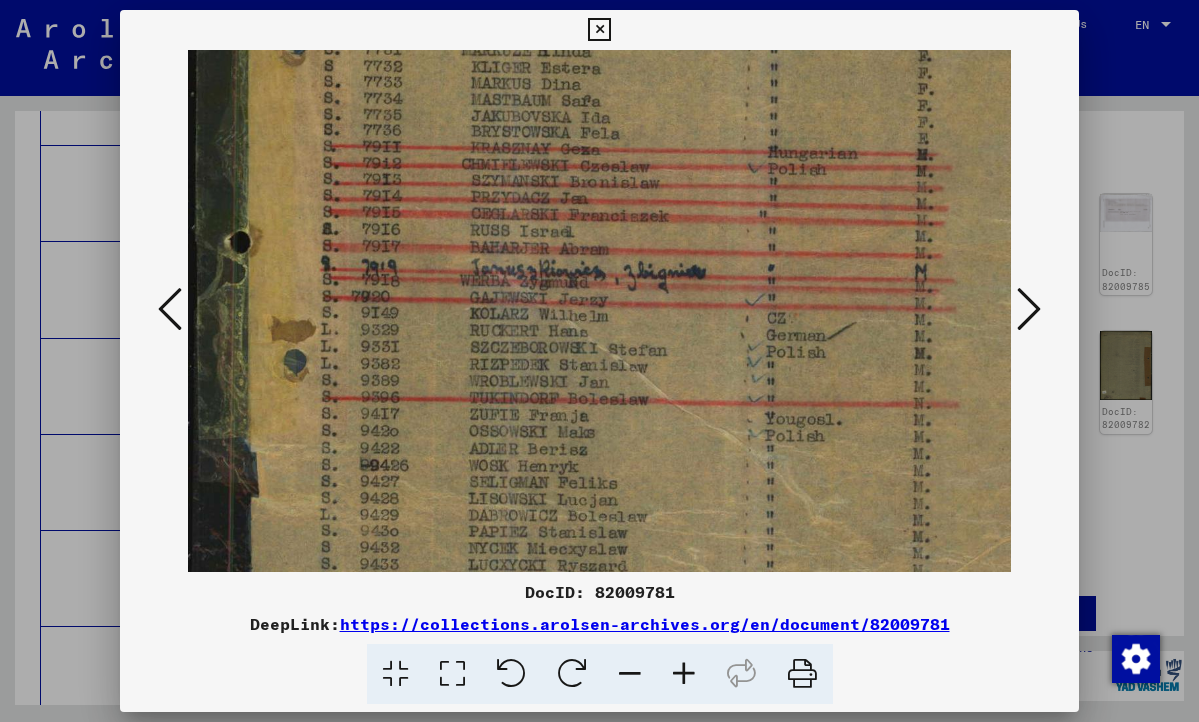 scroll, scrollTop: 600, scrollLeft: 0, axis: vertical 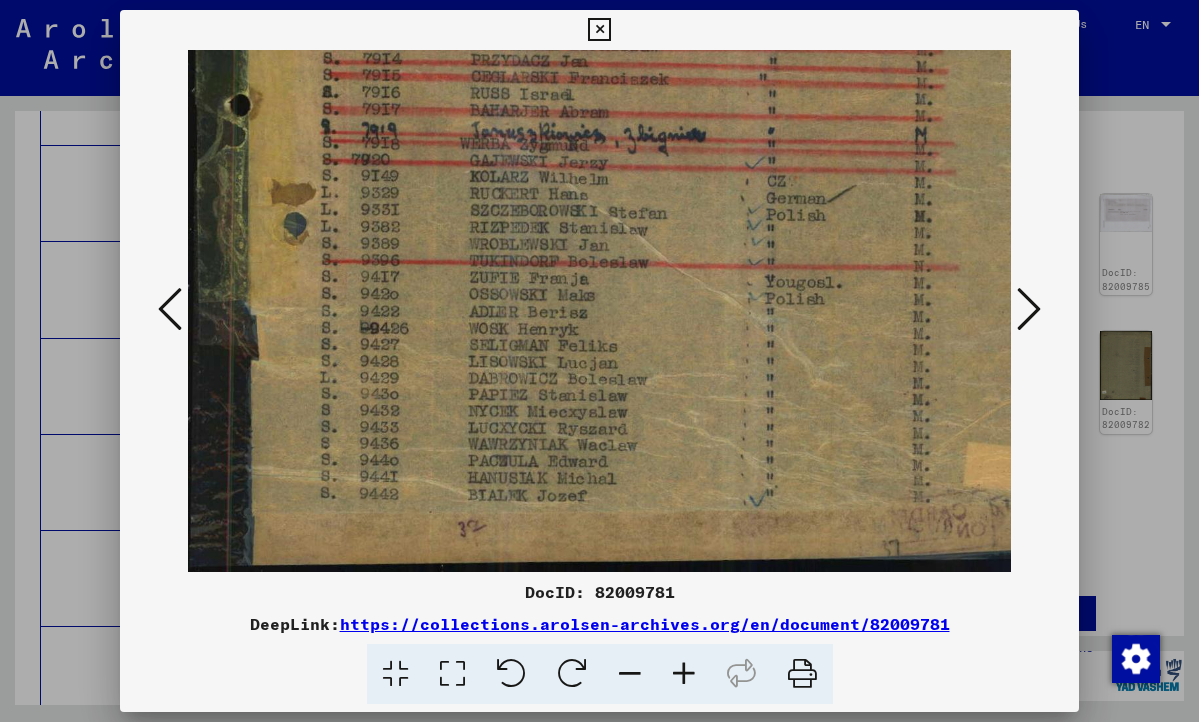drag, startPoint x: 681, startPoint y: 494, endPoint x: 687, endPoint y: 302, distance: 192.09373 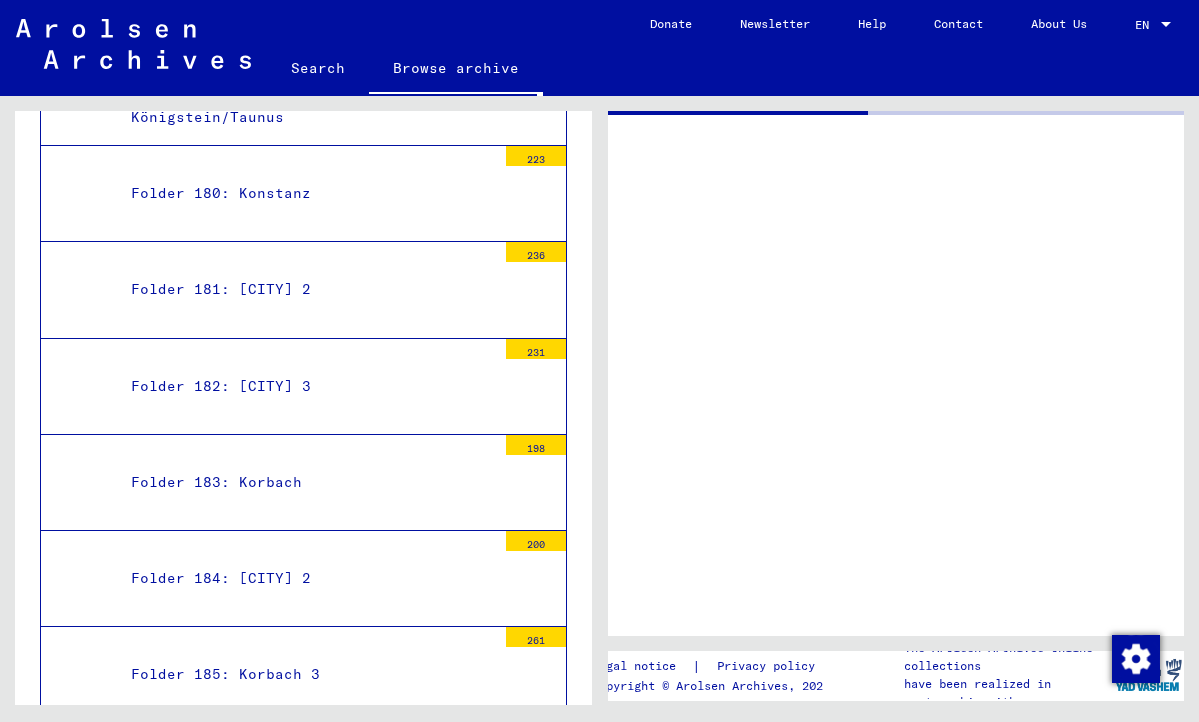 scroll, scrollTop: 0, scrollLeft: 0, axis: both 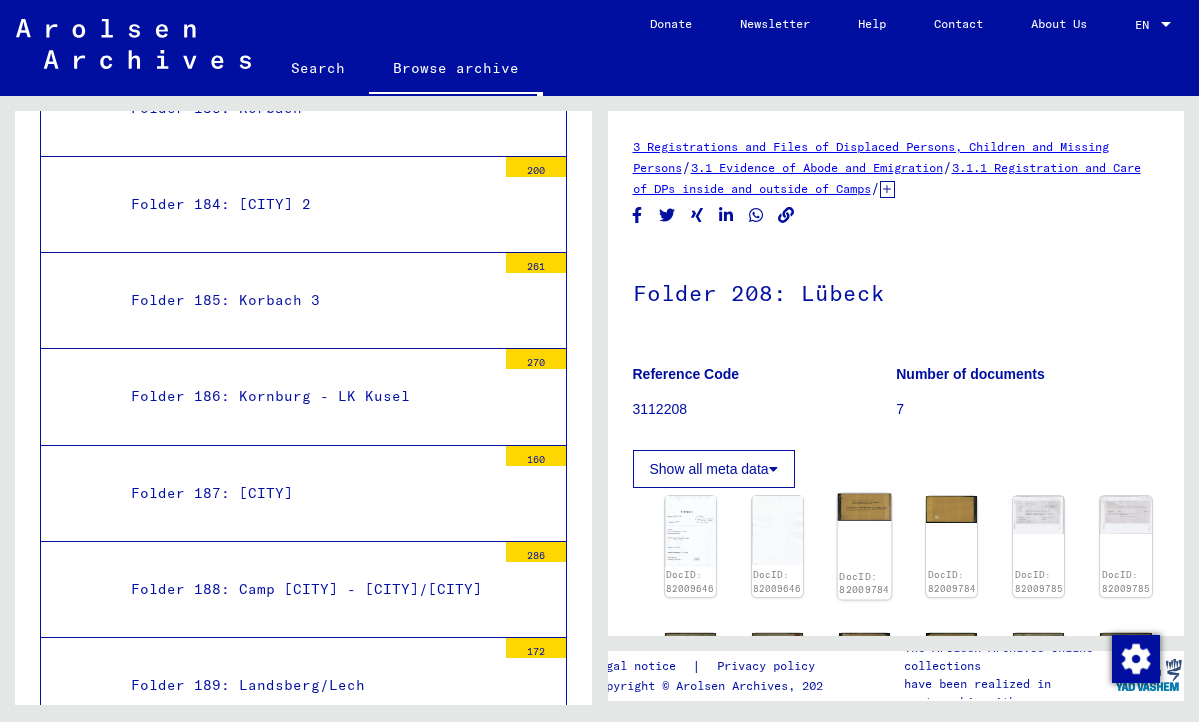 click on "DocID: 82009784" 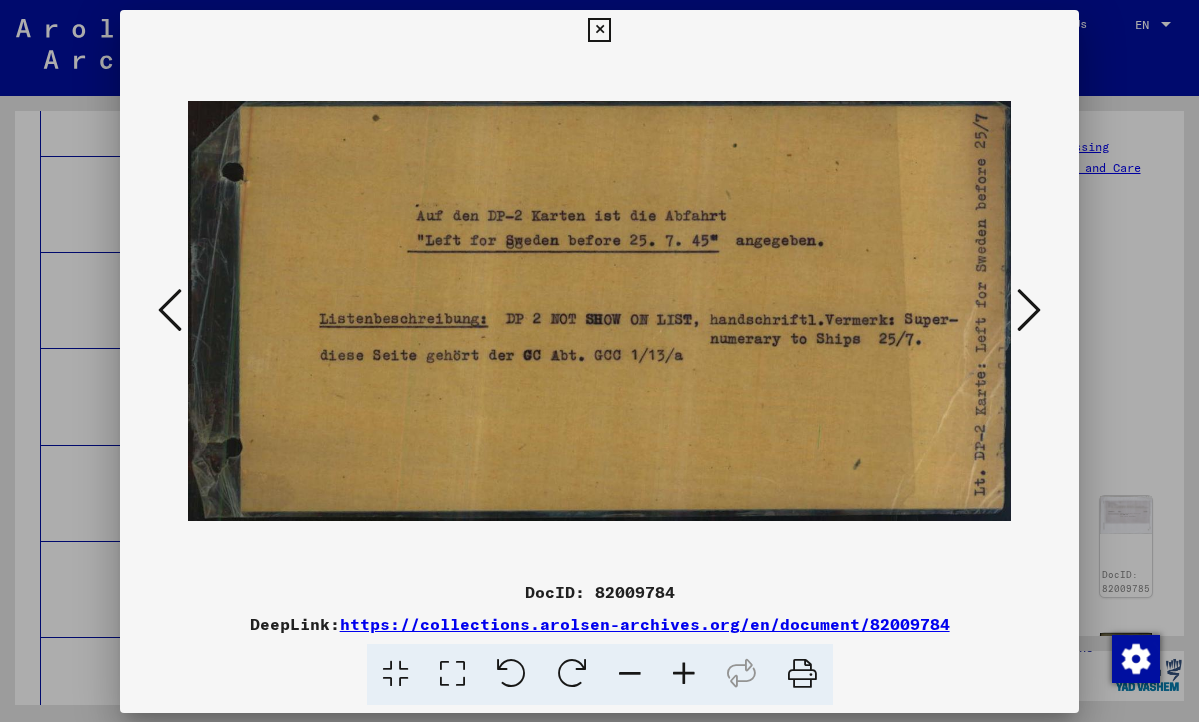 click at bounding box center (599, 311) 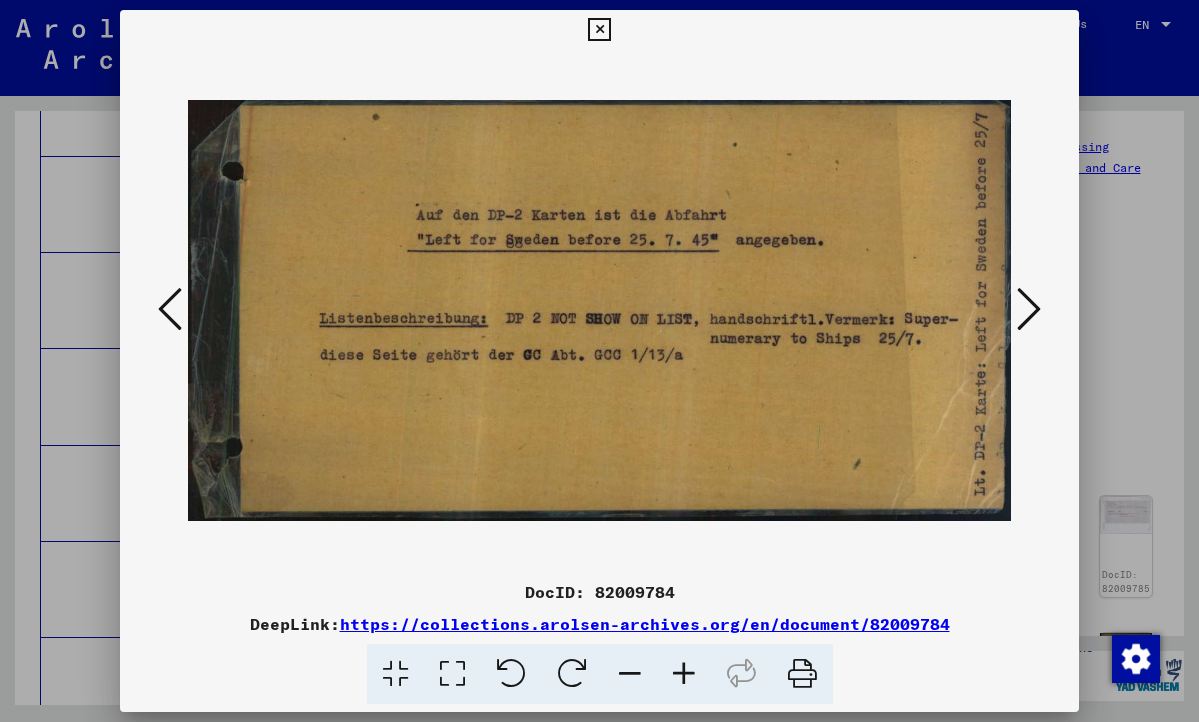 click at bounding box center (1029, 309) 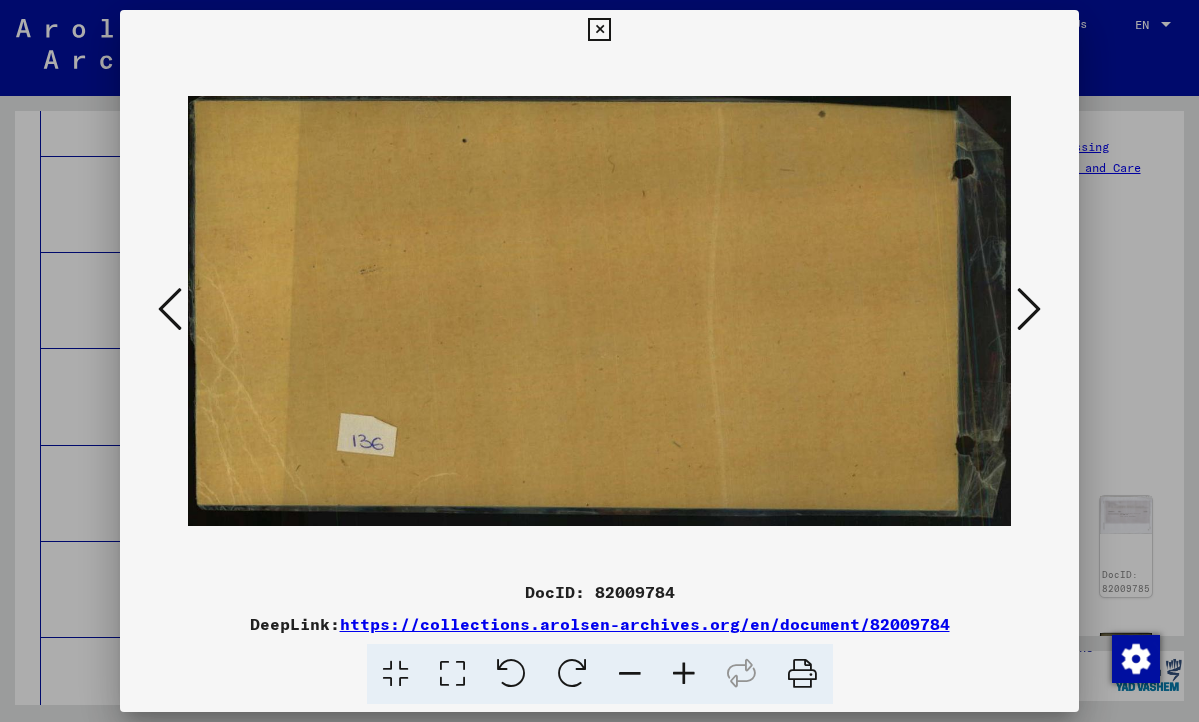 click at bounding box center (1029, 309) 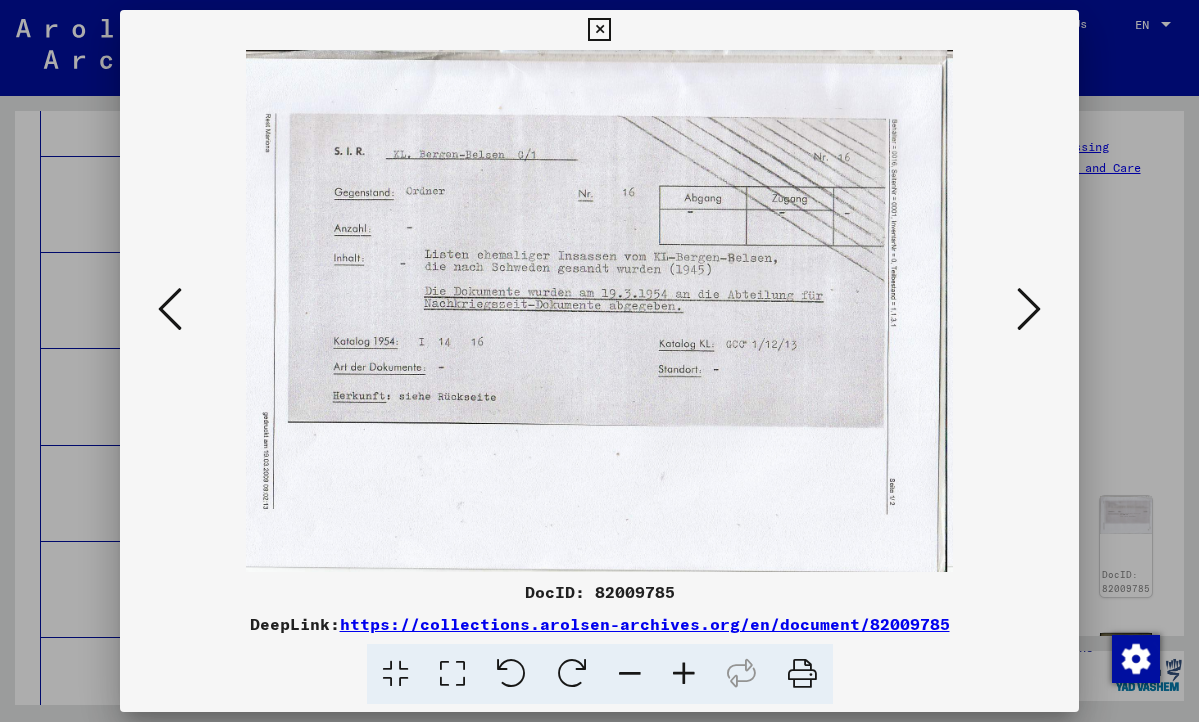click at bounding box center (1029, 309) 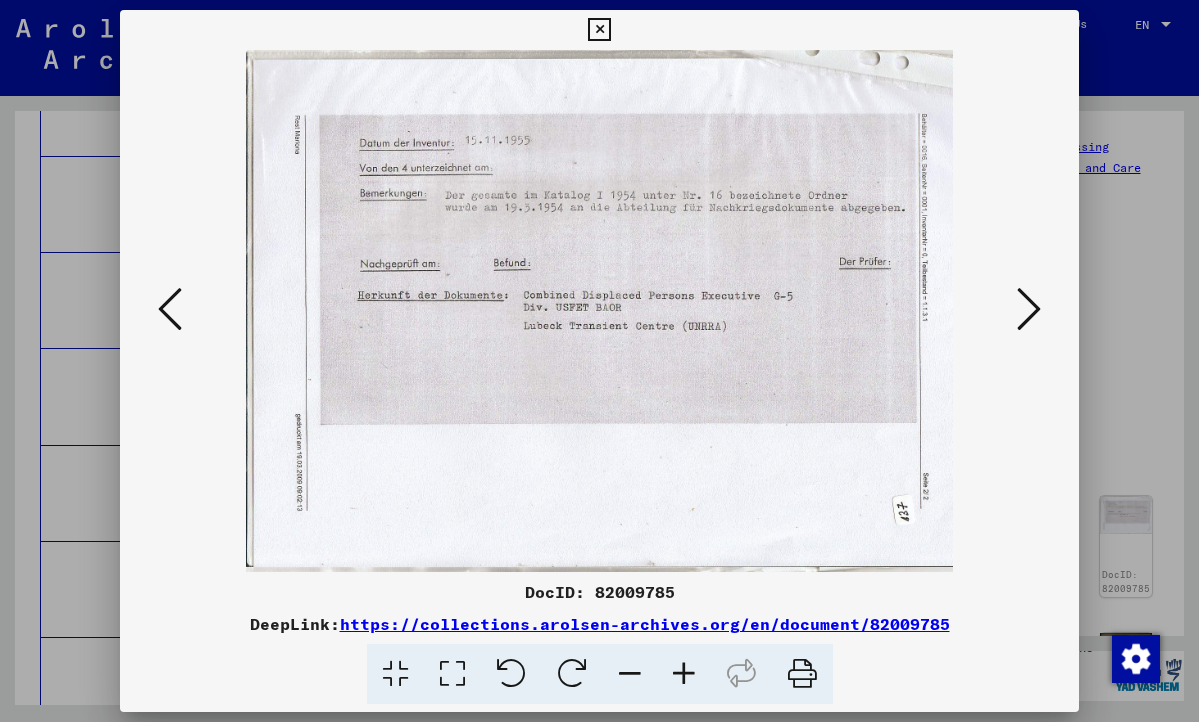 click at bounding box center (1029, 309) 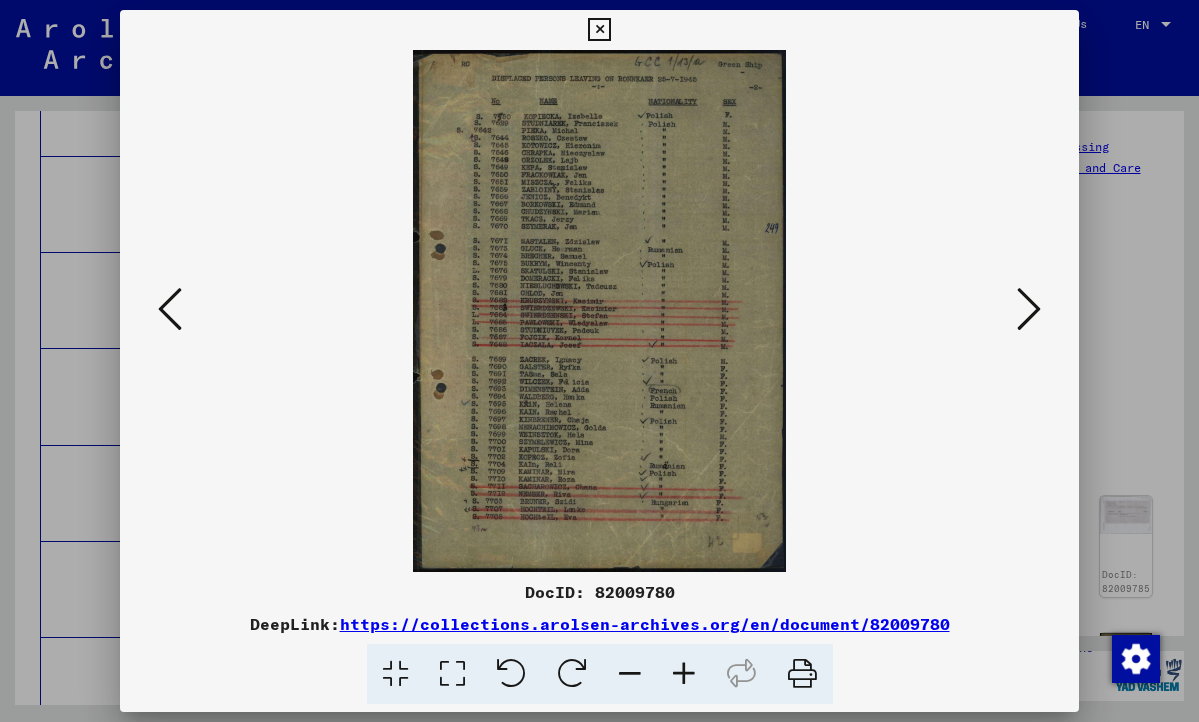 click at bounding box center (1029, 309) 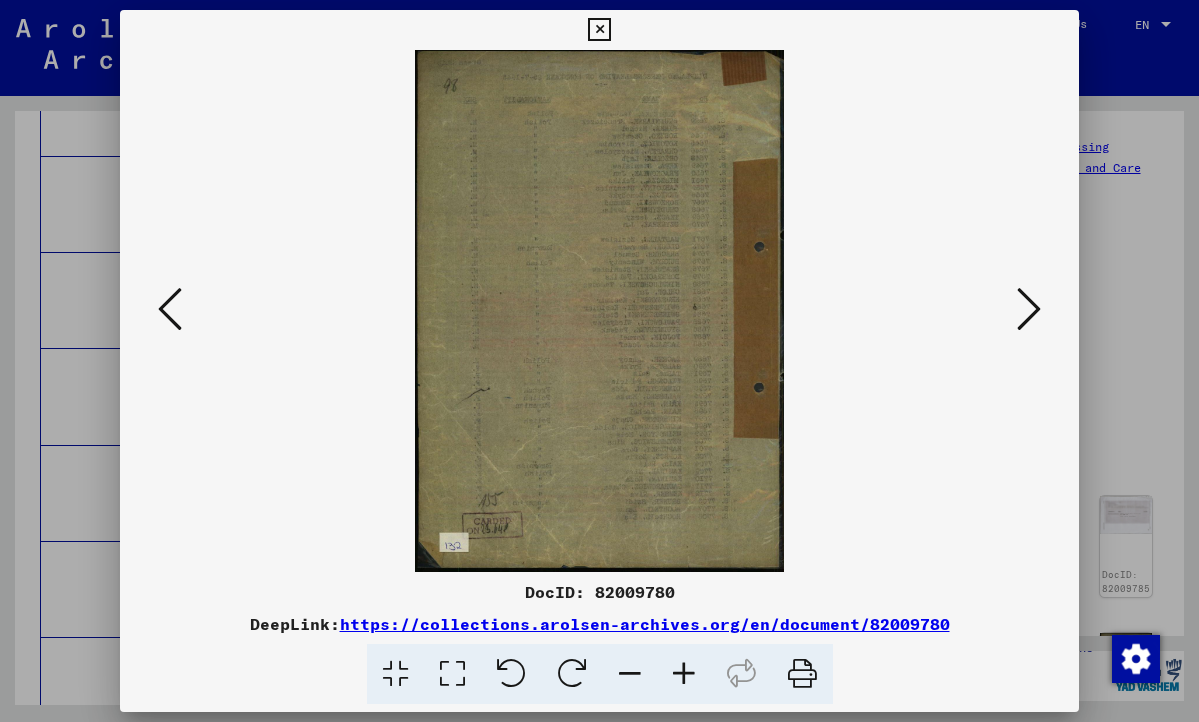click at bounding box center [1029, 309] 